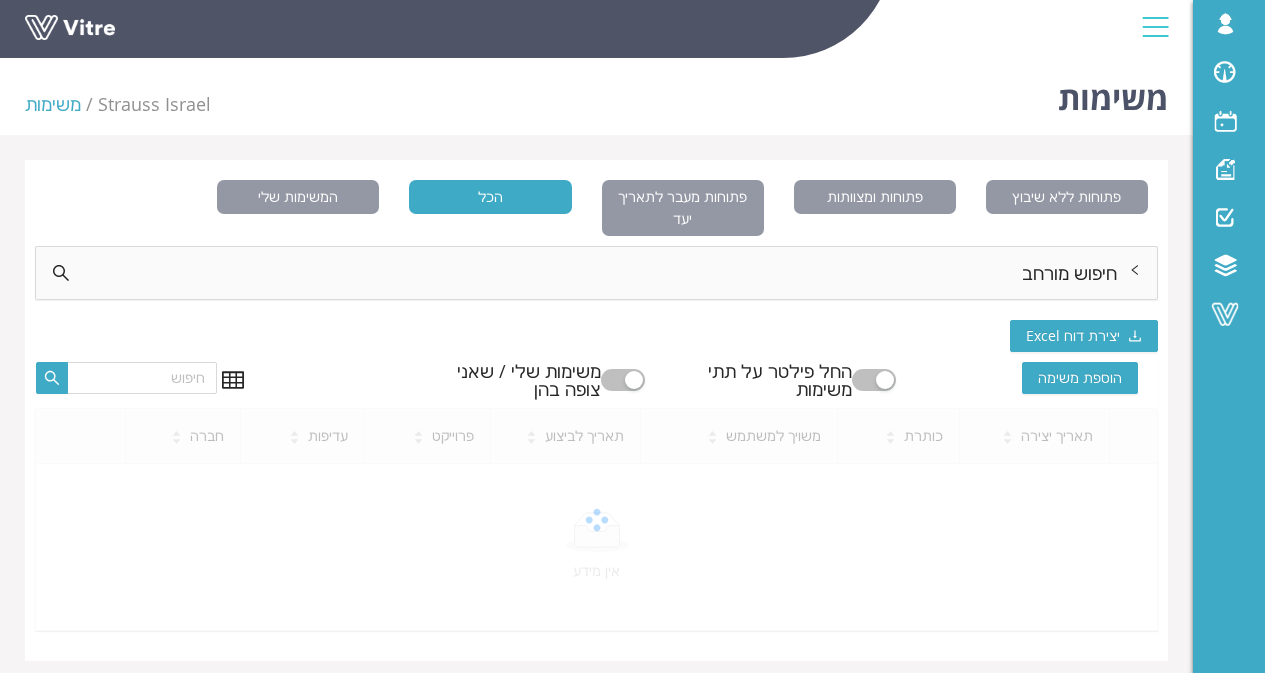 scroll, scrollTop: 0, scrollLeft: 0, axis: both 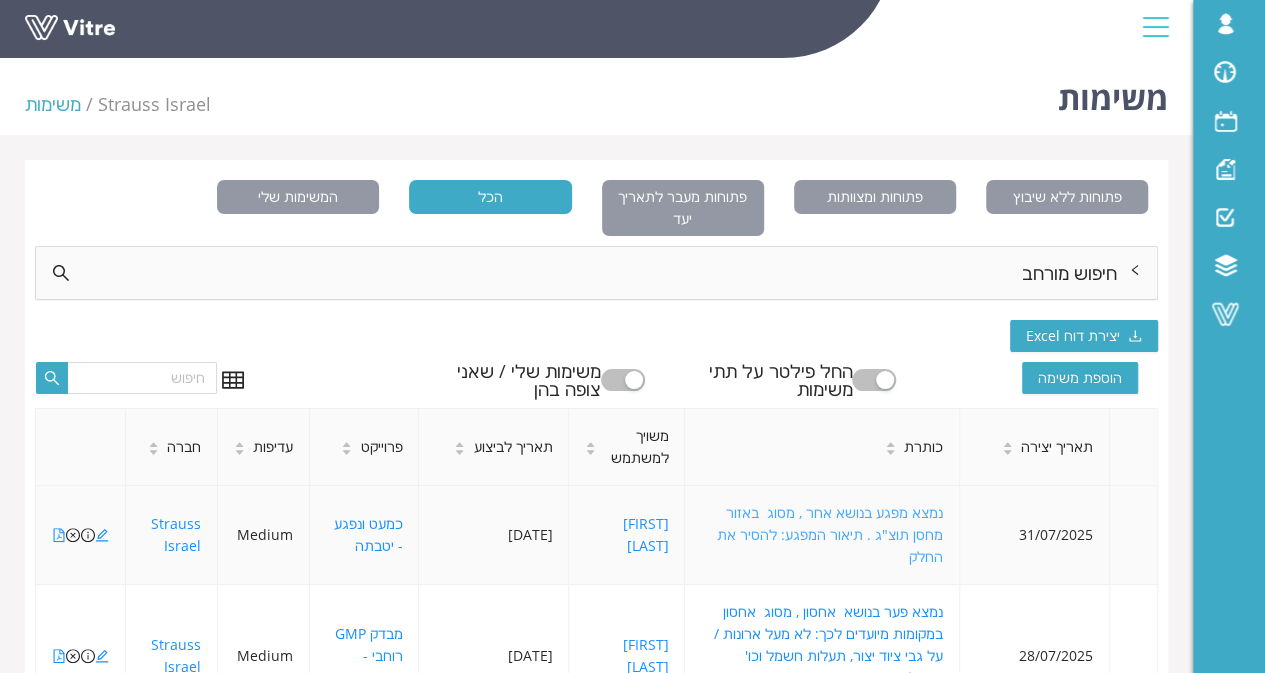 click on "נמצא מפגע בנושא אחר , מסוג   באזור מחסן תוצ"ג . תיאור המפגע: להסיר את החלק" at bounding box center (830, 534) 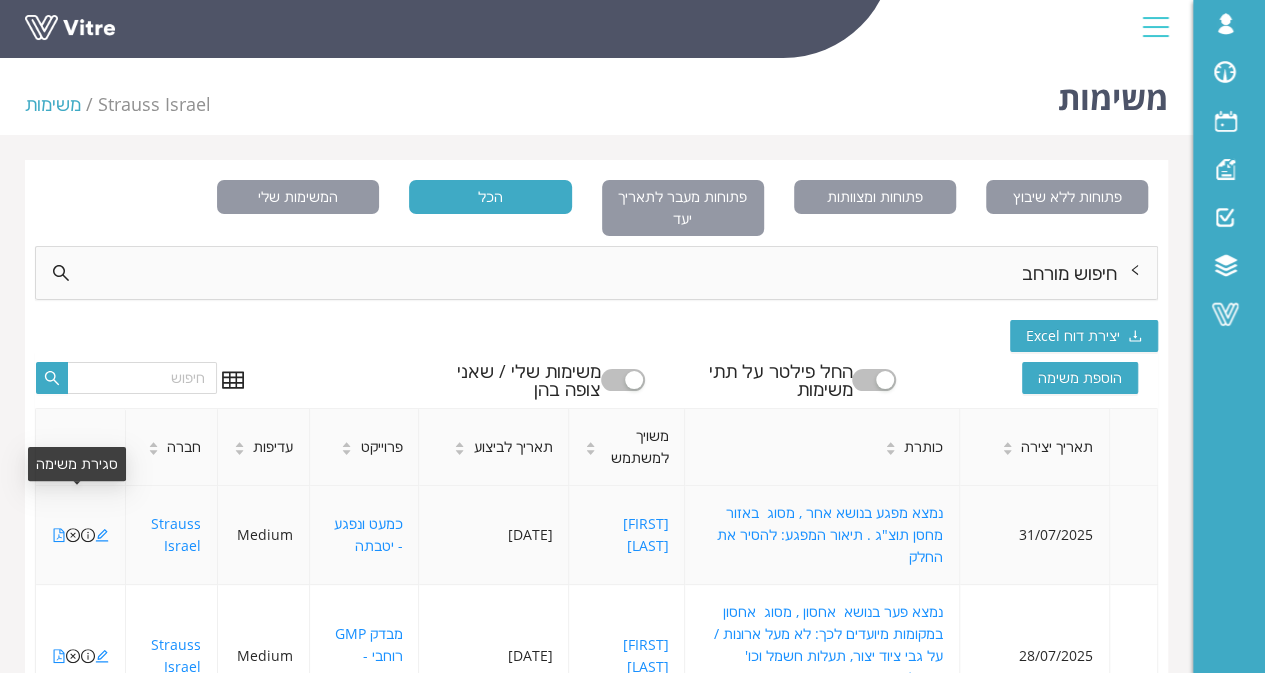 click 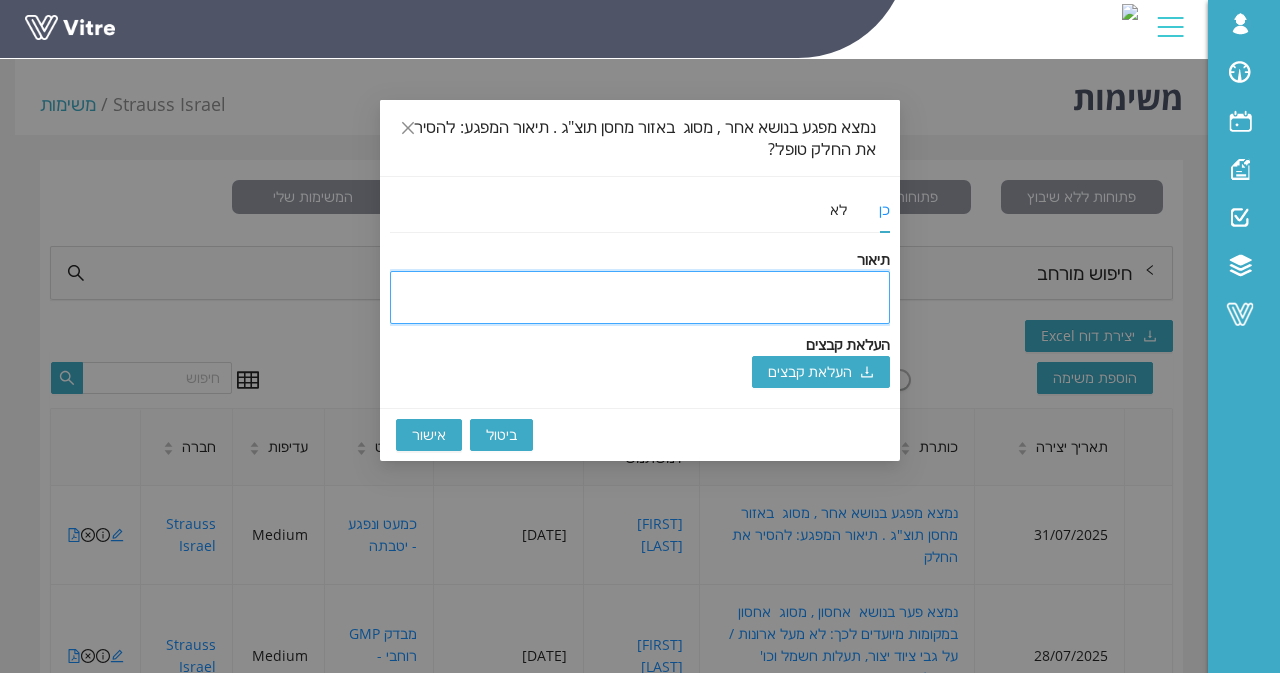 click at bounding box center [640, 297] 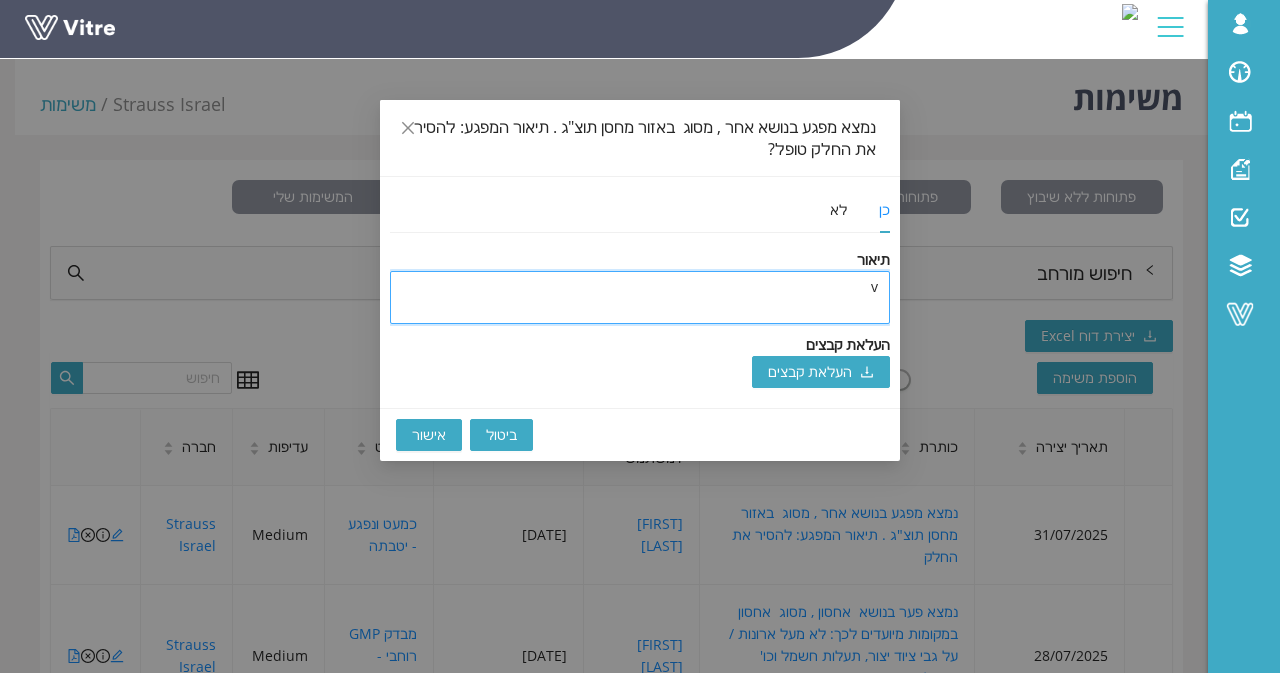 type 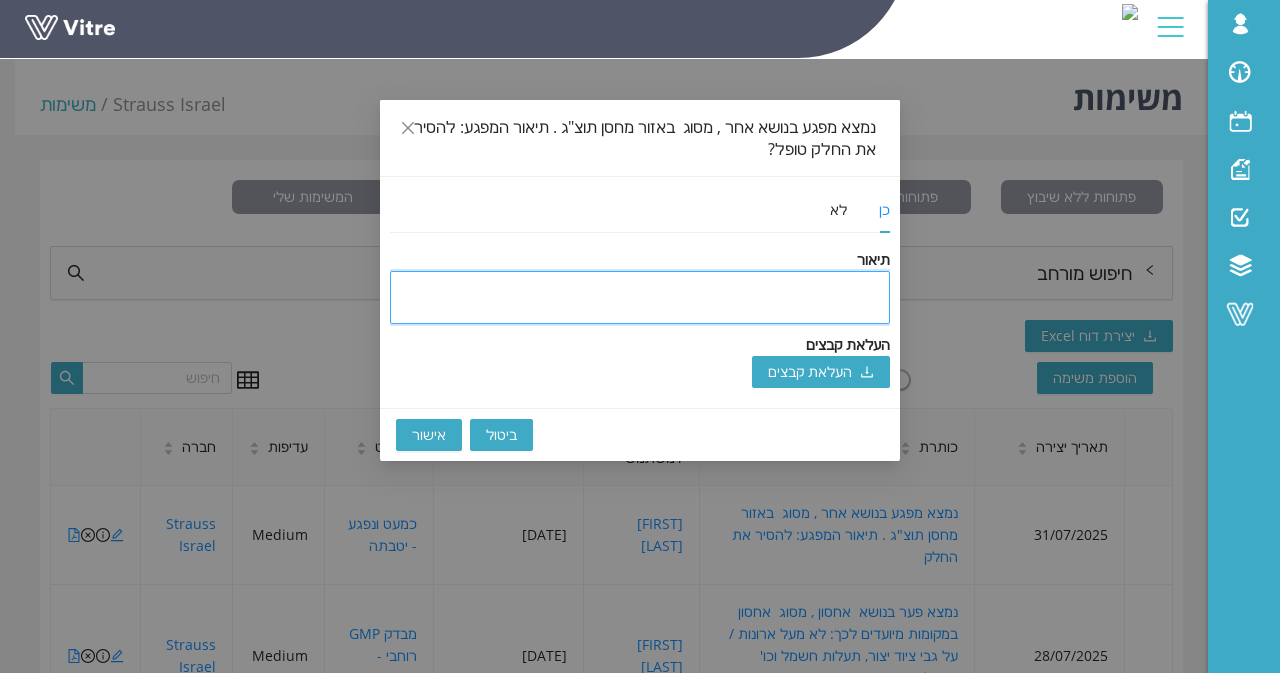 type on "ה" 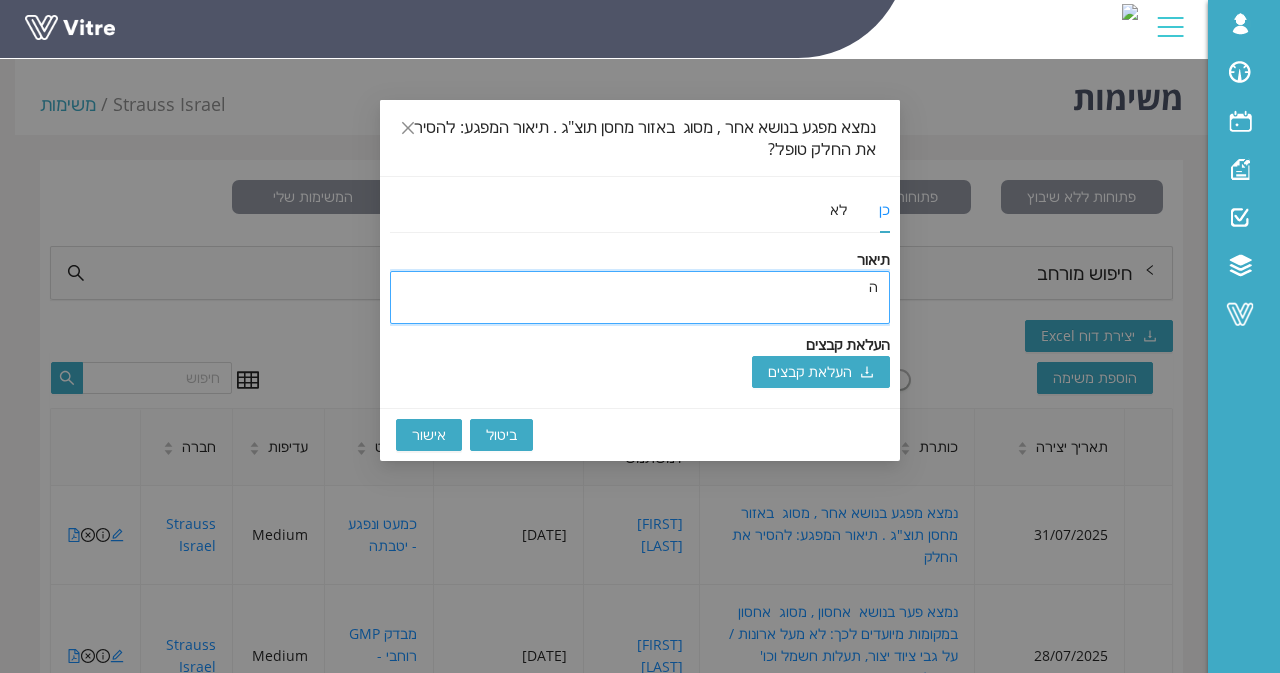 type on "הח" 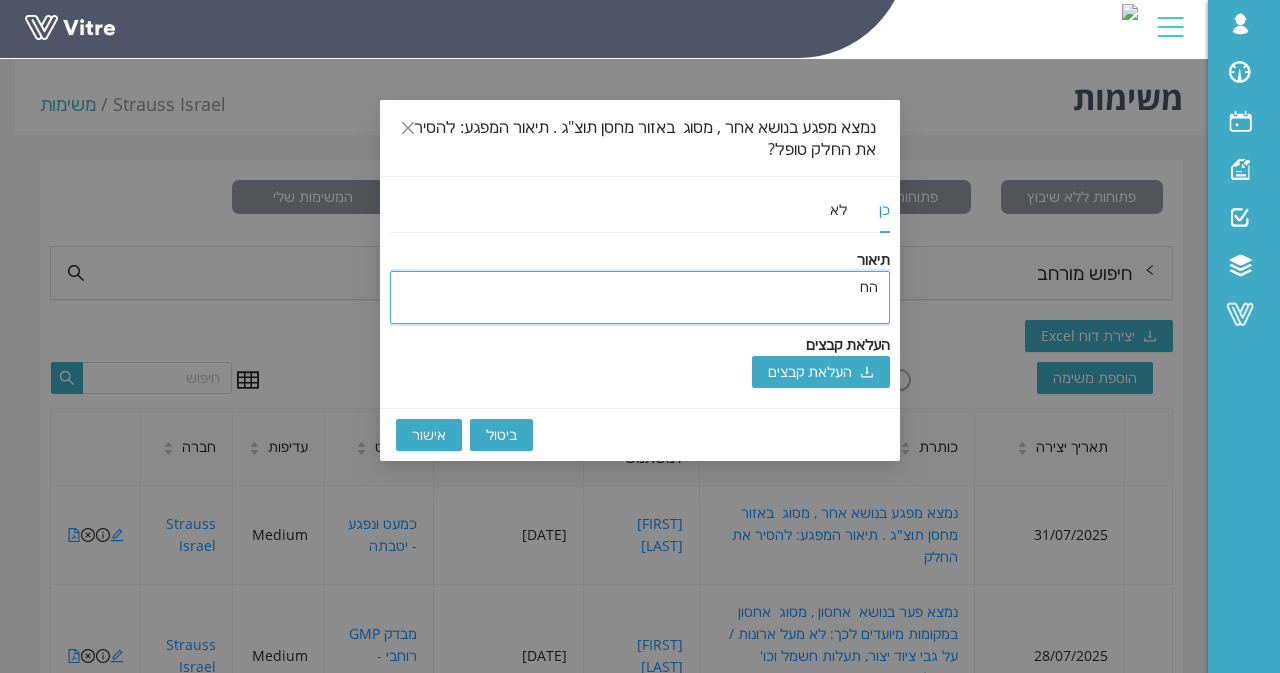 type on "החל" 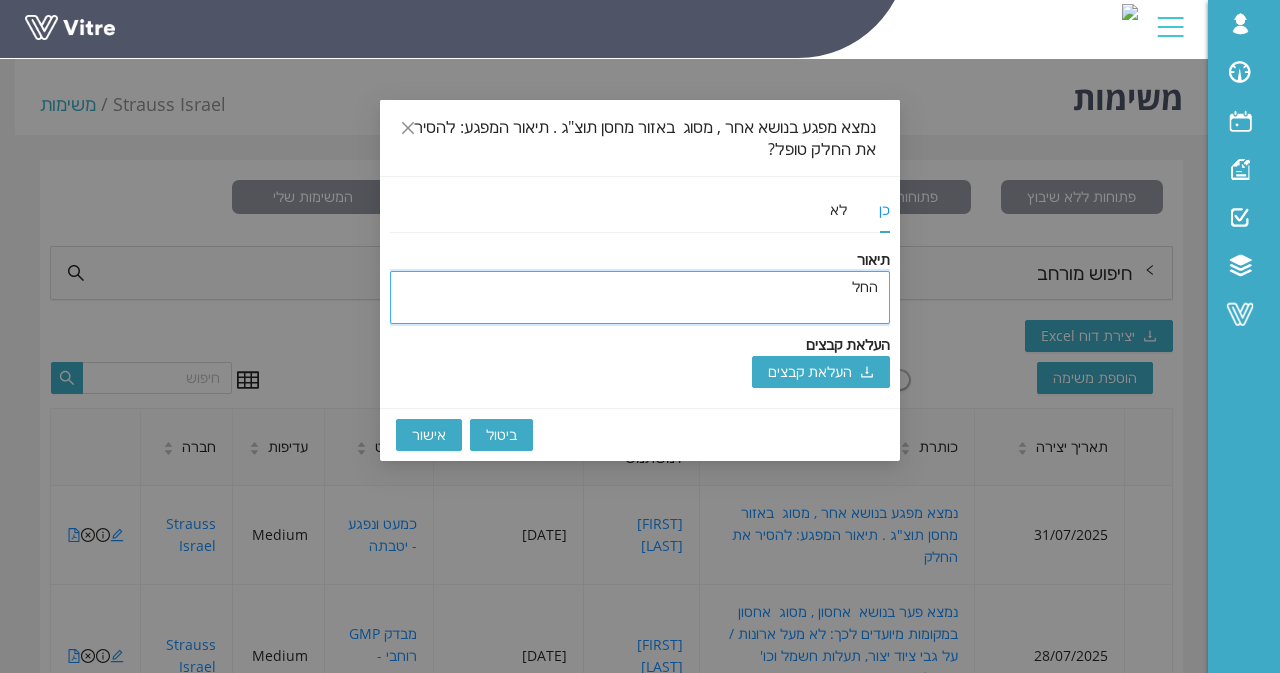 type on "החלק" 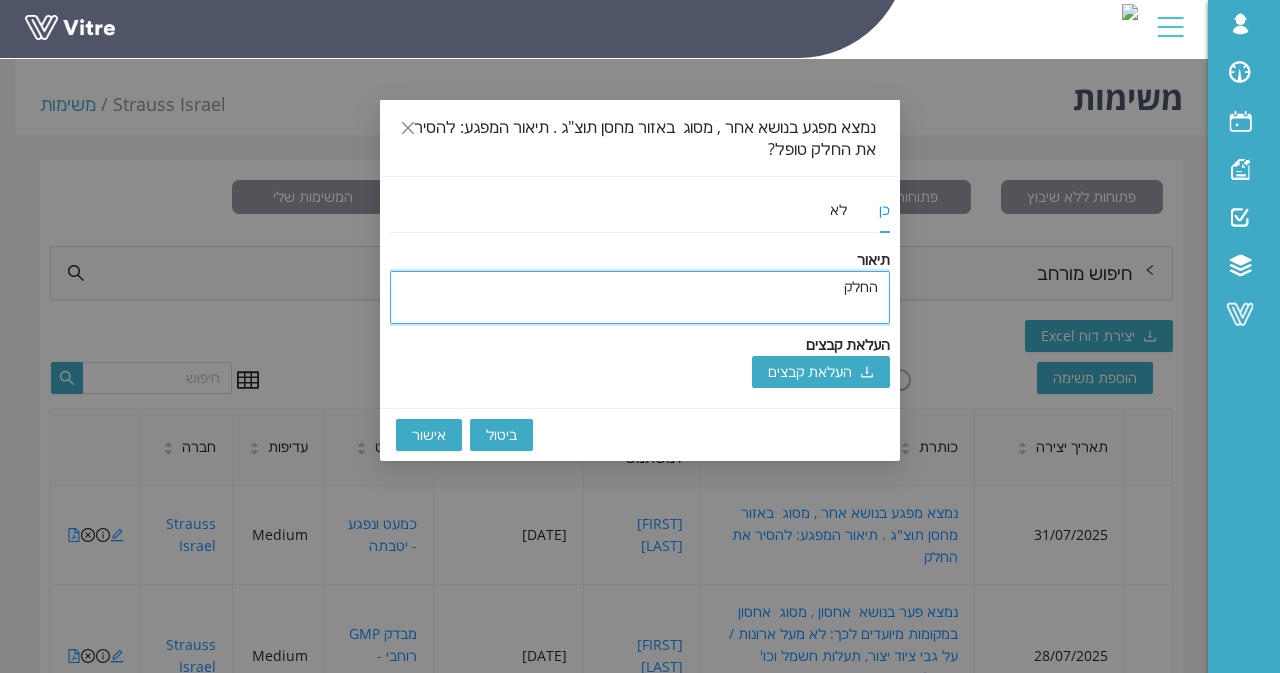 type on "החלק" 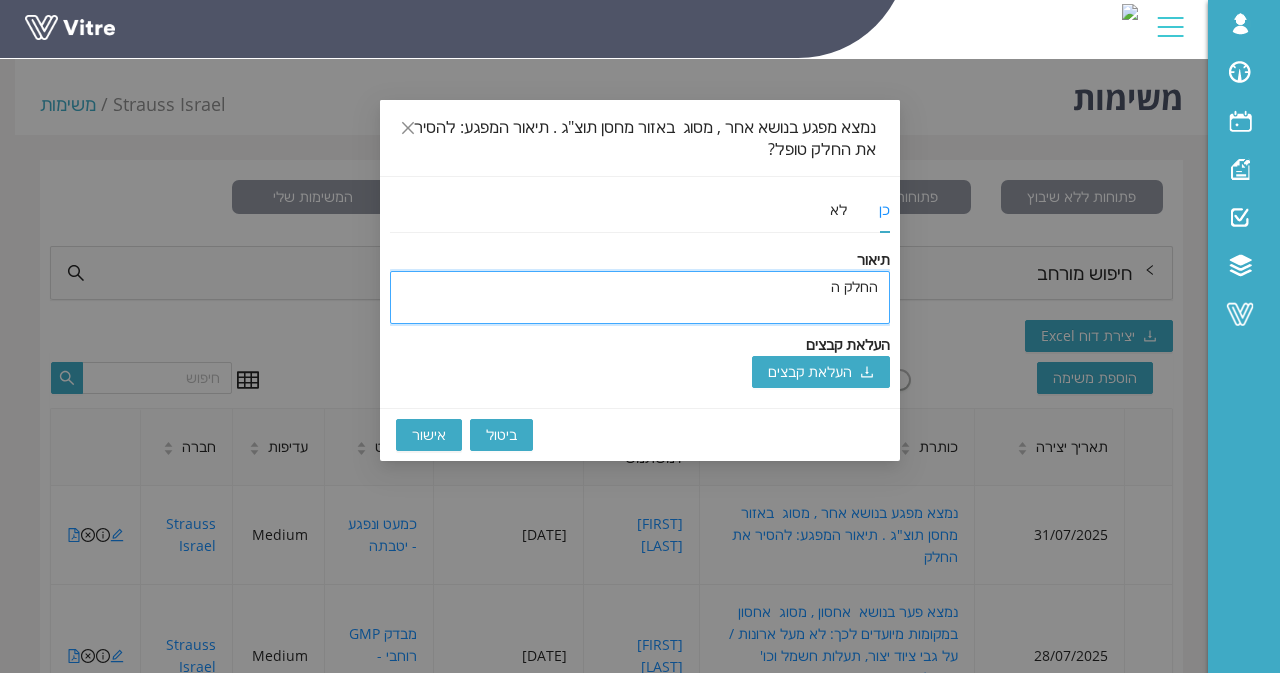 type on "החלק הו" 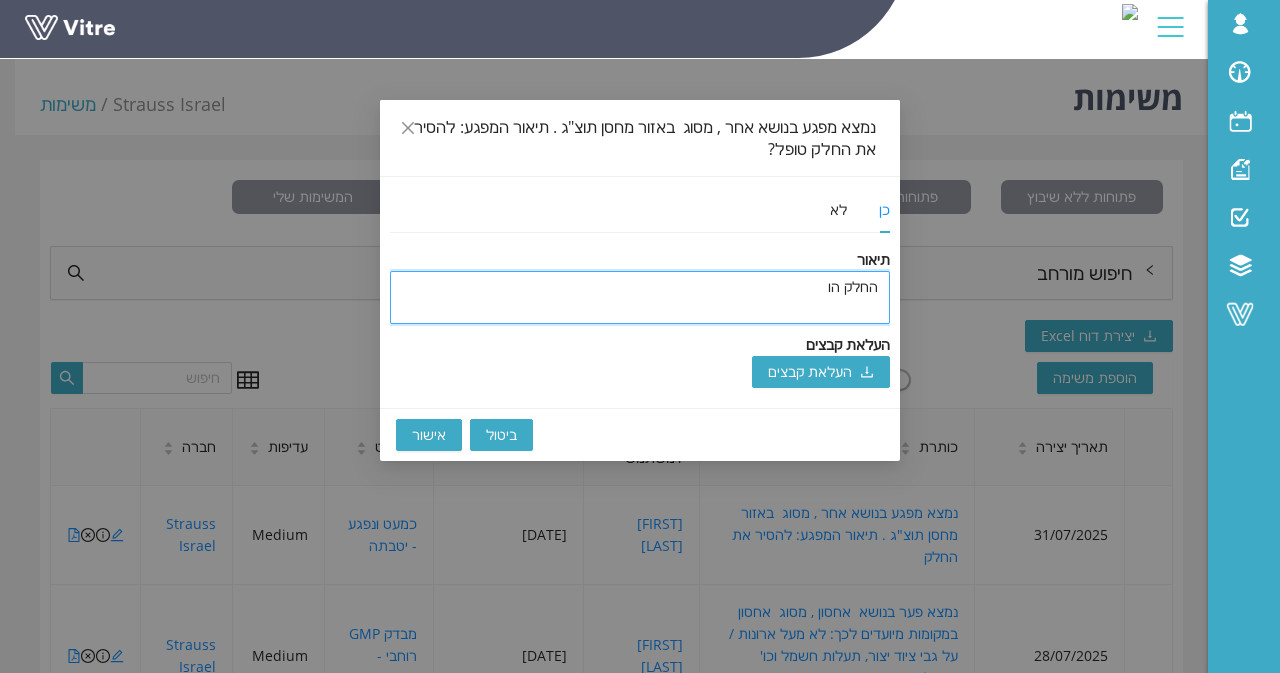 type on "החלק הוס" 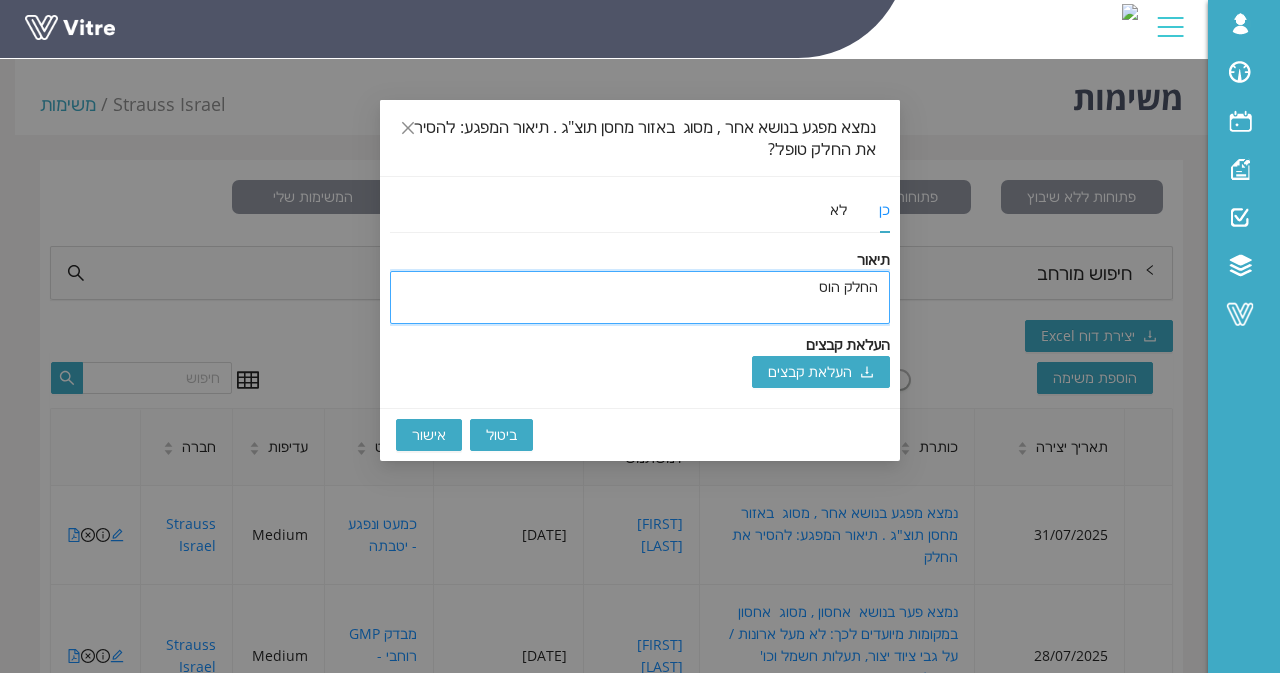 type on "החלק הוסר" 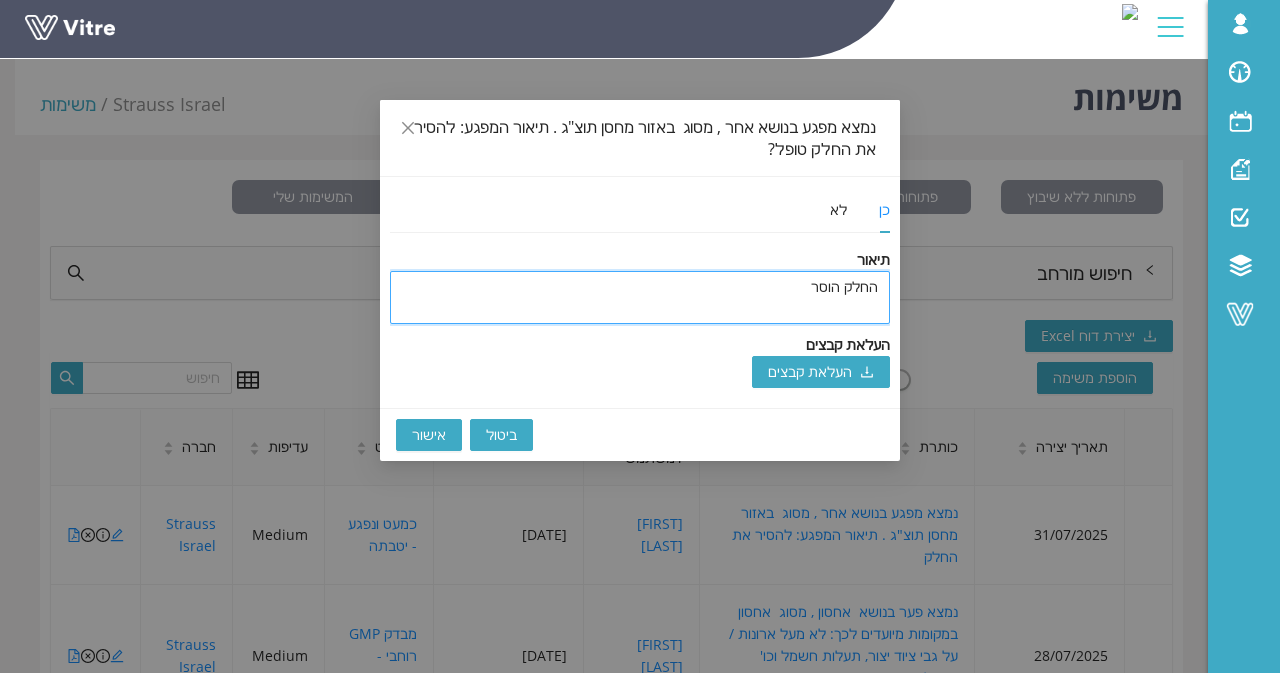type on "החלק הוסר" 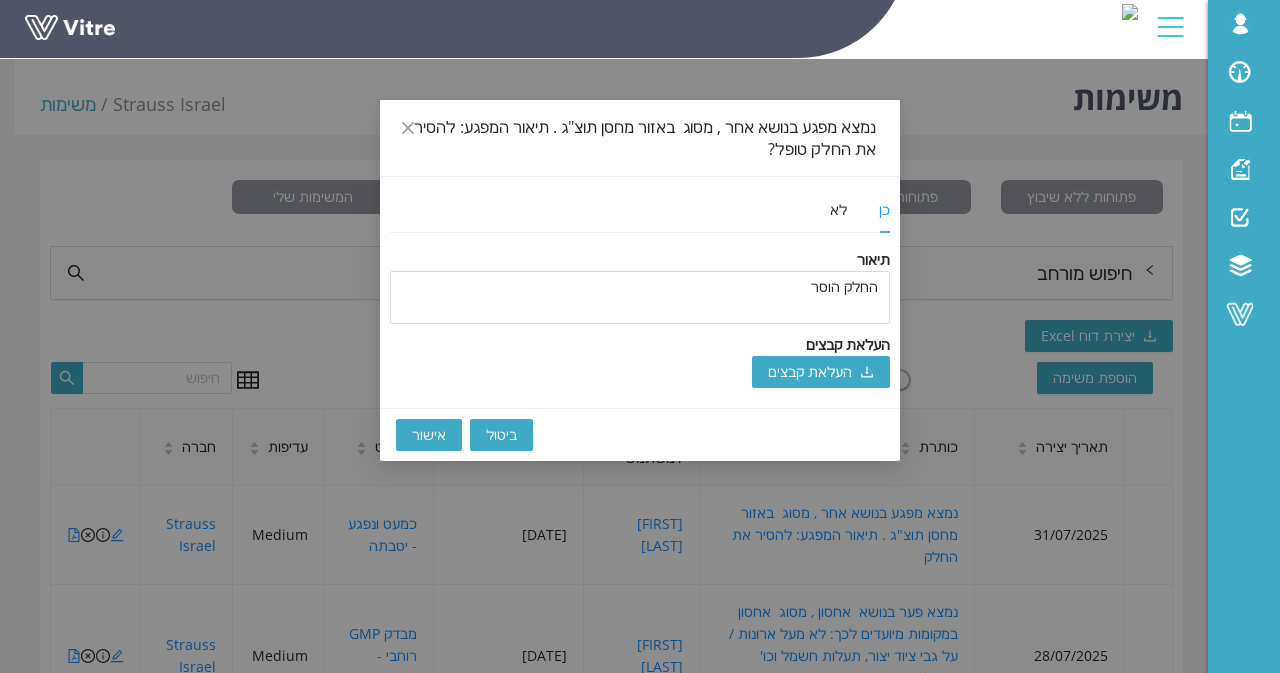 click on "אישור" at bounding box center (429, 435) 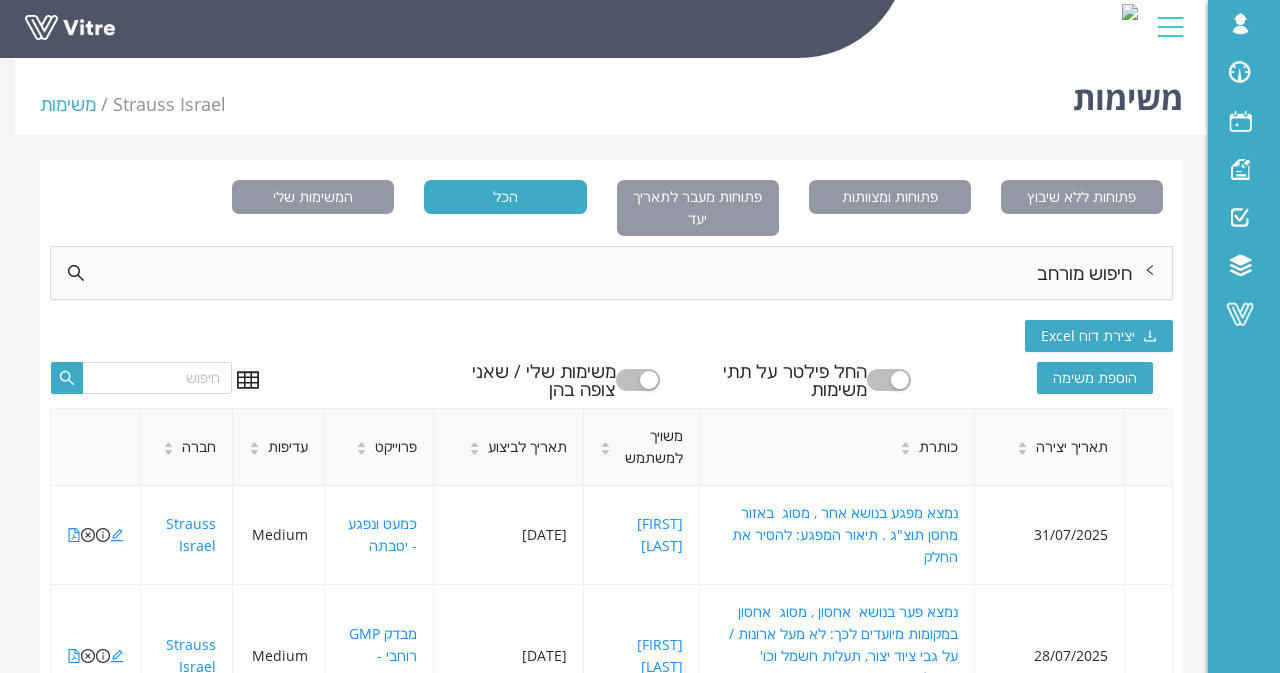 type 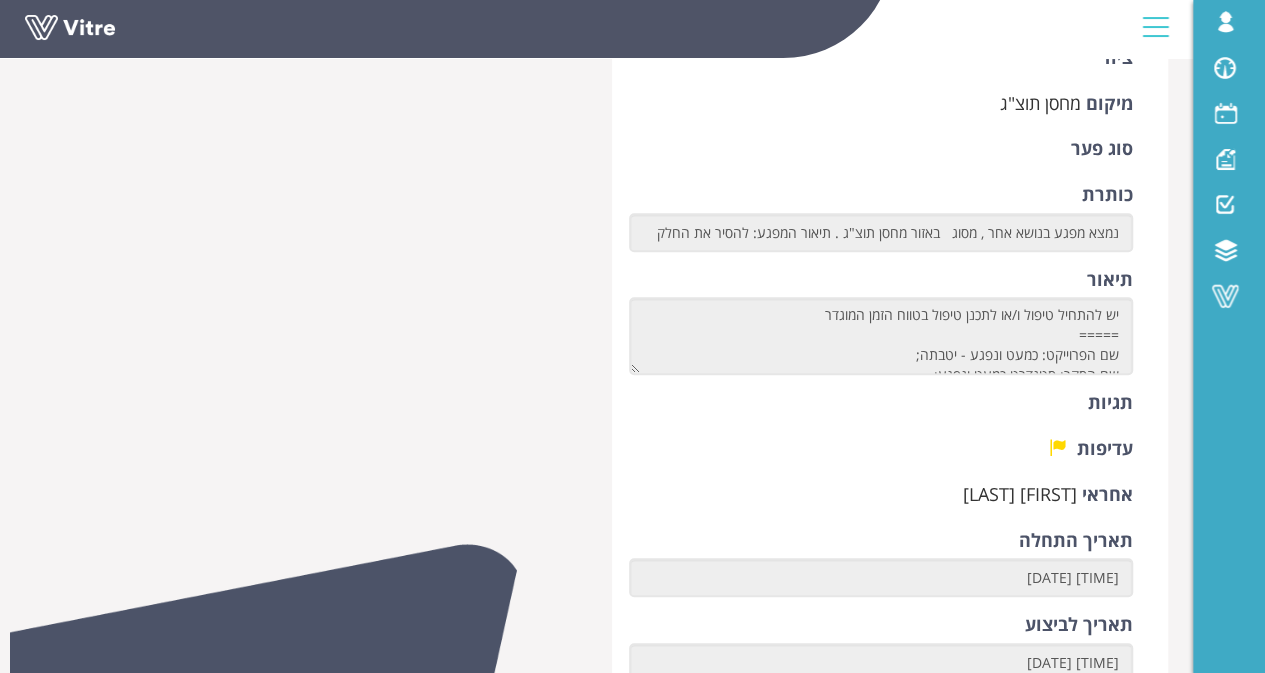 scroll, scrollTop: 0, scrollLeft: 0, axis: both 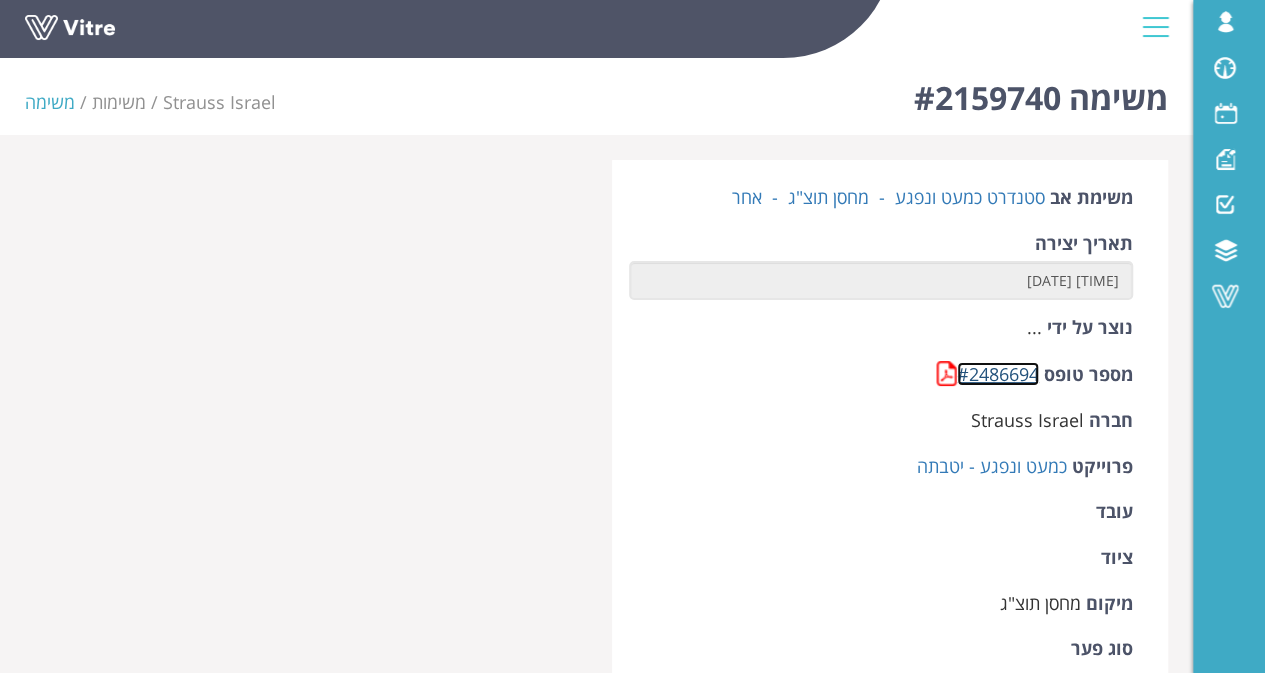 click on "#2486694" at bounding box center (998, 374) 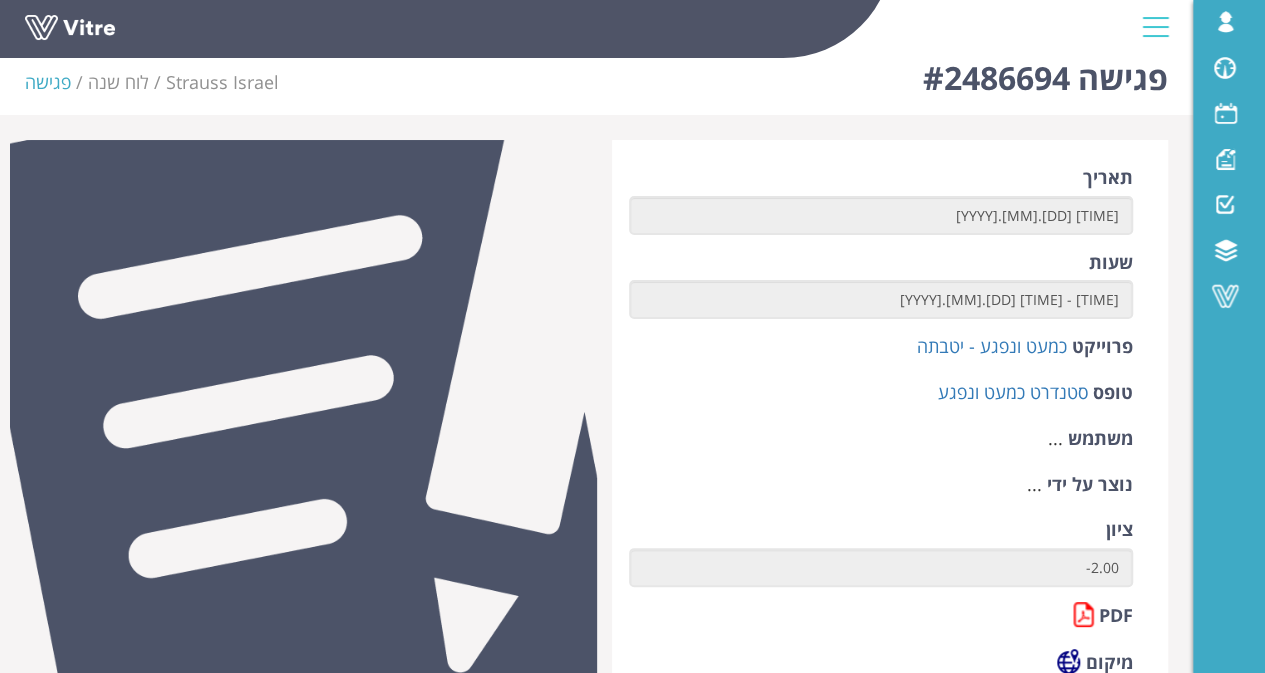scroll, scrollTop: 78, scrollLeft: 0, axis: vertical 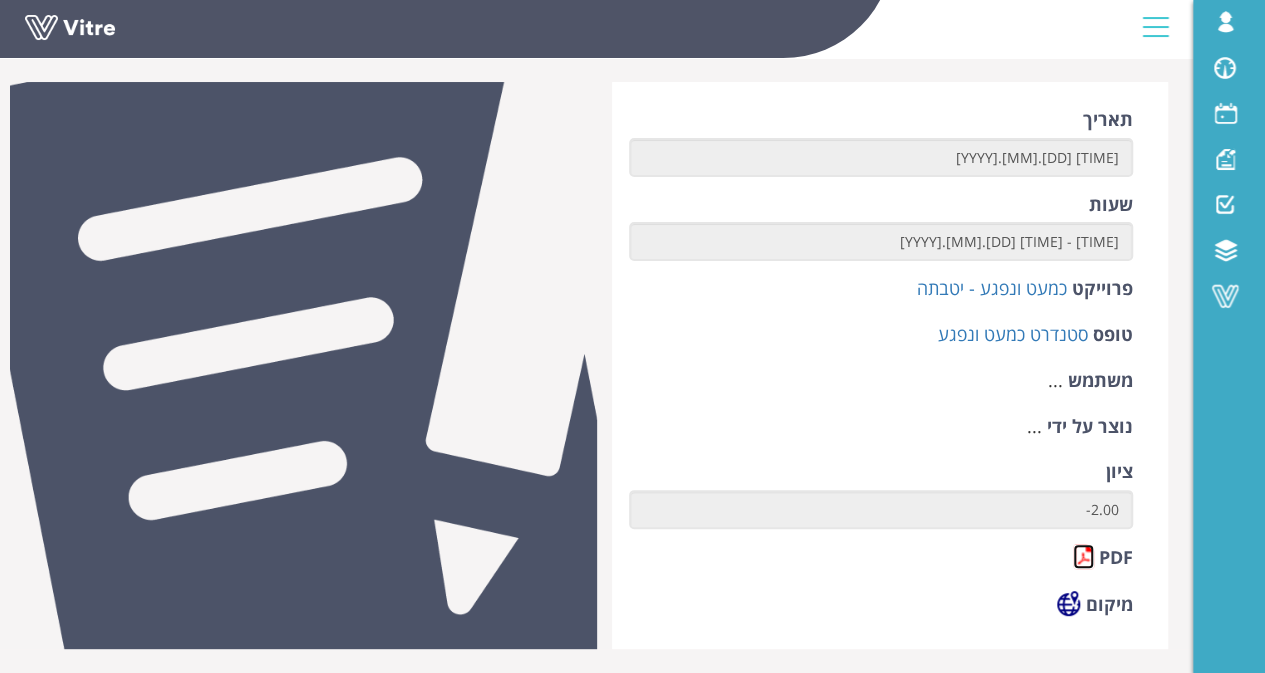 click at bounding box center [1083, 556] 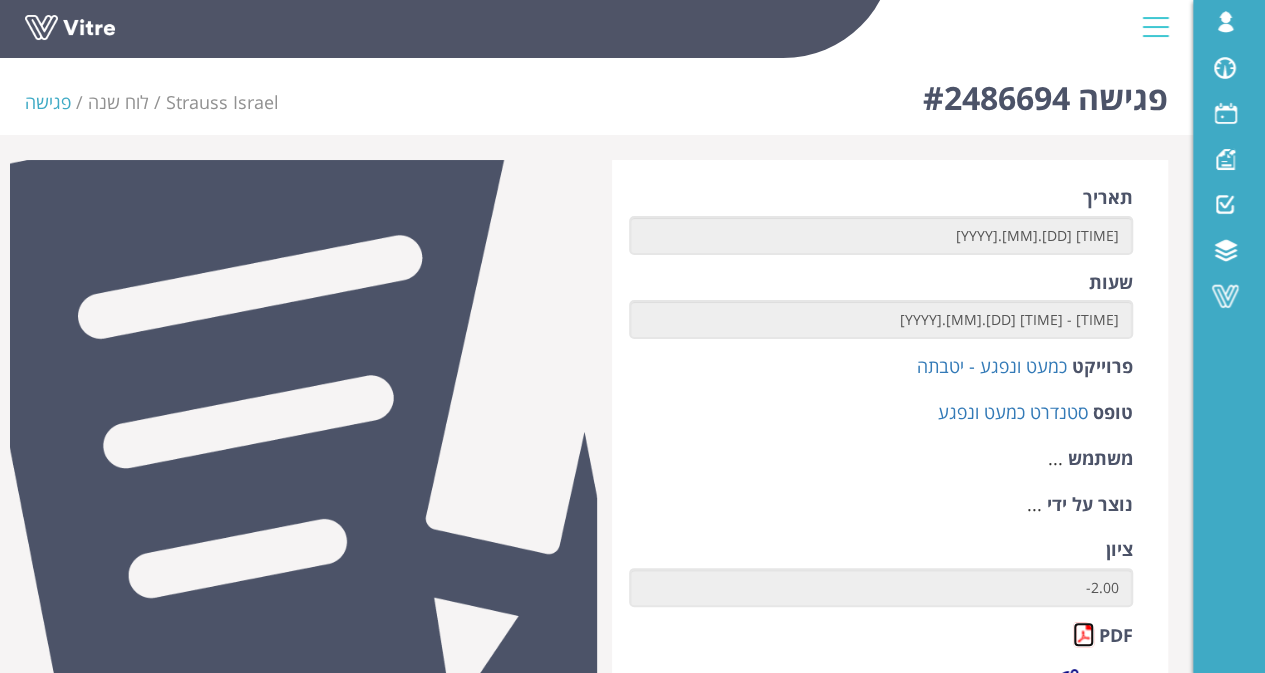 scroll, scrollTop: 78, scrollLeft: 0, axis: vertical 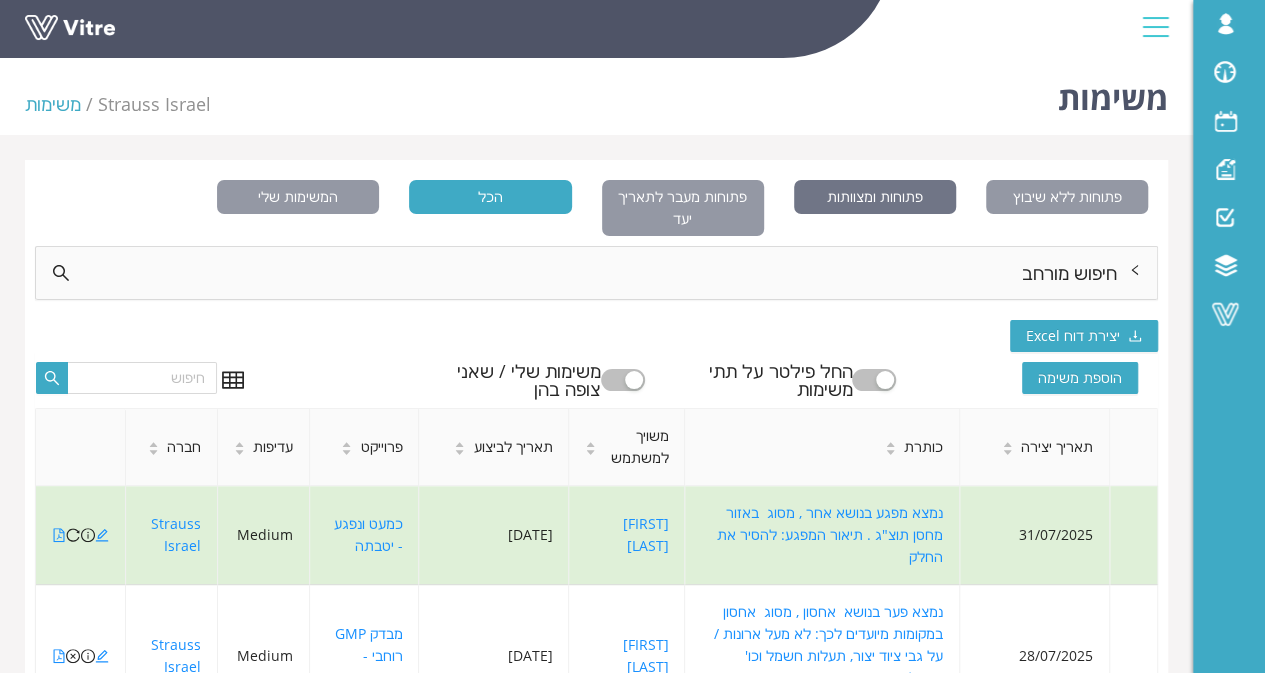 click on "פתוחות ומצוותות" at bounding box center [875, 197] 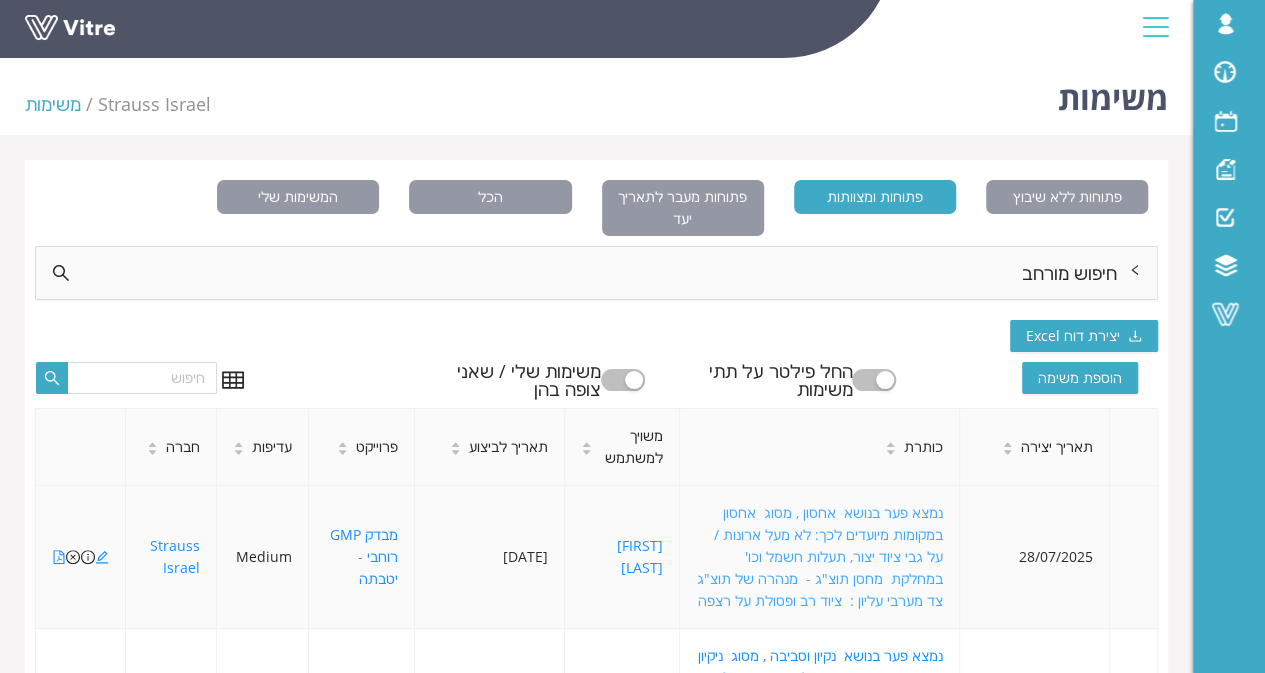 click on "נמצא פער בנושא  אחסון , מסוג  אחסון במקומות מיועדים לכך: לא מעל ארונות / על גבי ציוד יצור, תעלות חשמל וכו' במחלקת  מחסן תוצ"ג -  מנהרה של תוצ"ג צד מערבי עליון :  ציוד רב ופסולת על רצפה" at bounding box center [820, 556] 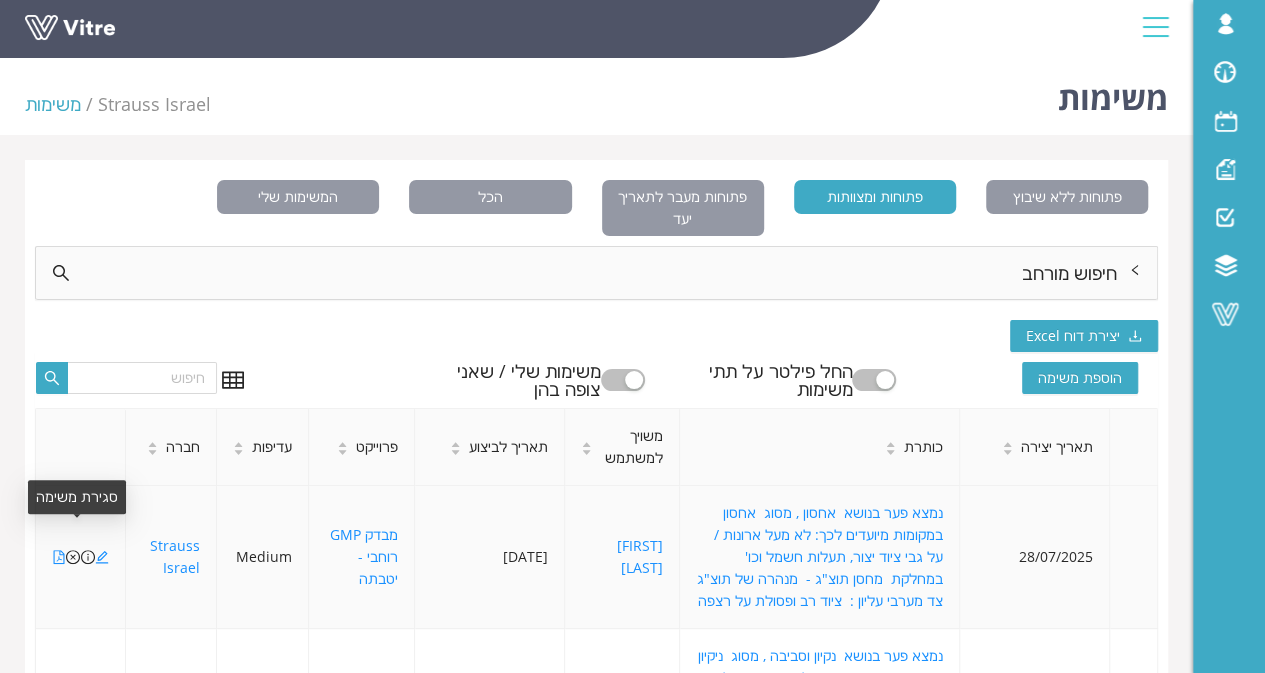 click 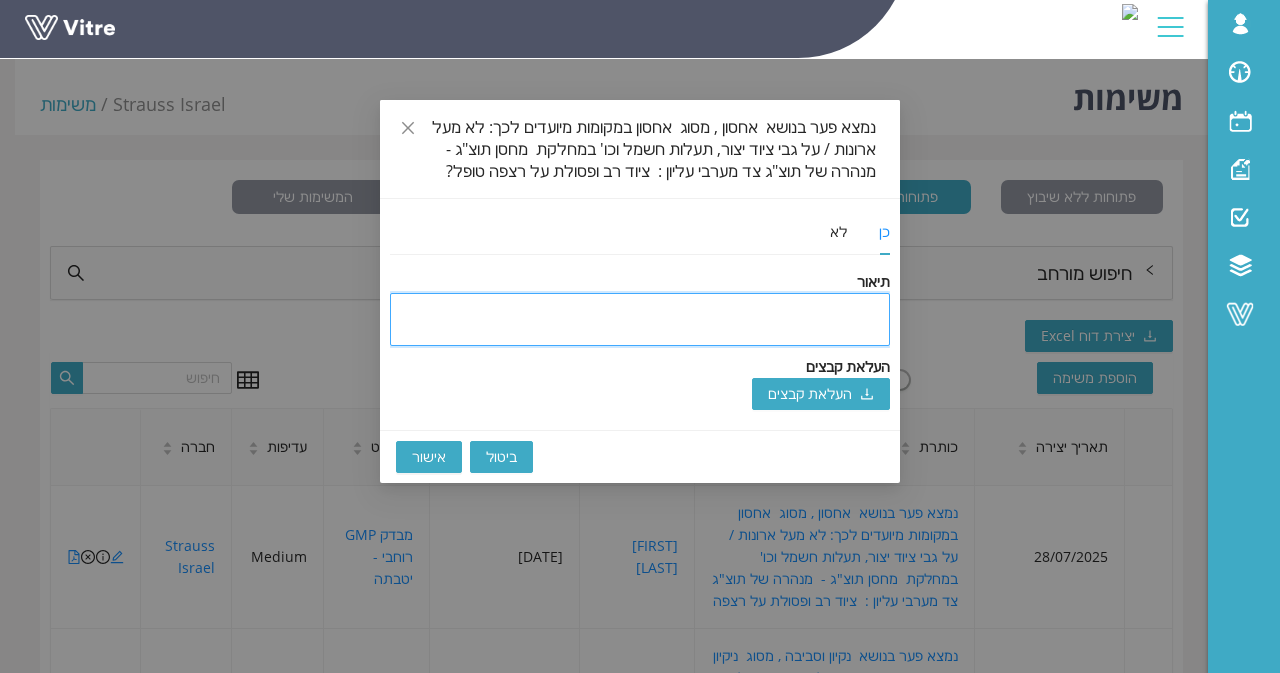 click at bounding box center (640, 319) 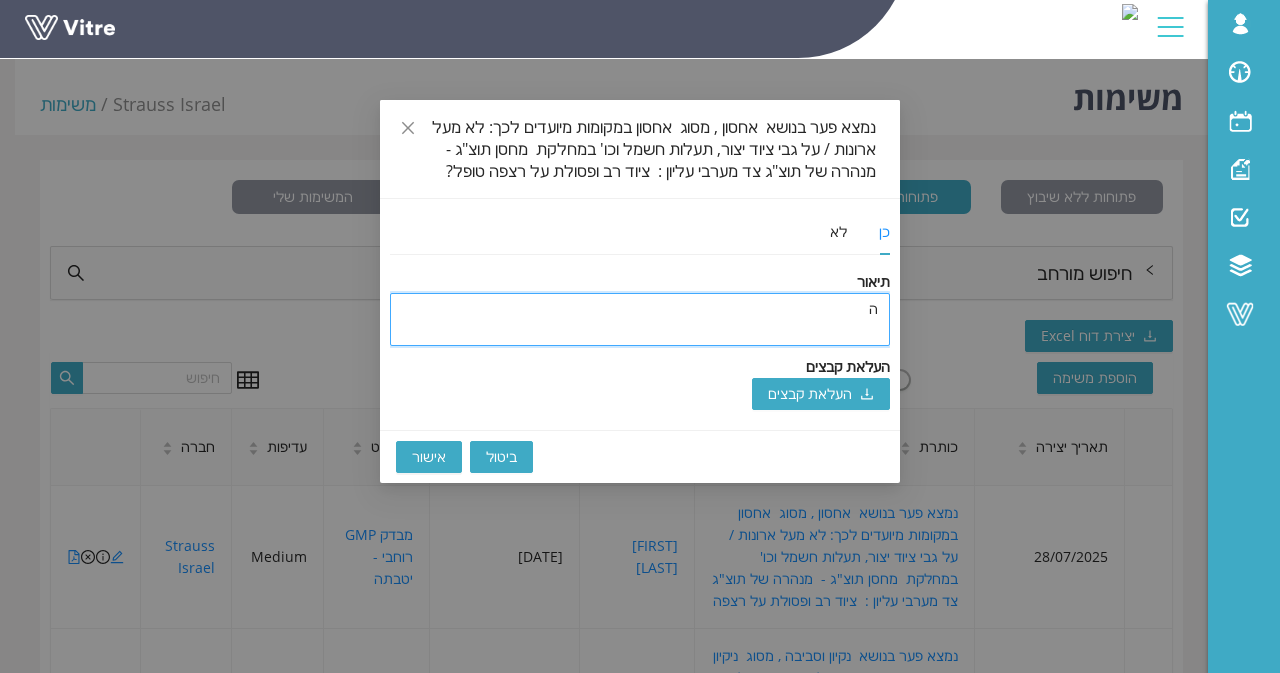 type on "הכ" 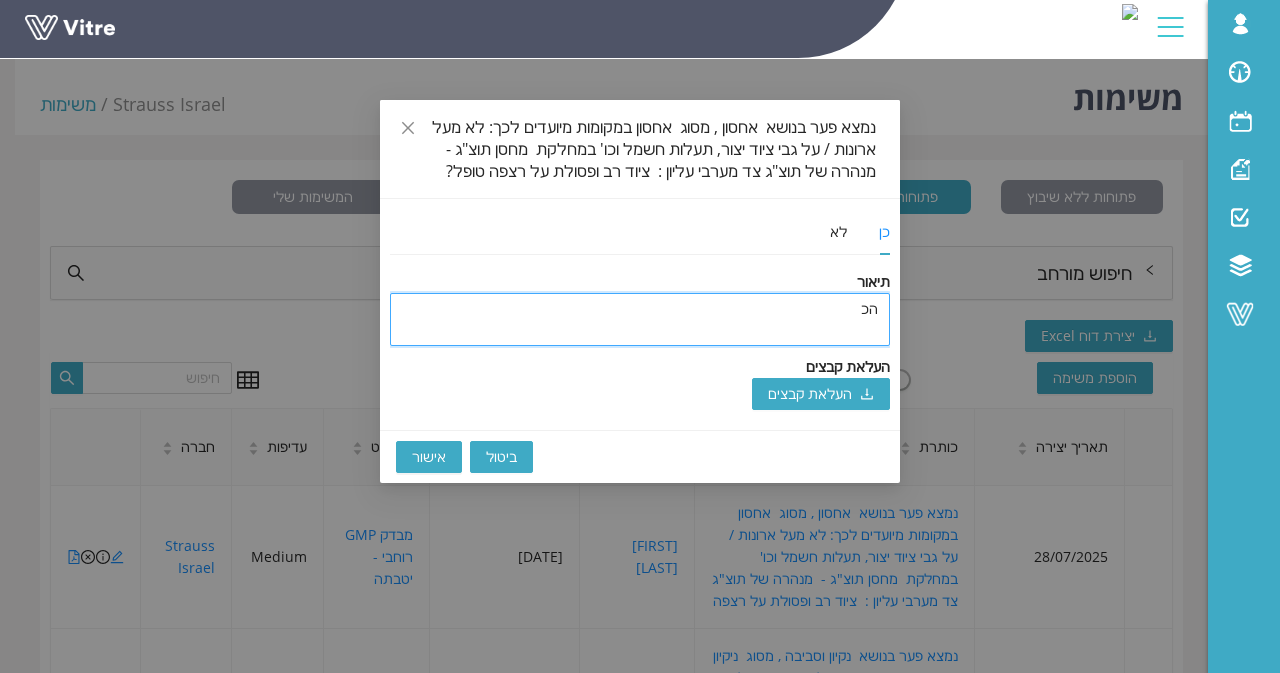 type on "הכל" 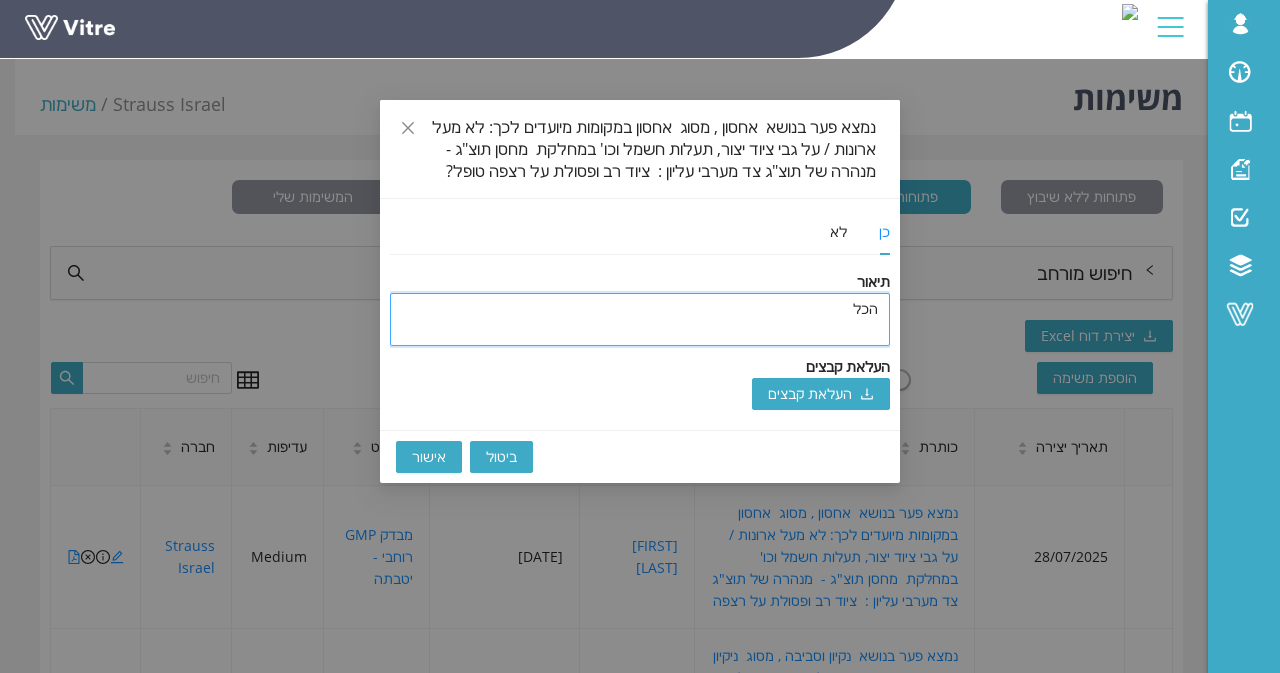 type on "הכלח" 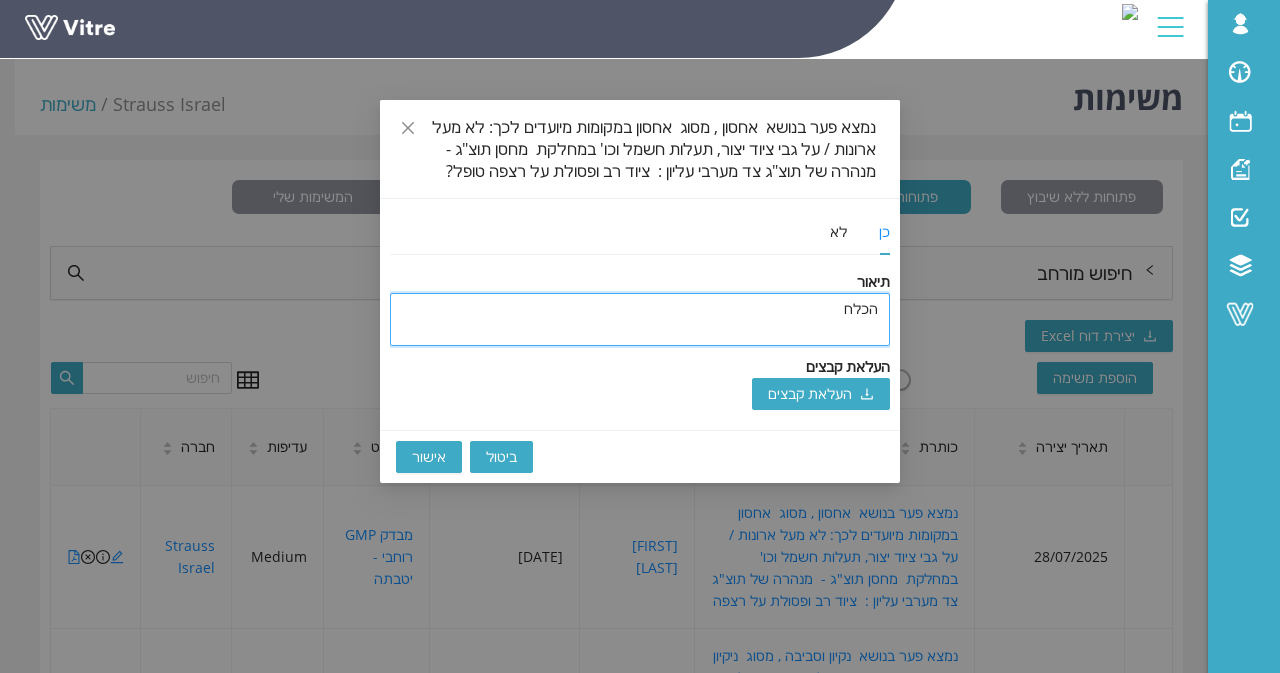 type on "הכל" 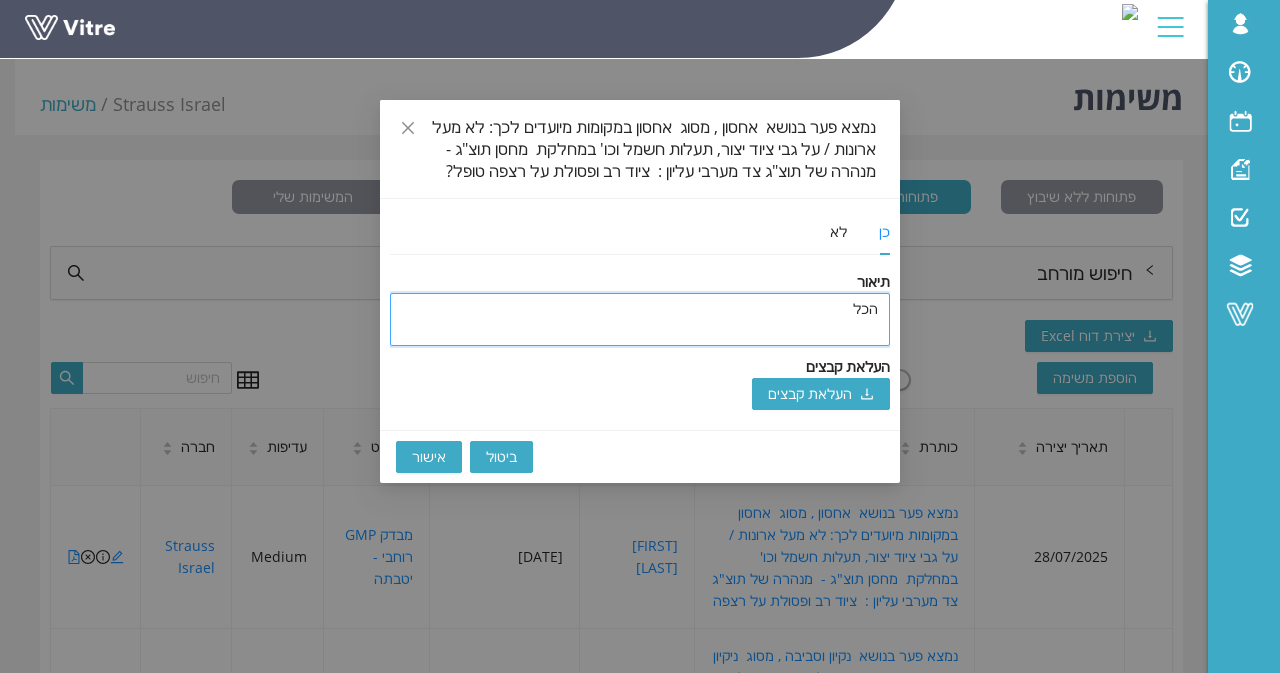 type on "הכל" 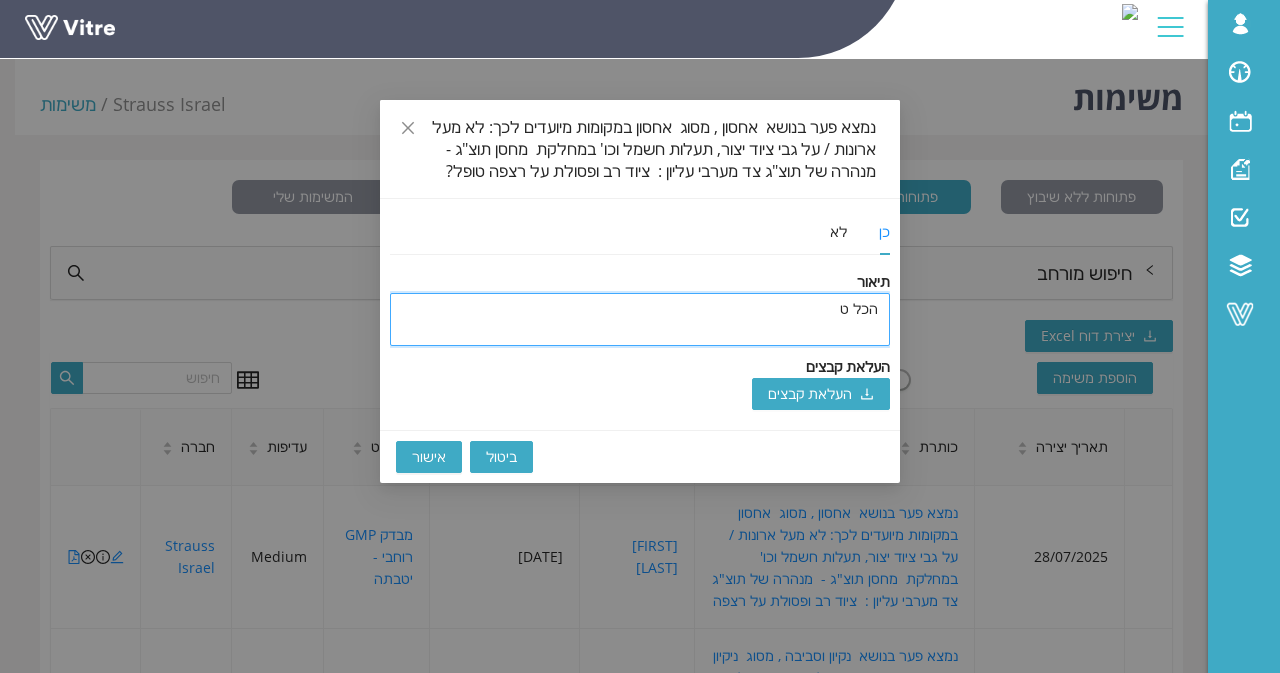 type on "הכל טו" 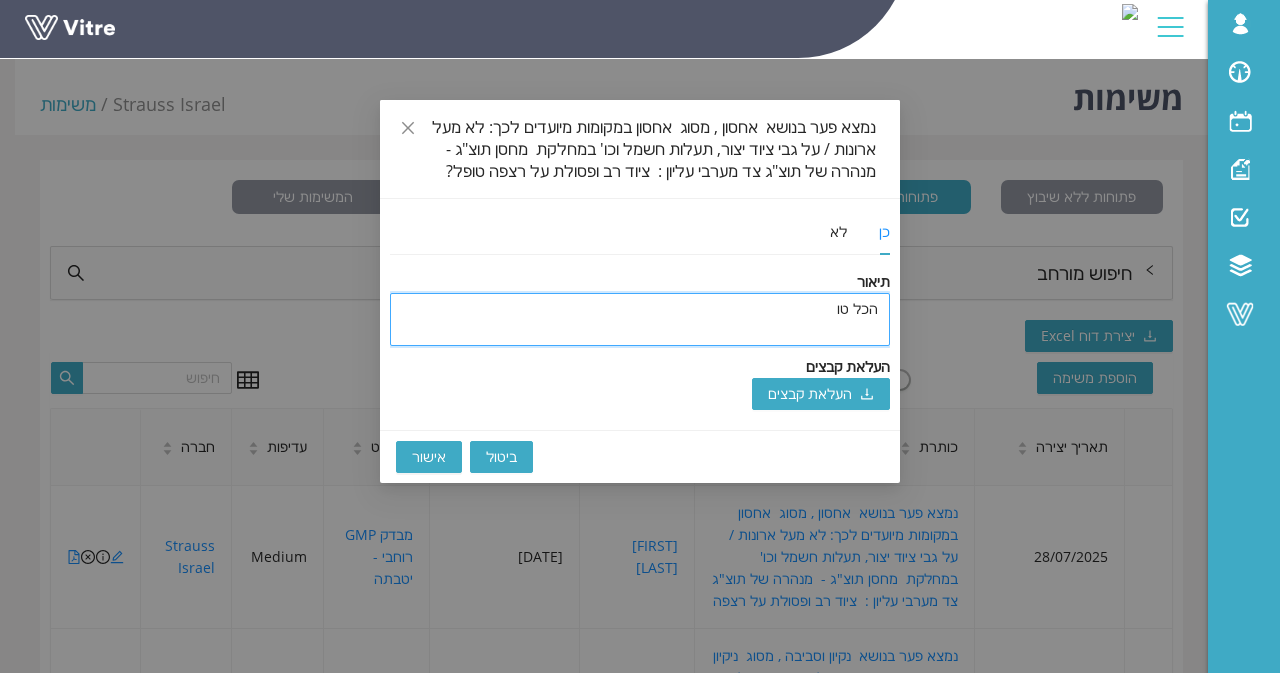 type on "הכל טופ" 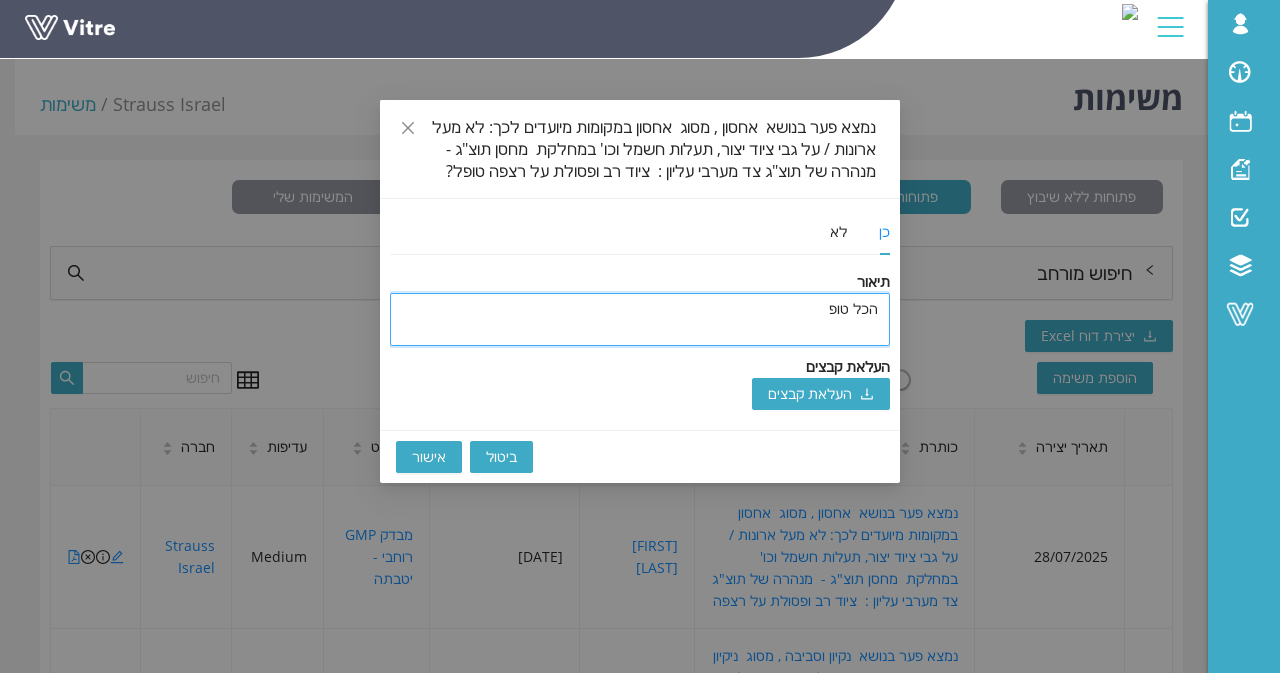 type on "הכל טופל" 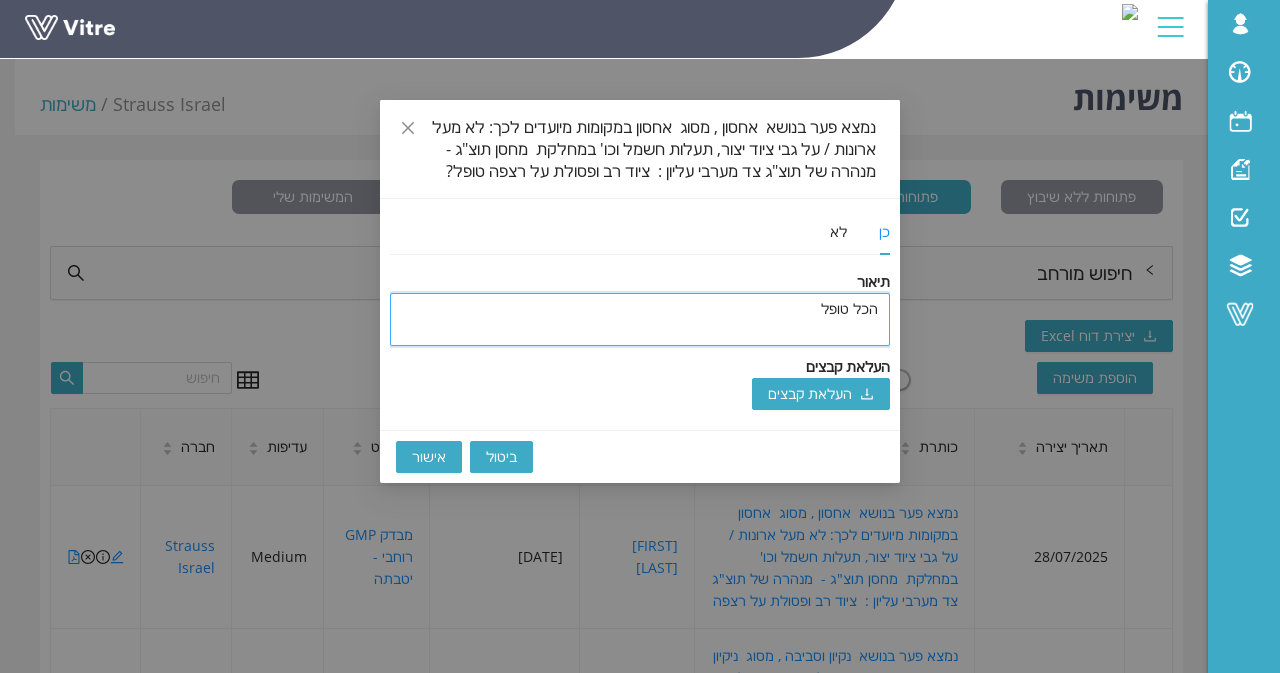 type on "הכל טופל" 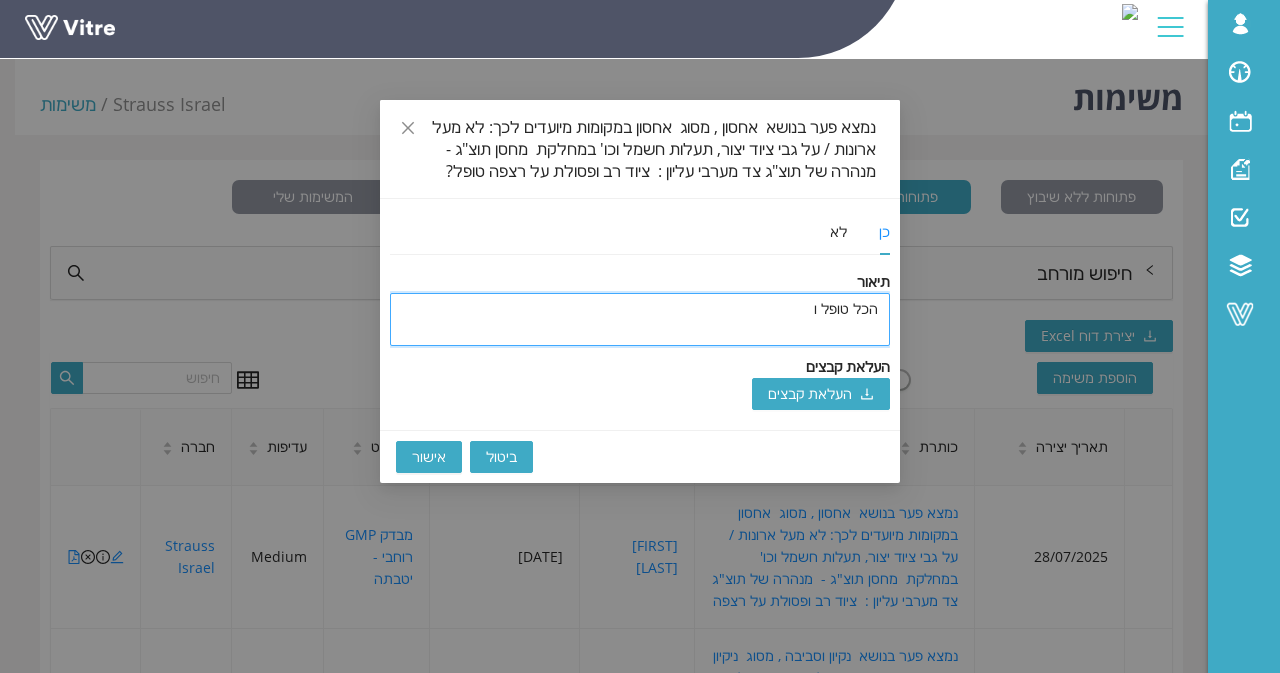 type on "הכל טופל וס" 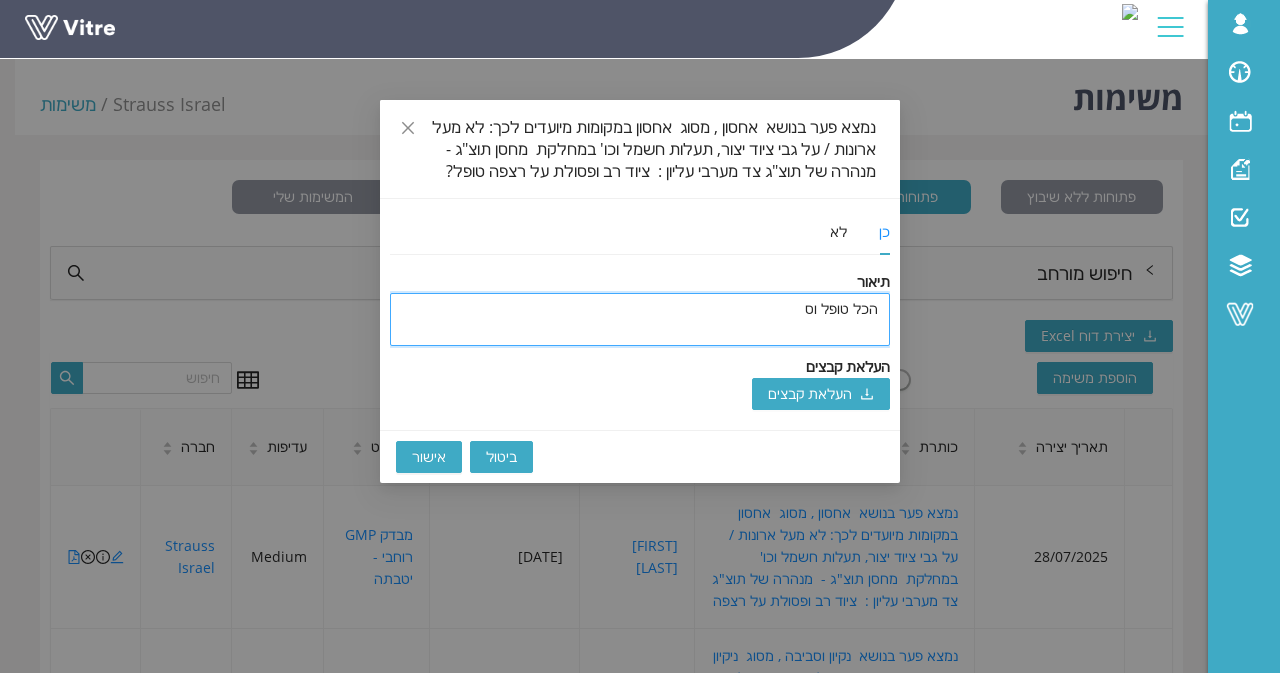 type 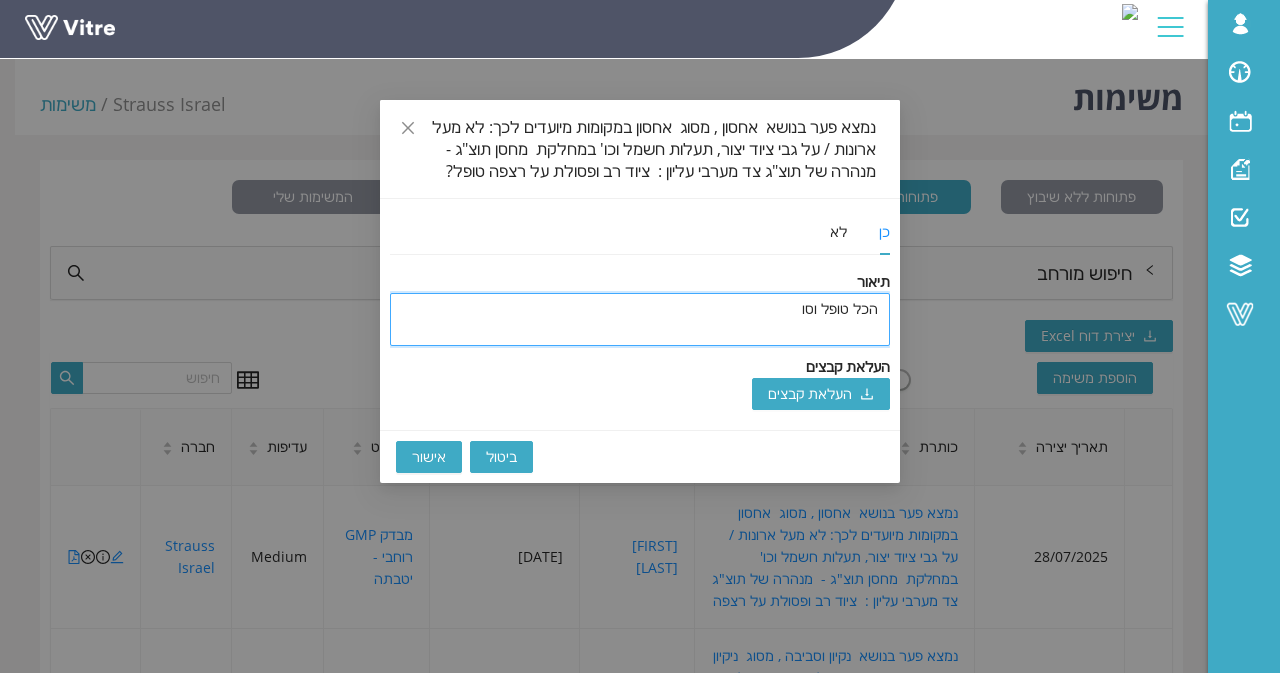 type on "הכל טופל וסוד" 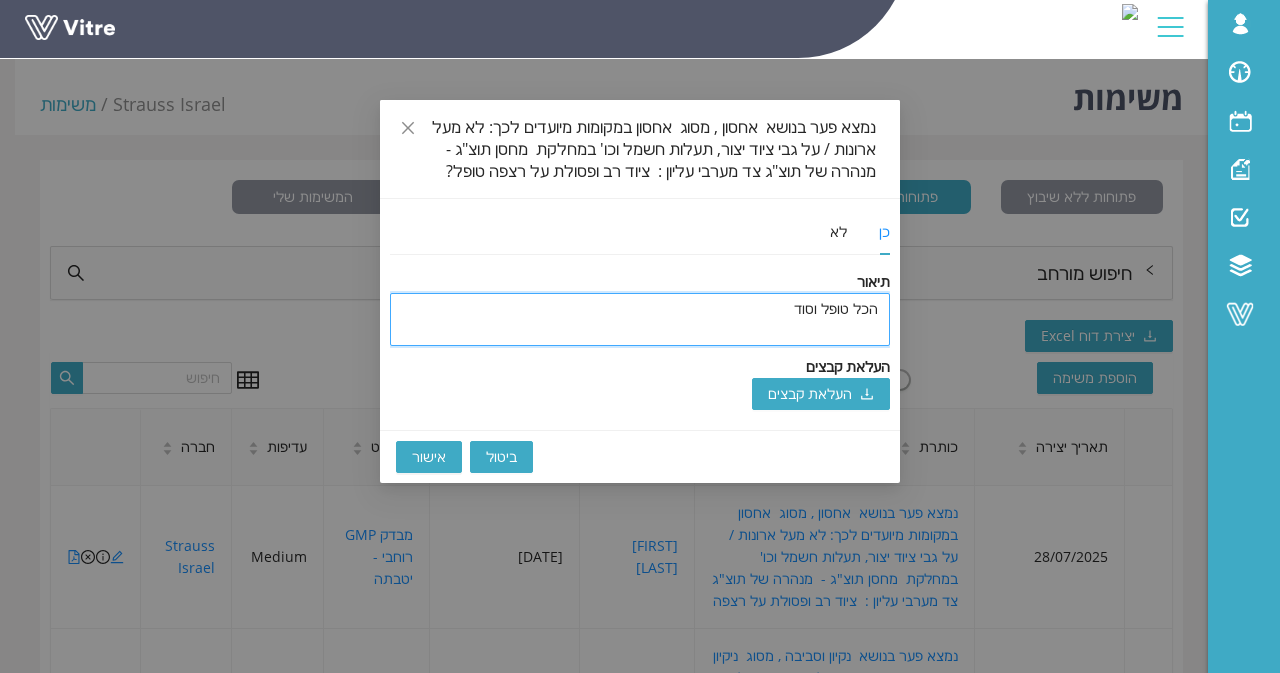 type on "הכל טופל וסודר" 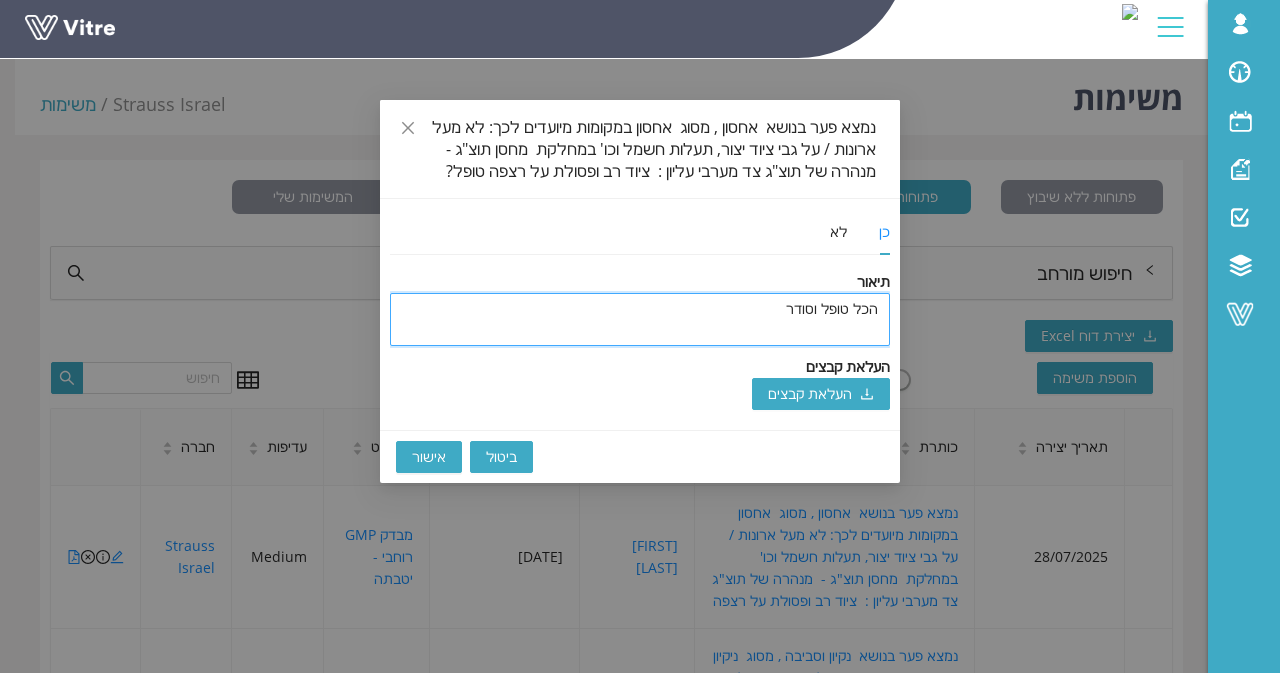 type on "הכל טופל וסודר" 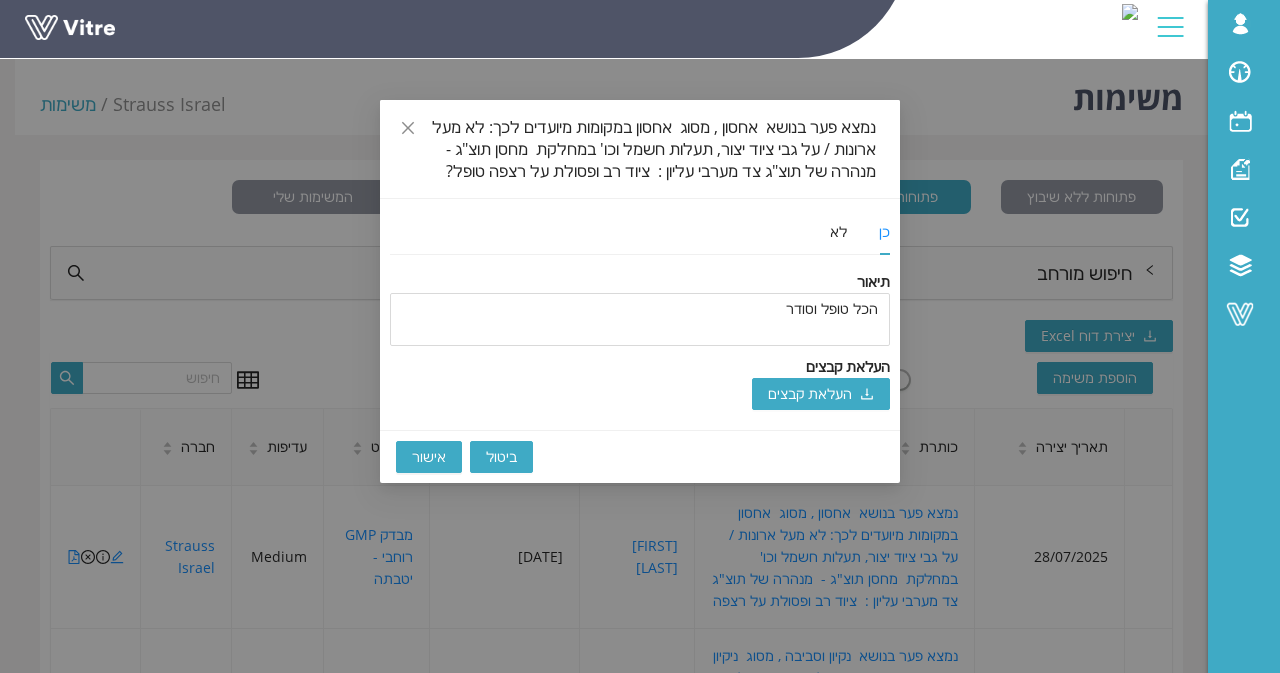 click on "אישור" at bounding box center [429, 457] 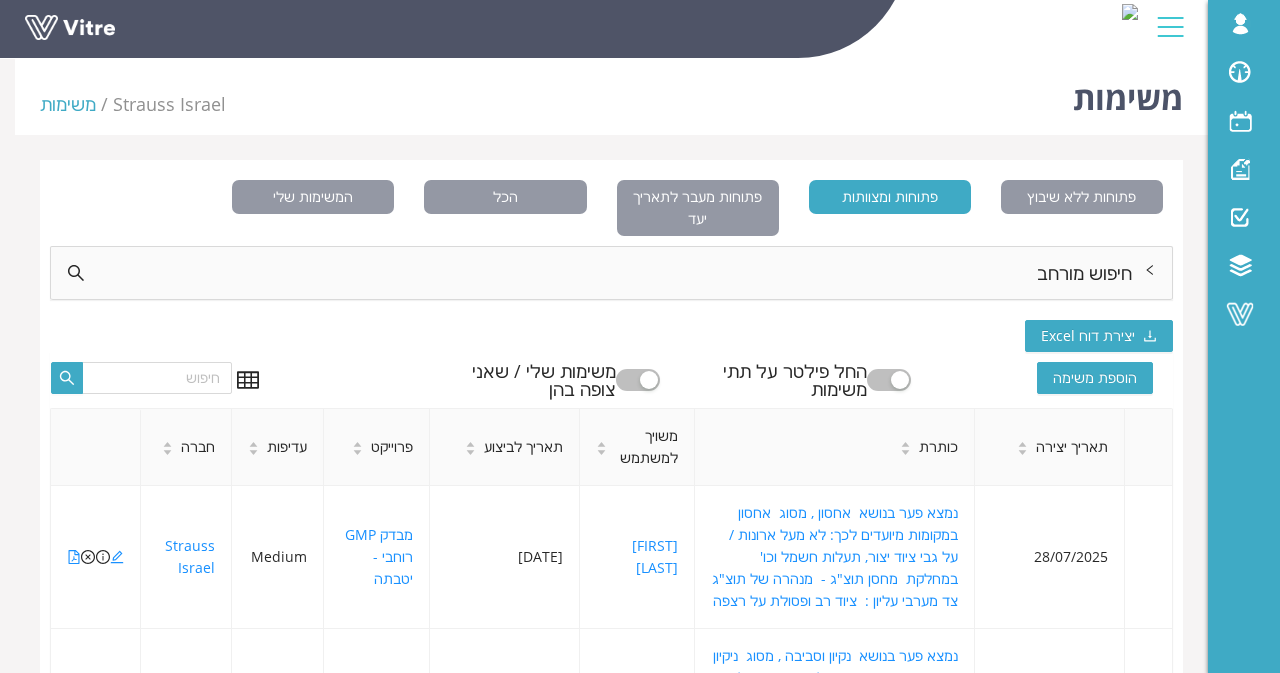 type 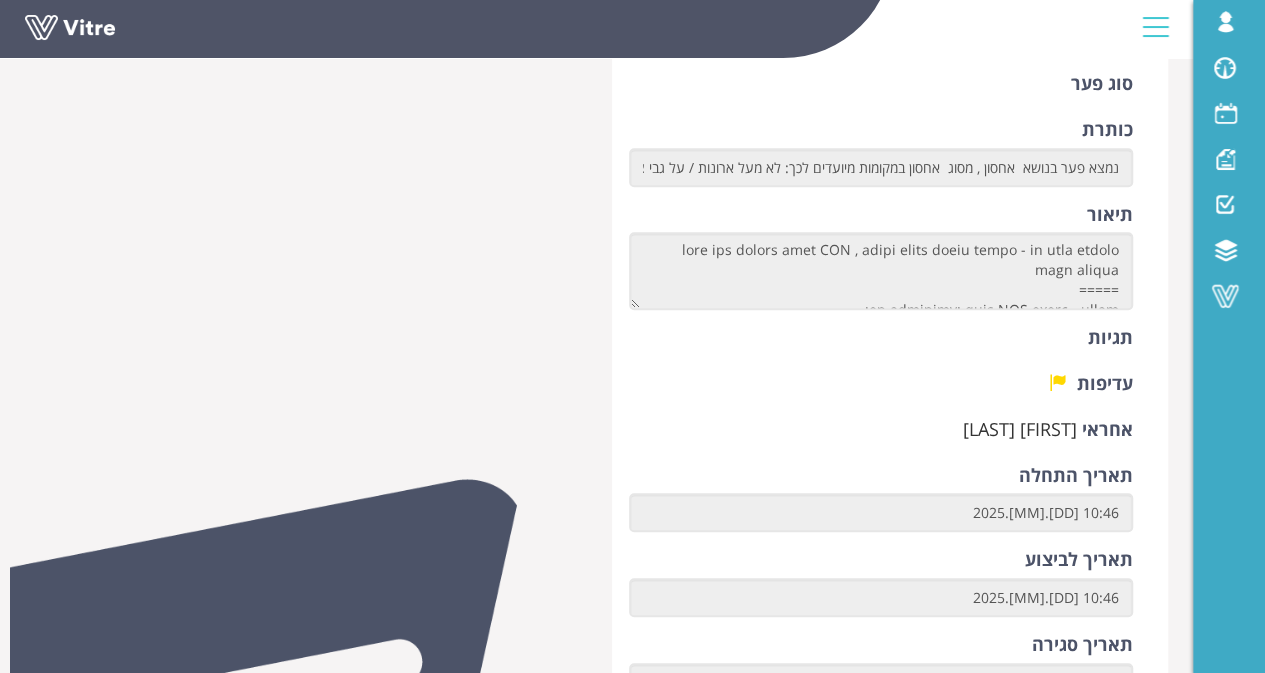 scroll, scrollTop: 600, scrollLeft: 0, axis: vertical 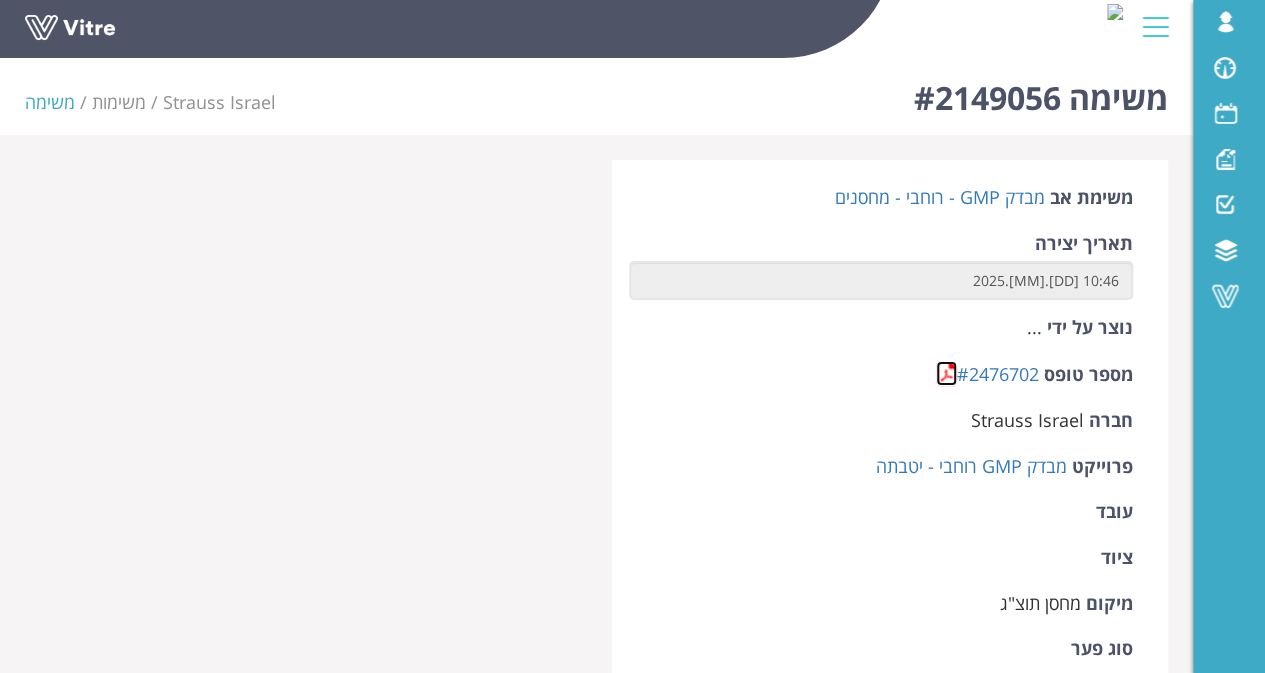 click at bounding box center [946, 373] 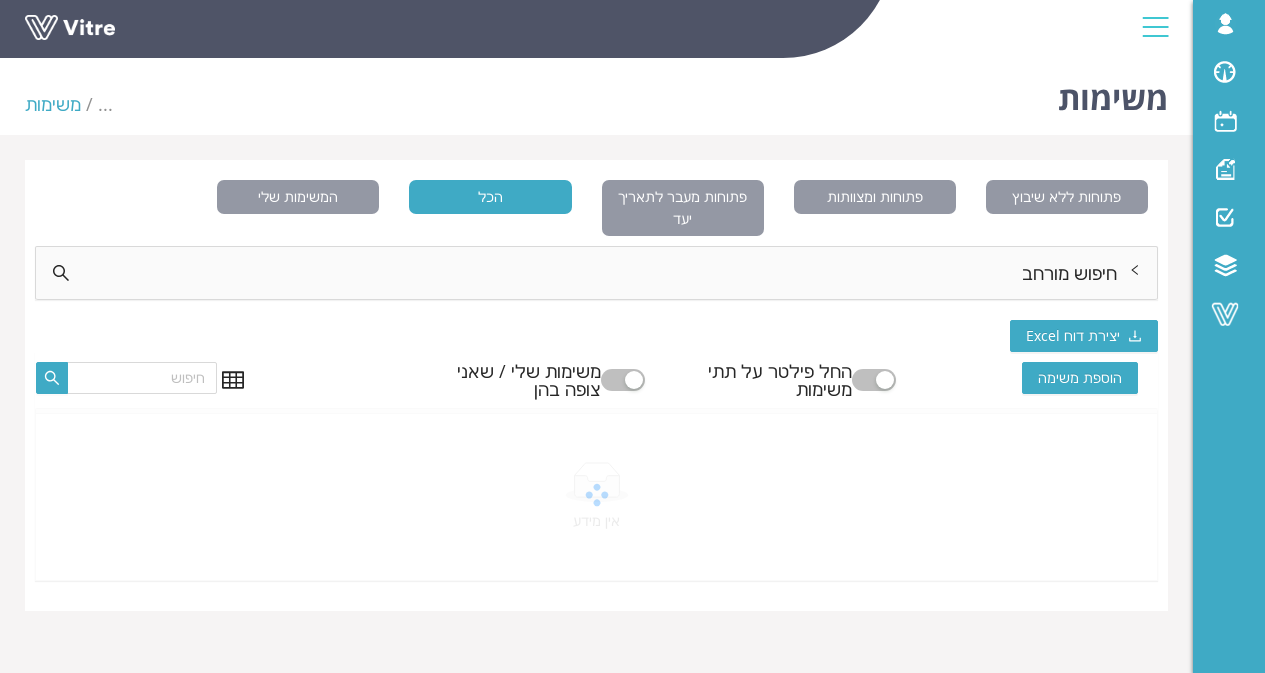 scroll, scrollTop: 0, scrollLeft: 0, axis: both 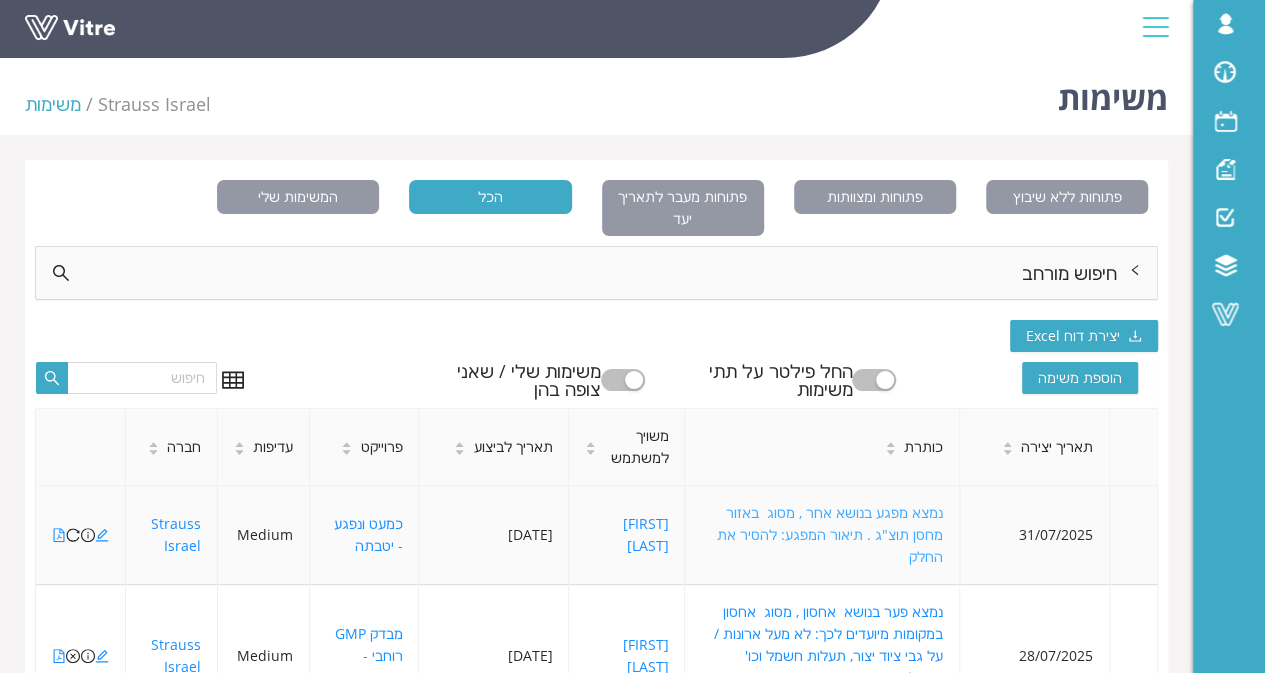 click on "נמצא מפגע בנושא אחר , מסוג   באזור מחסן תוצ"ג . תיאור המפגע: להסיר את החלק" at bounding box center (830, 534) 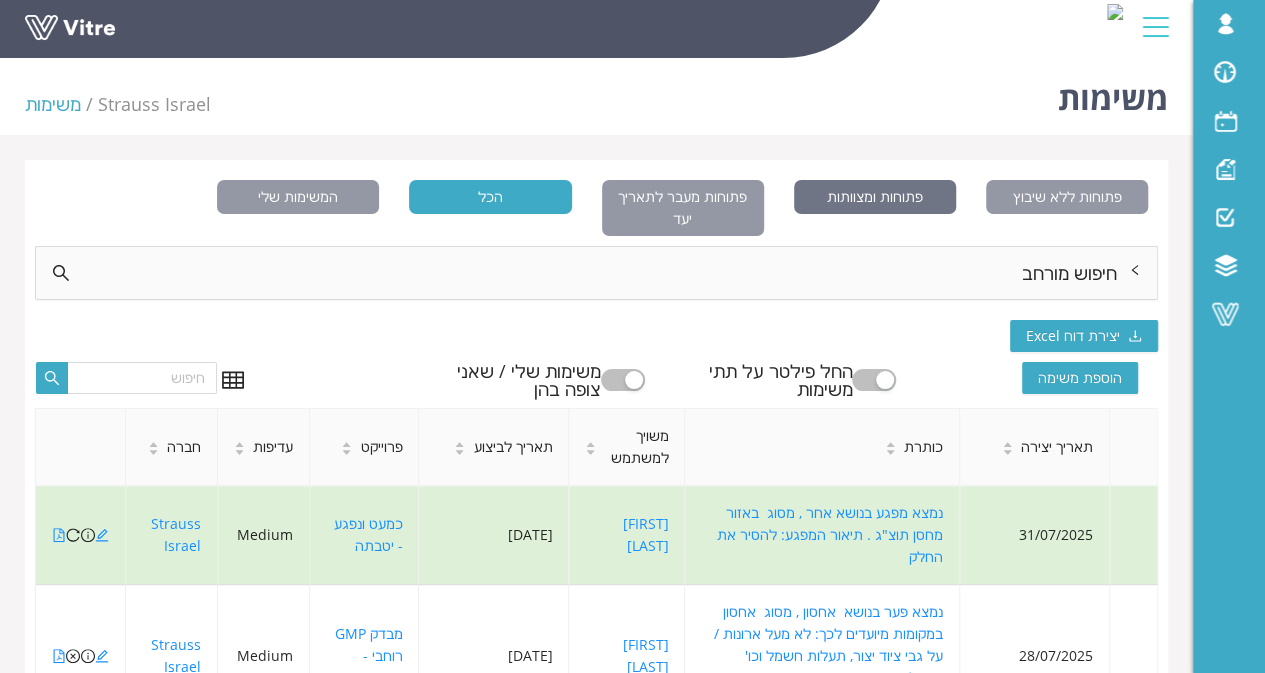 click on "פתוחות ומצוותות" at bounding box center [875, 197] 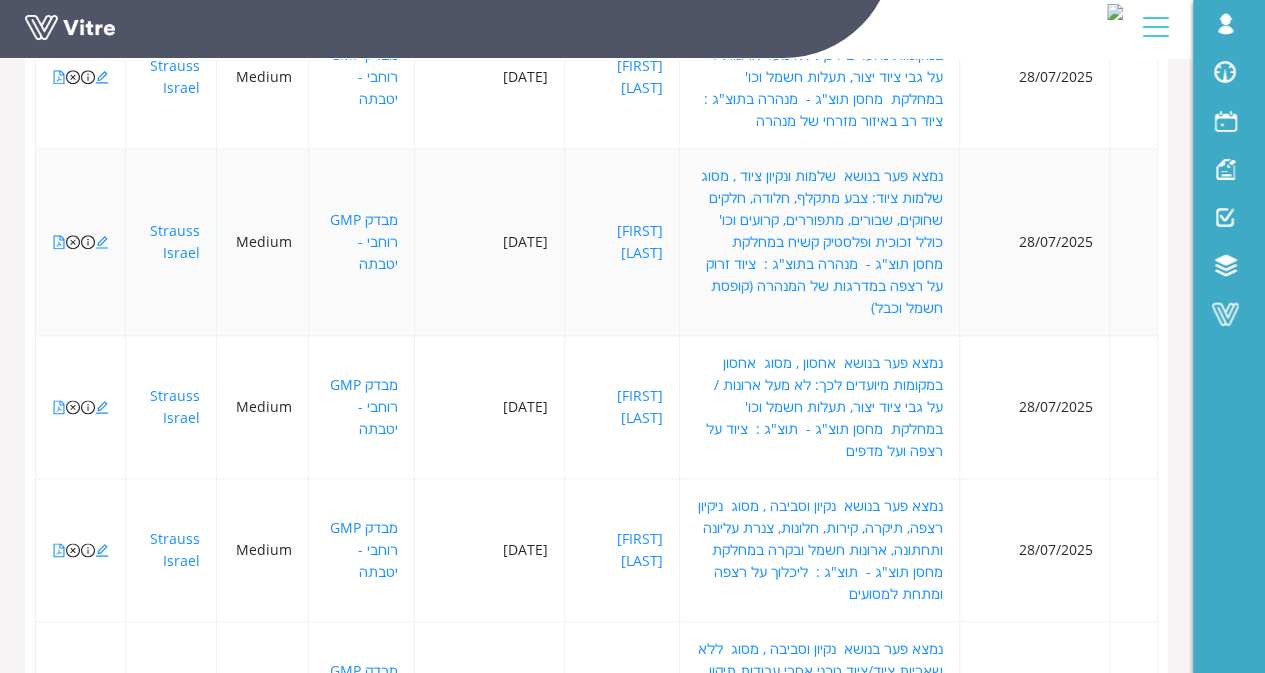 scroll, scrollTop: 1259, scrollLeft: 0, axis: vertical 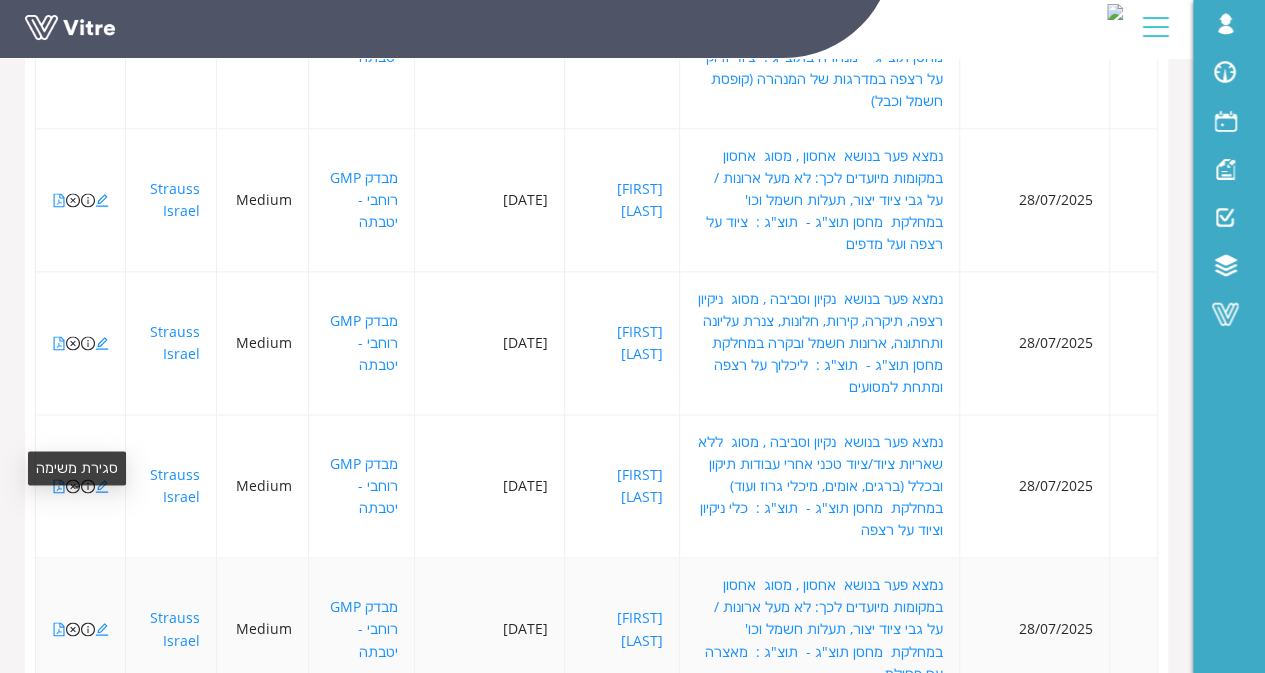 click 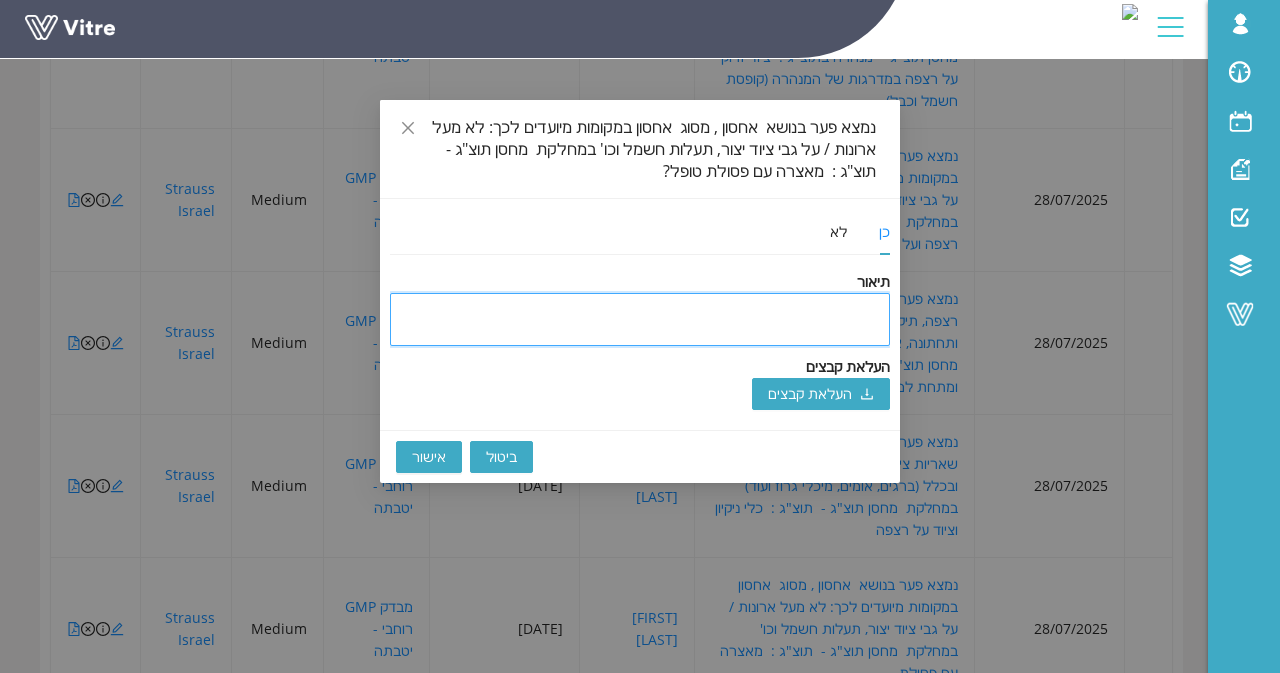 click at bounding box center [640, 319] 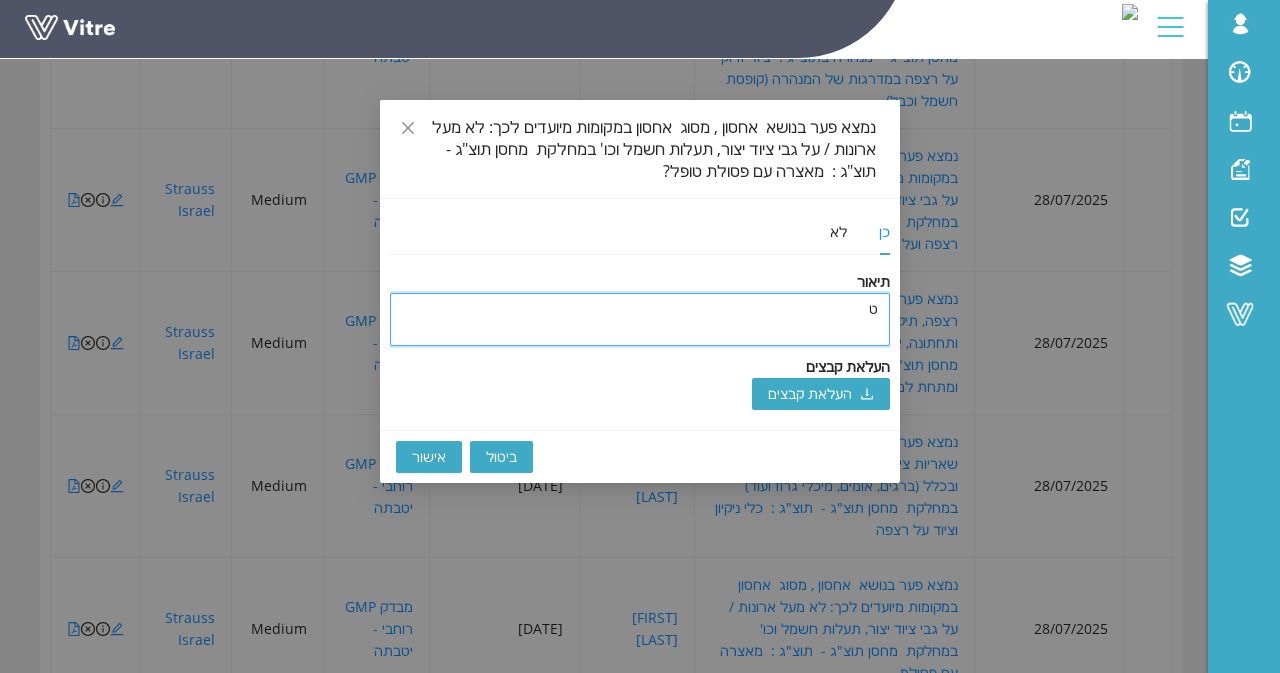 type on "טו" 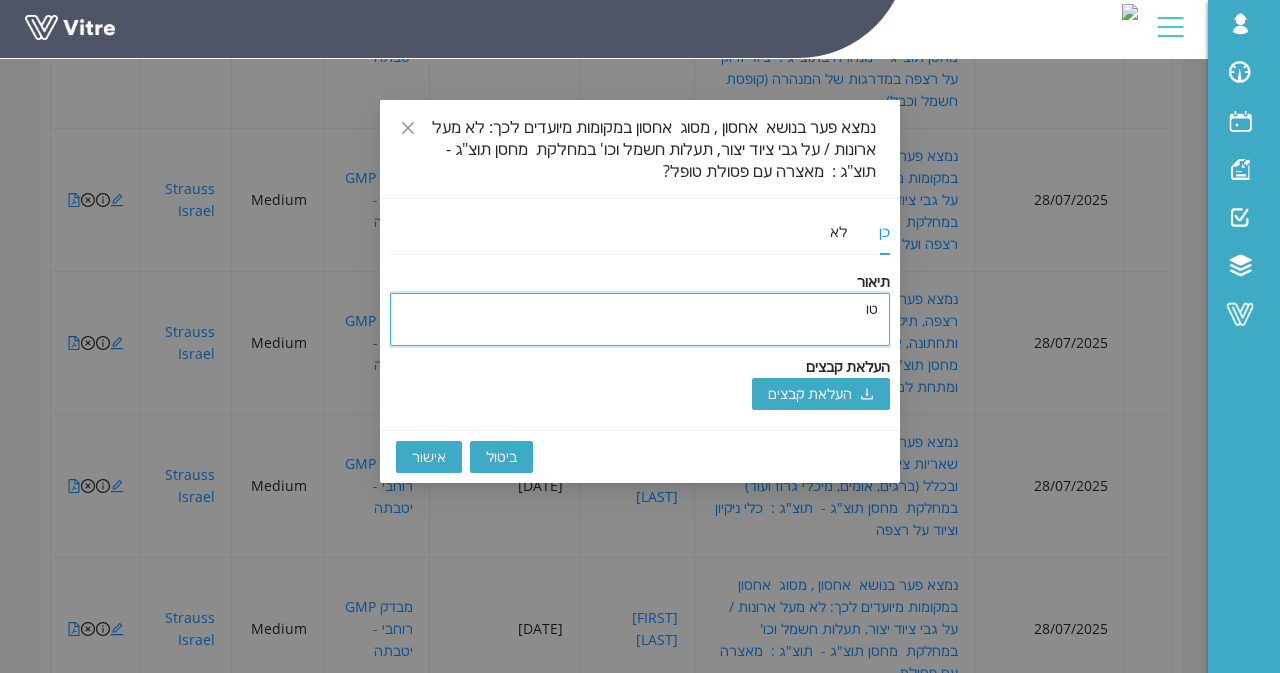 type on "טופ" 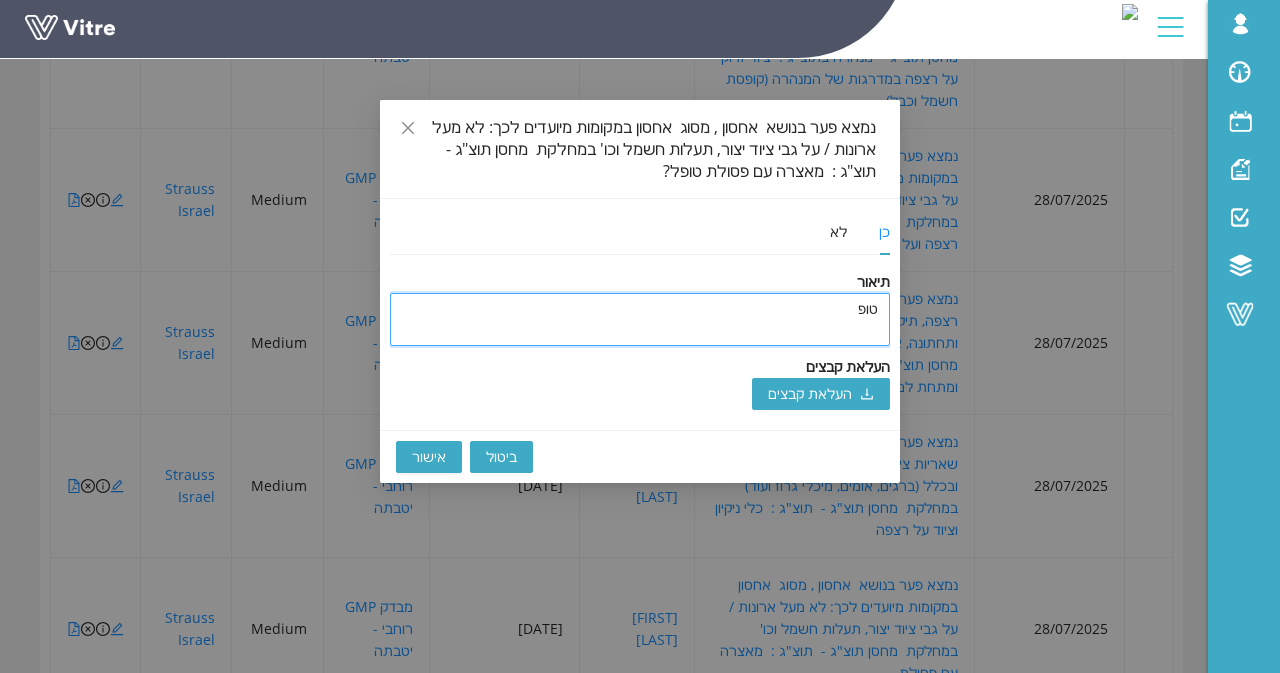 type on "טופל" 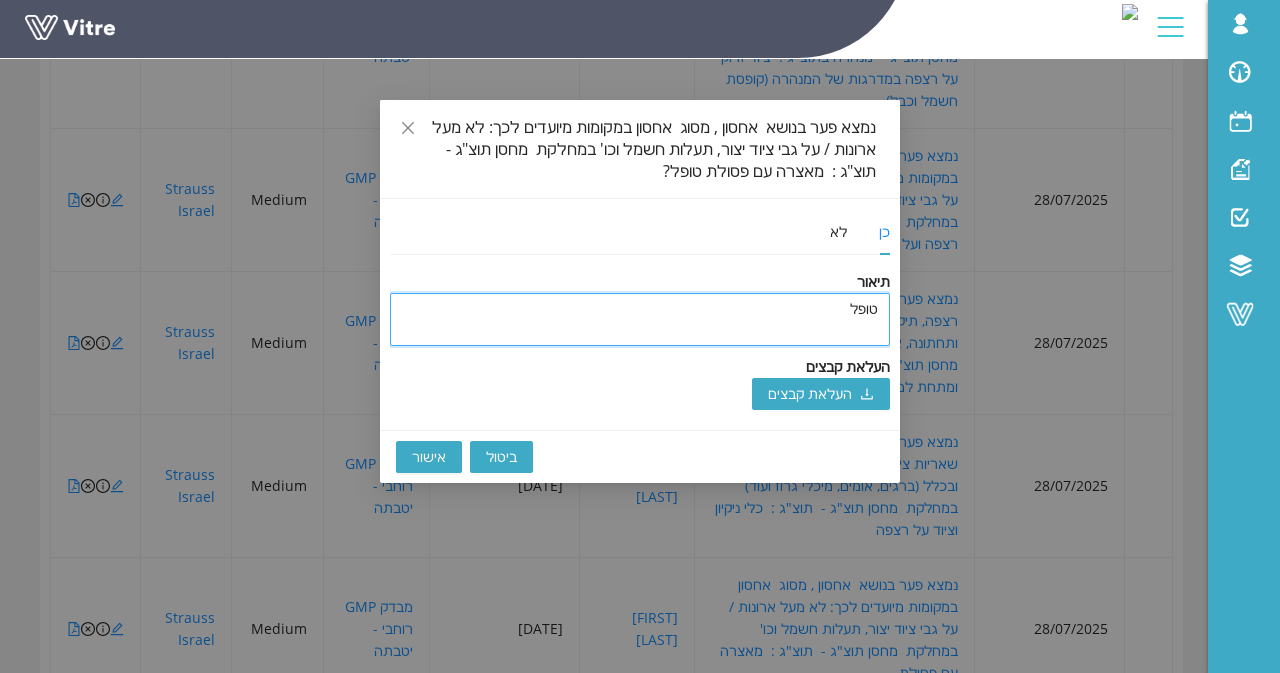 type on "טופל" 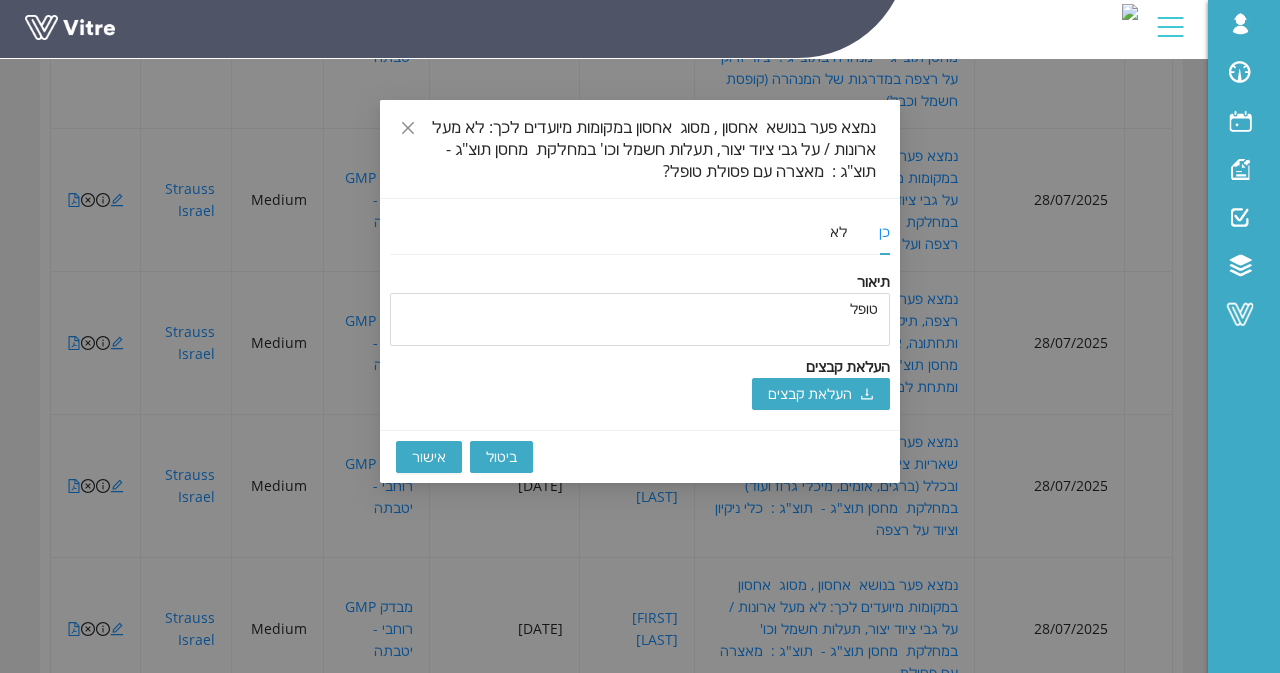 click on "אישור" at bounding box center (429, 457) 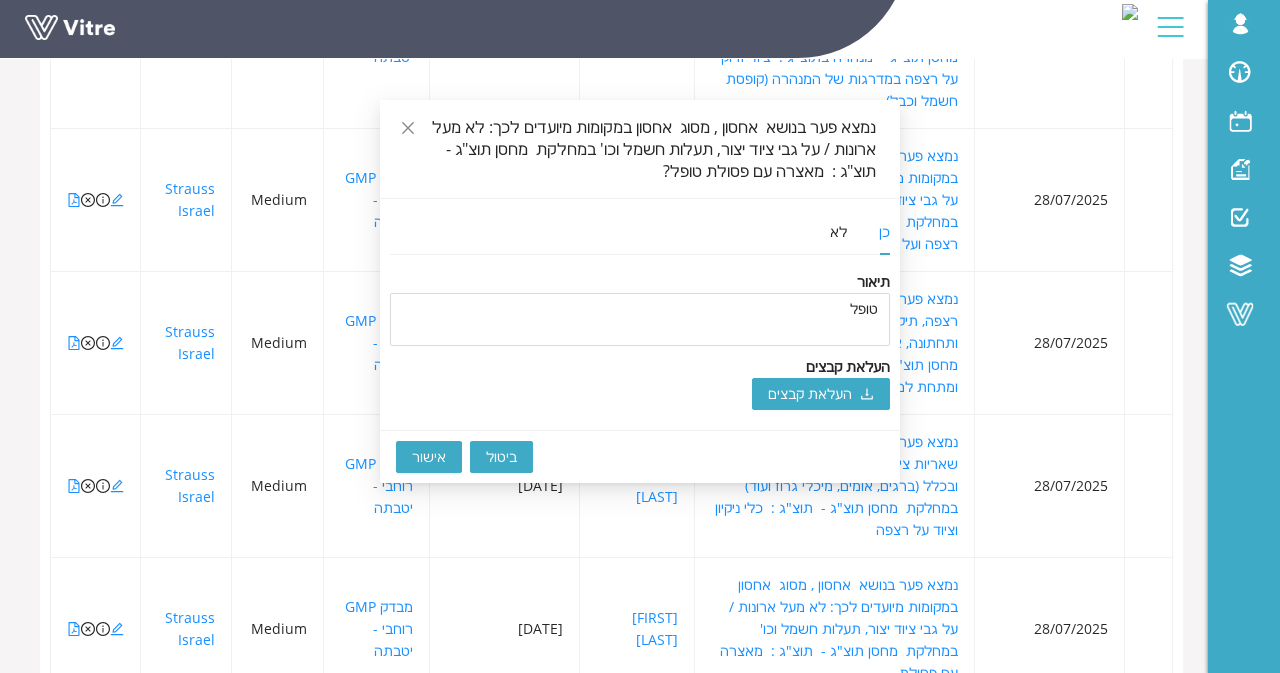 type 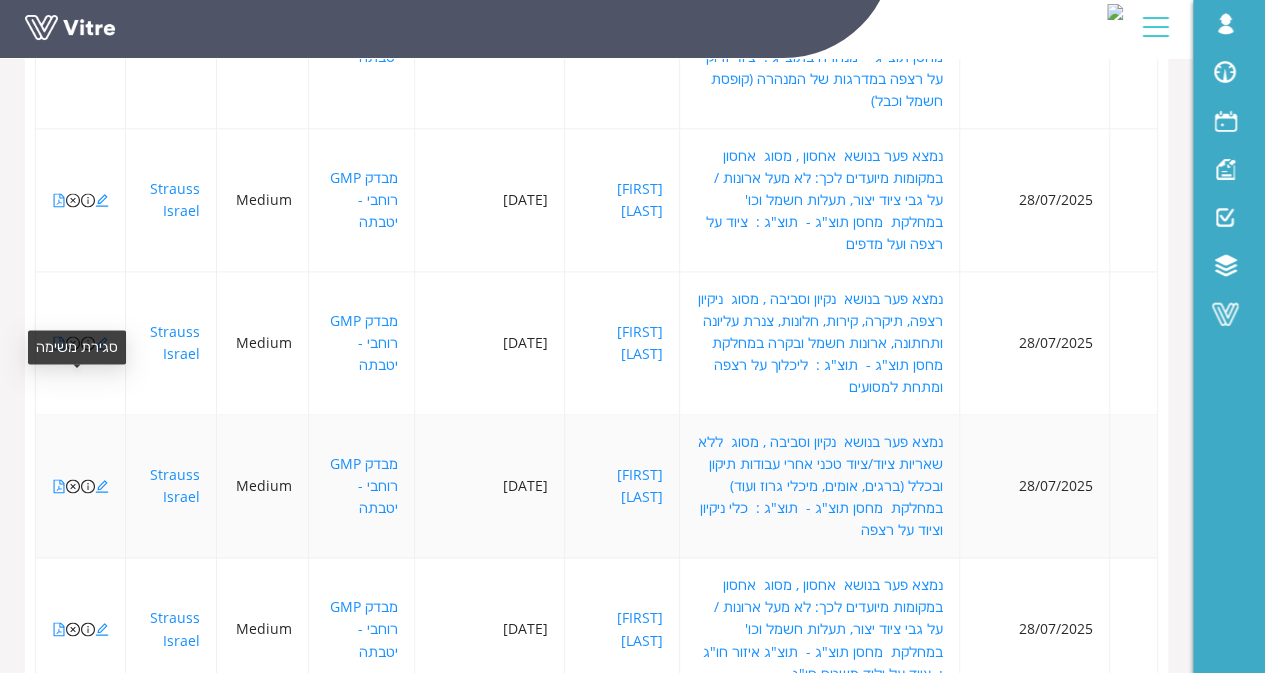 click 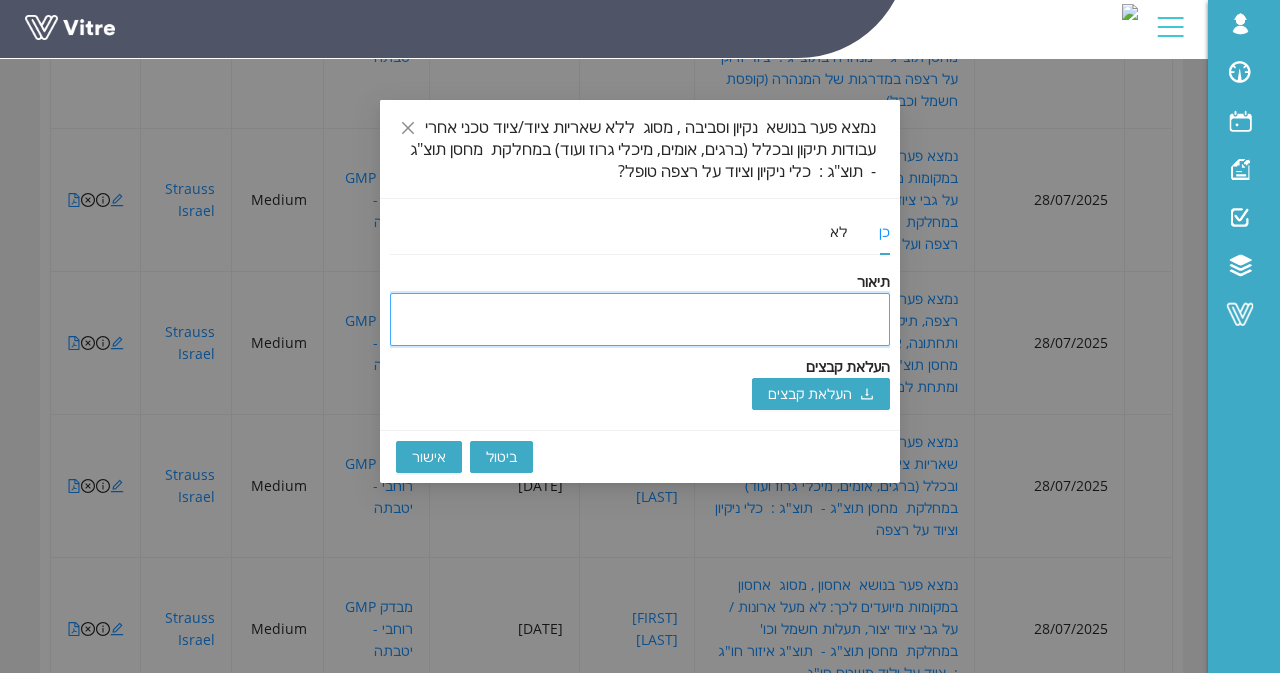 click at bounding box center [640, 319] 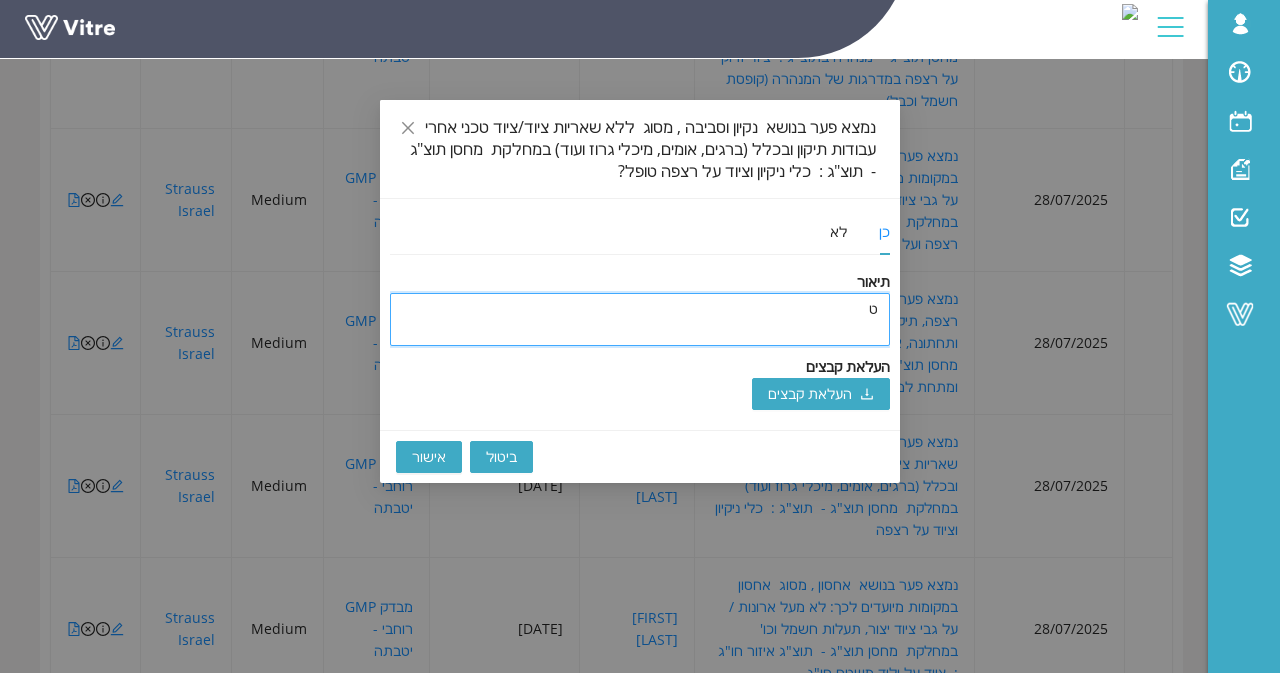 type on "טו" 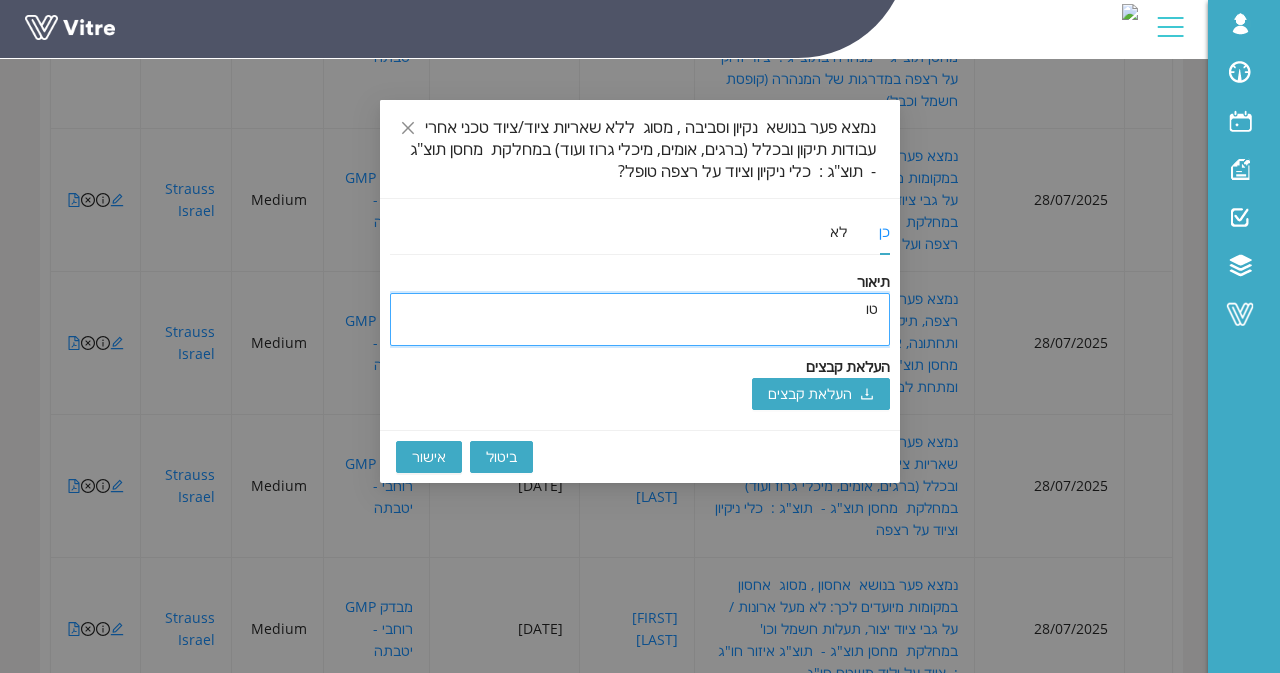 type 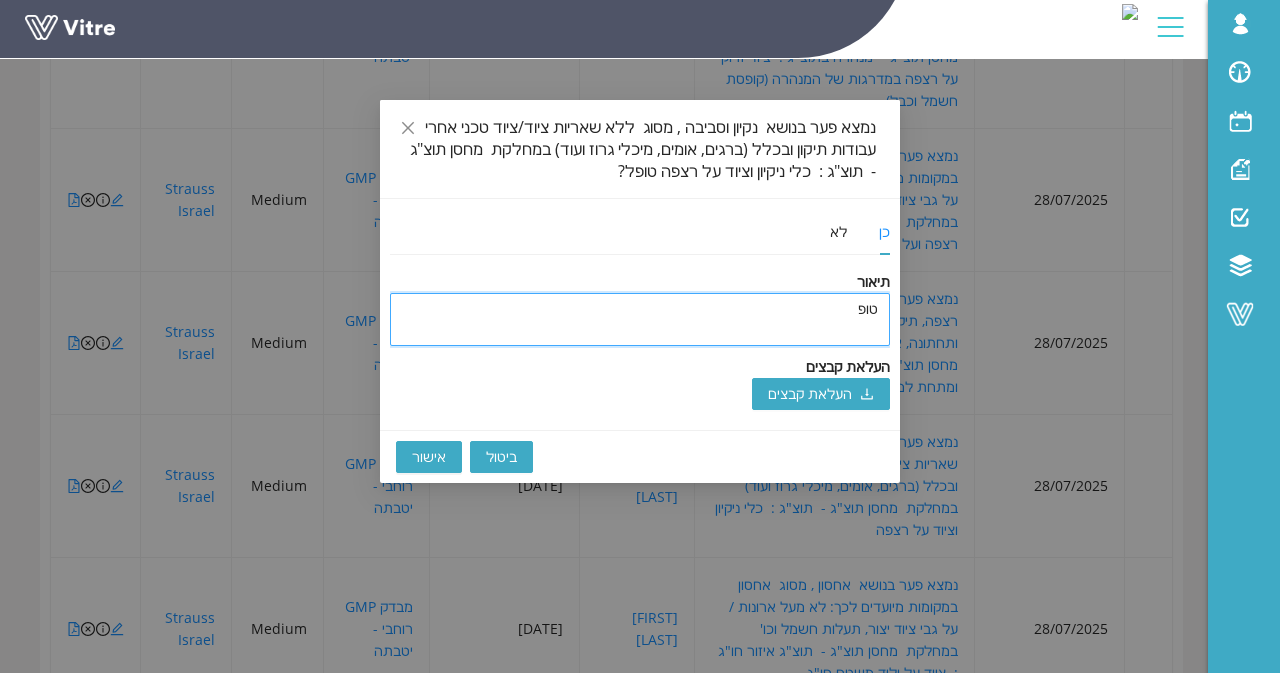 type on "טופל" 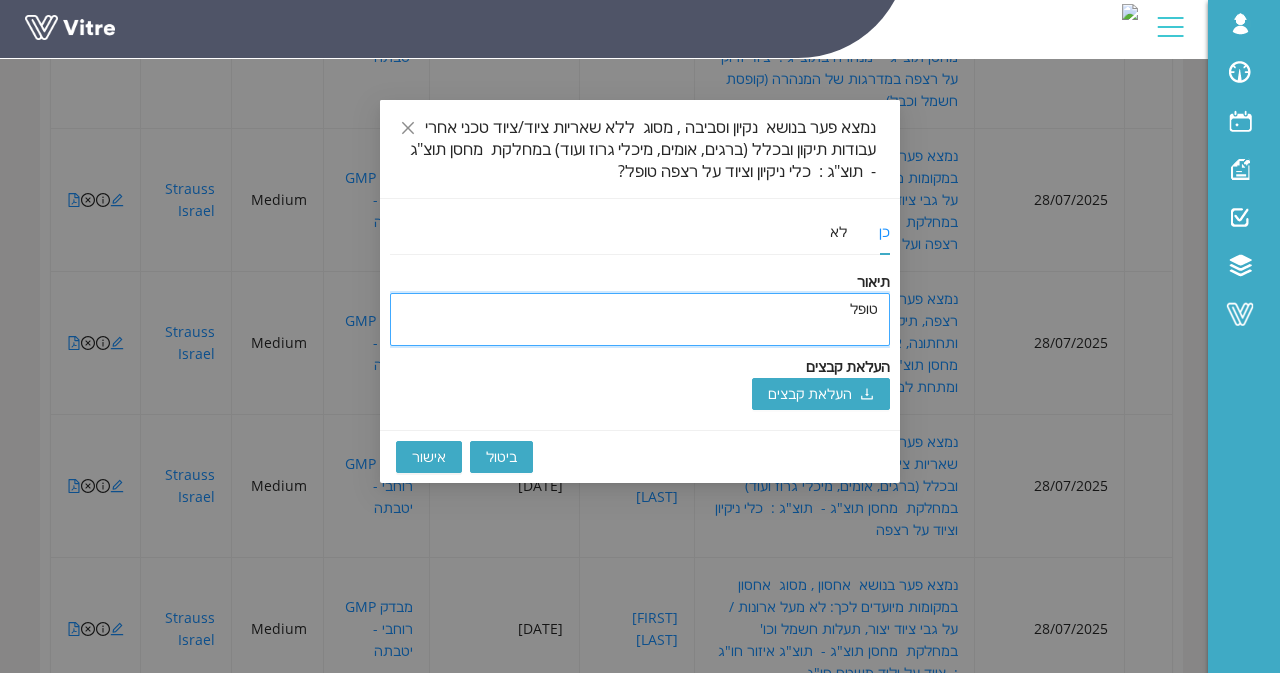 type on "טופל" 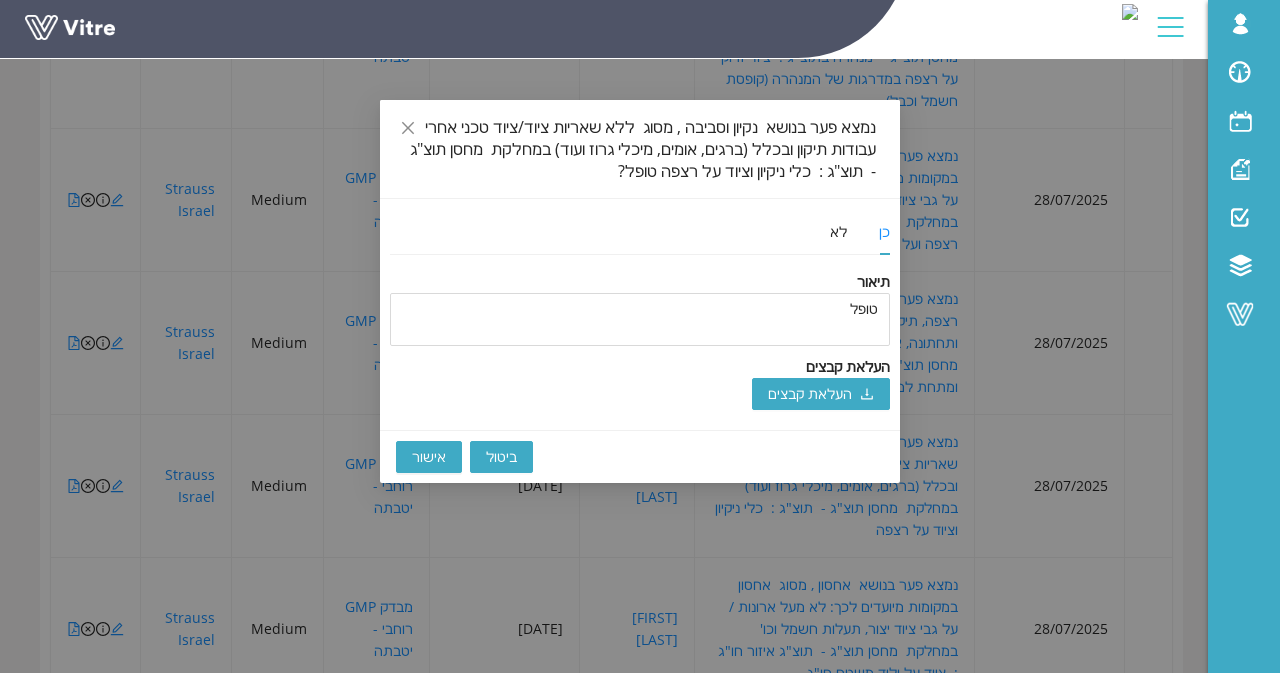 click on "אישור" at bounding box center [429, 457] 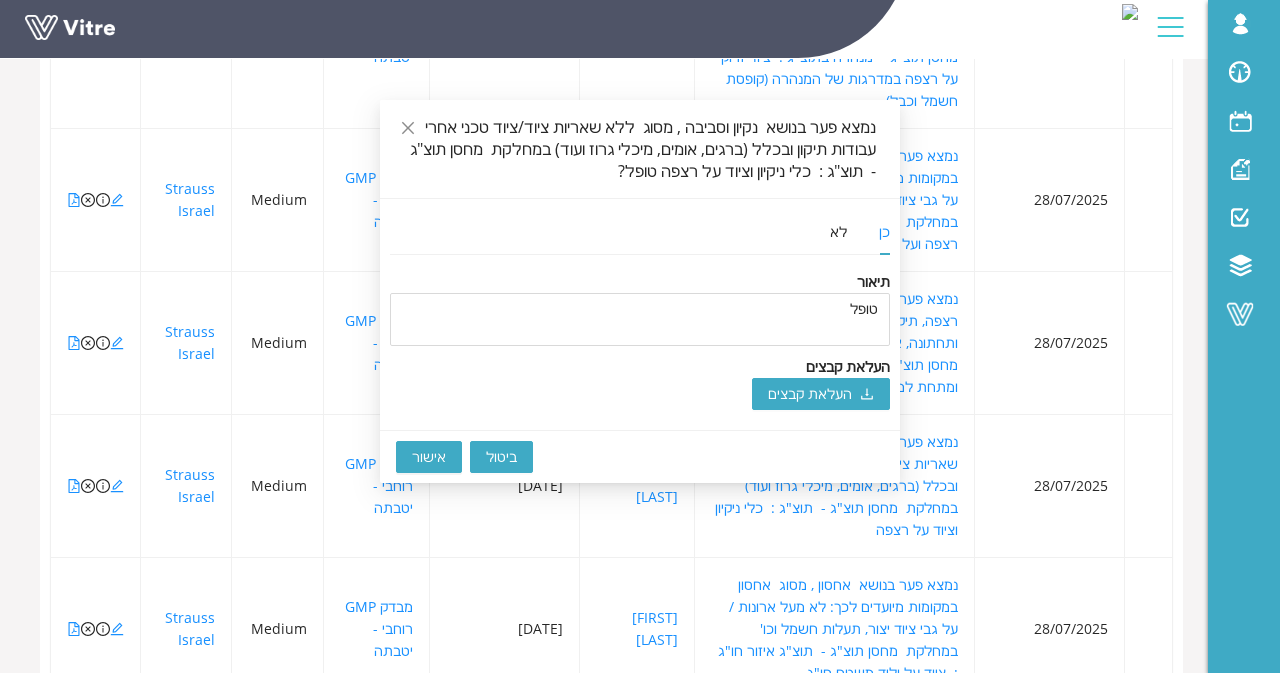 type 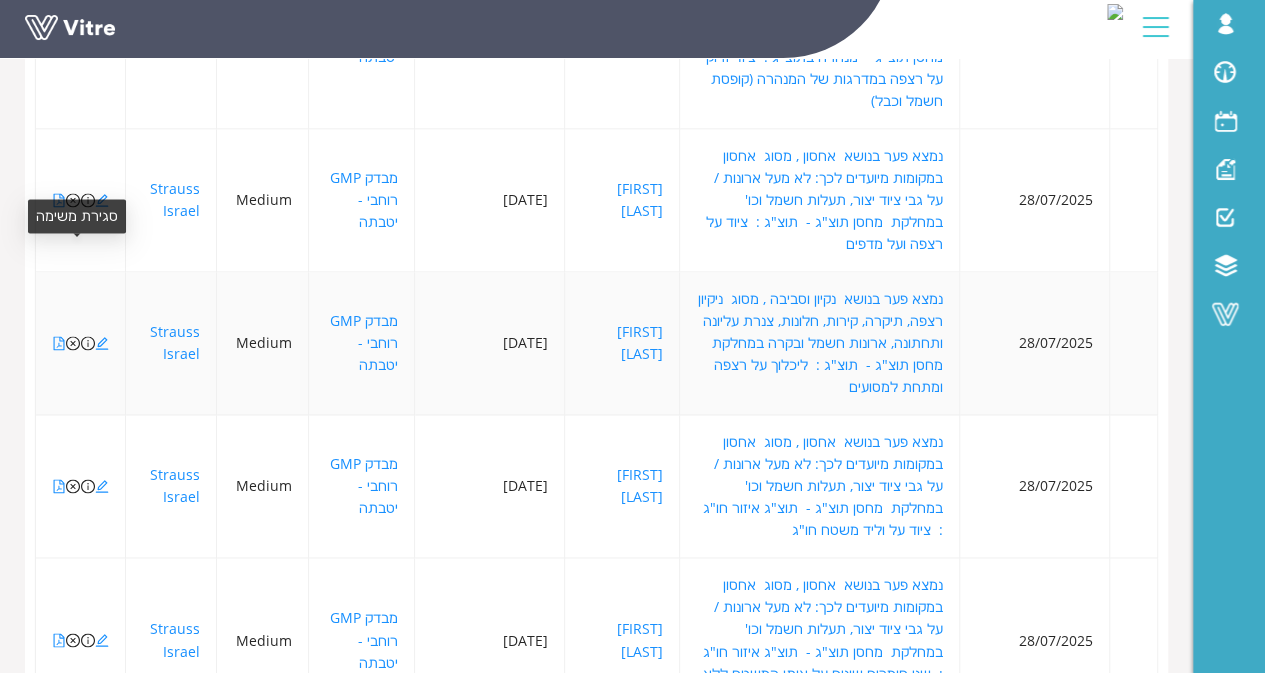 click 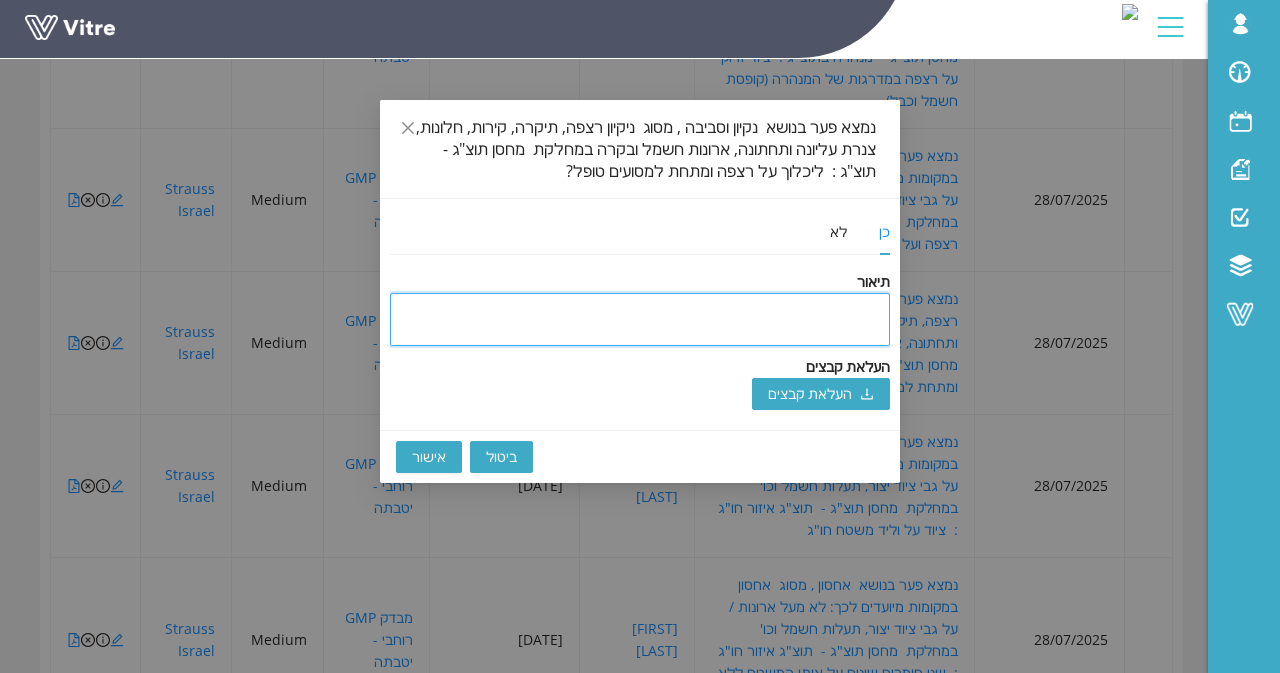 click at bounding box center (640, 319) 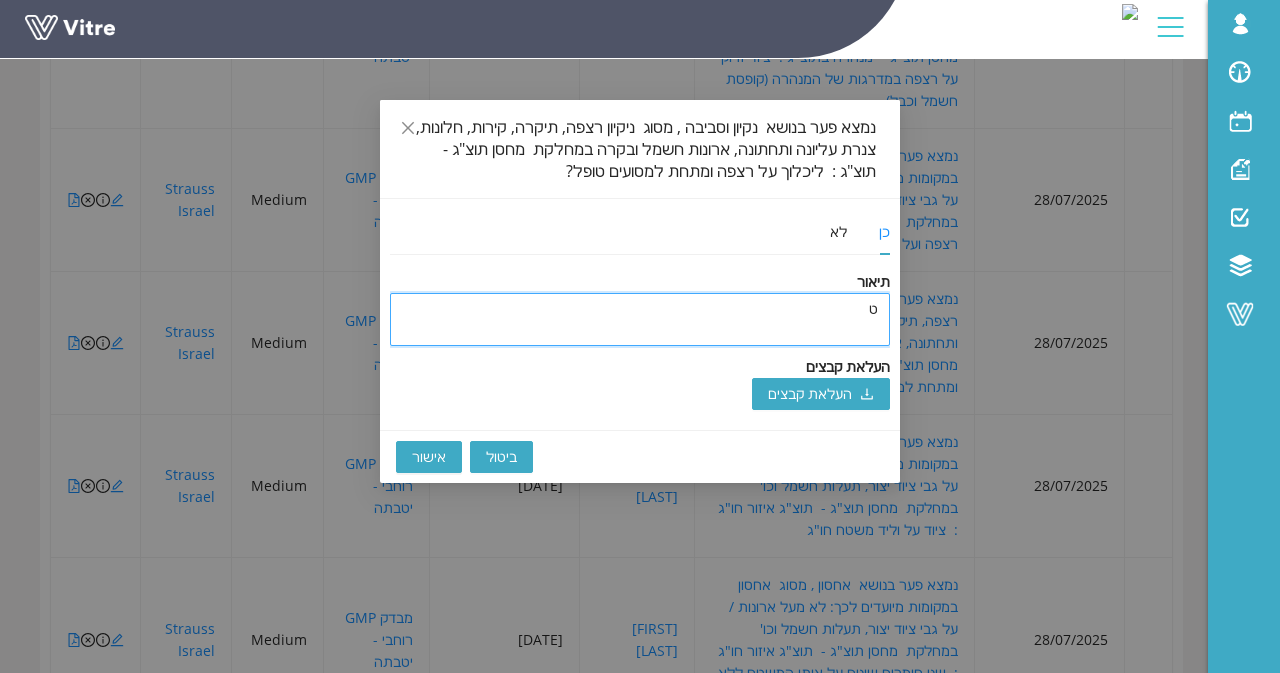 type on "טו" 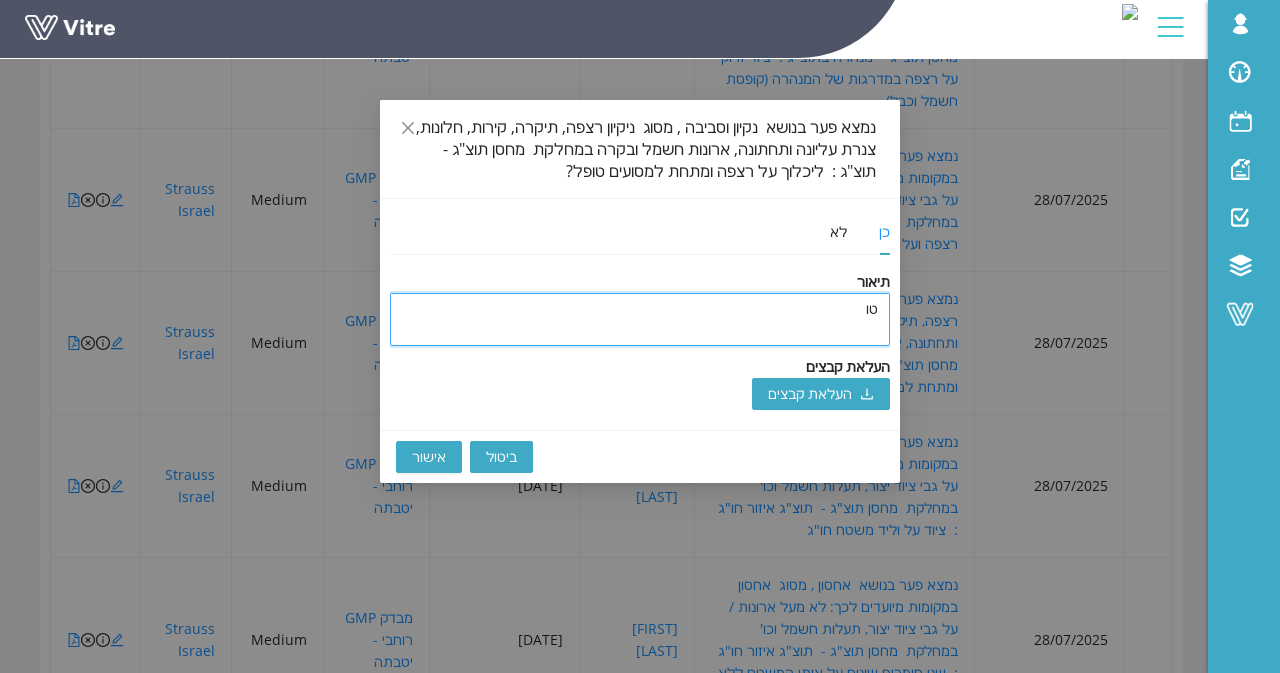 type on "טופ" 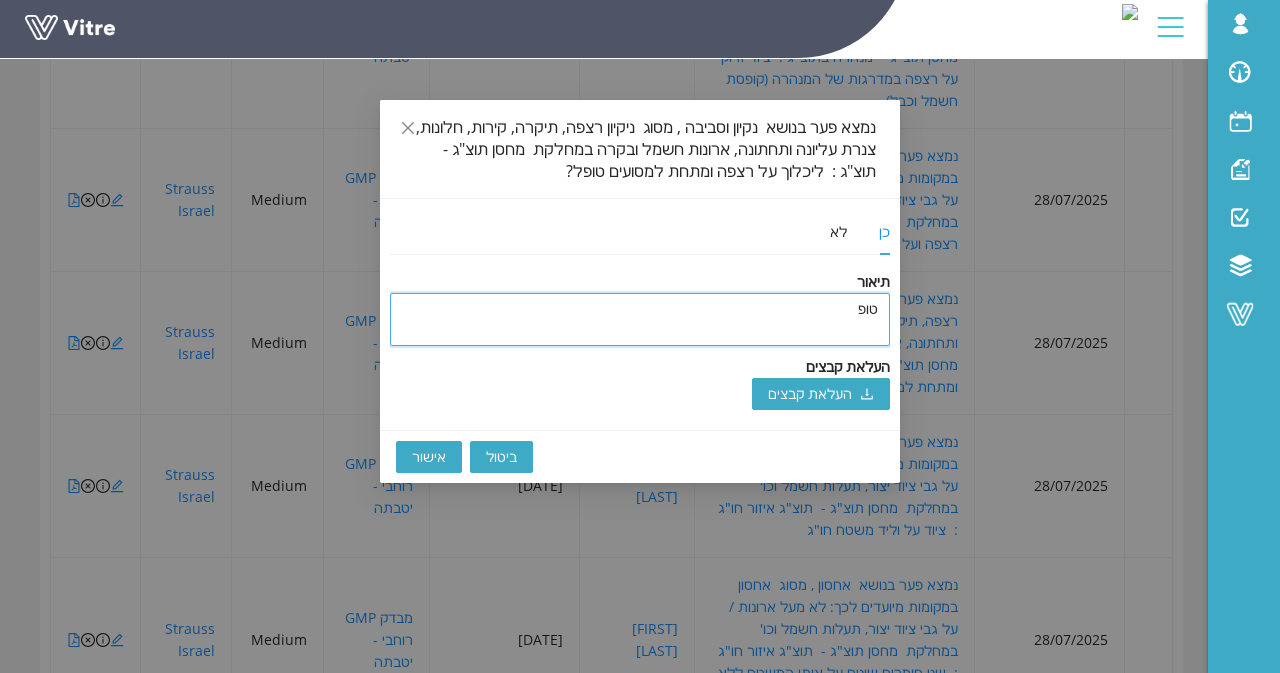 type on "טופל" 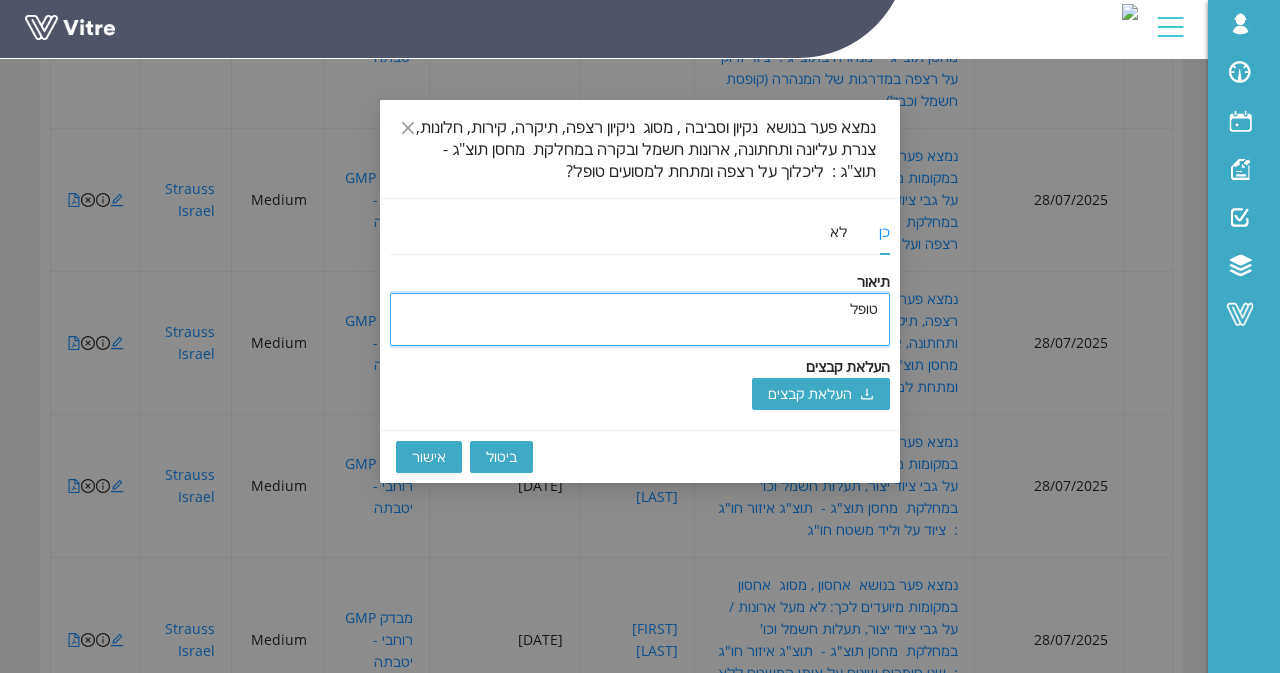 type on "טופל" 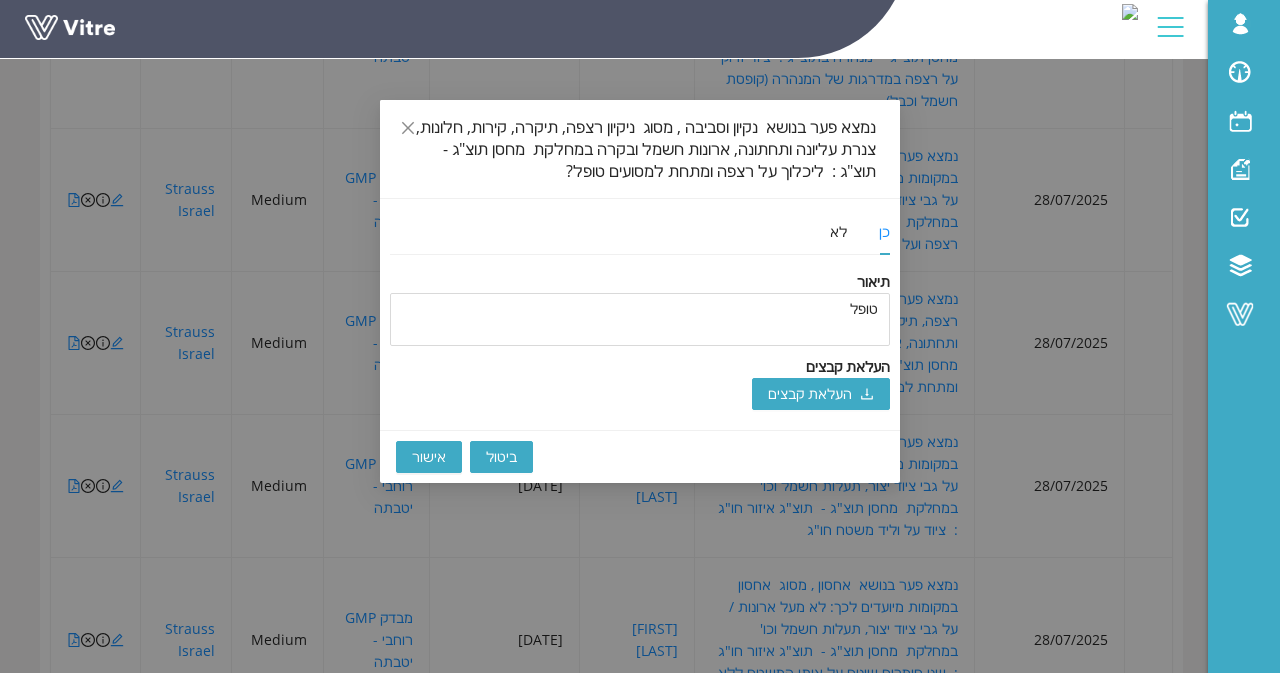 click on "אישור" at bounding box center [429, 457] 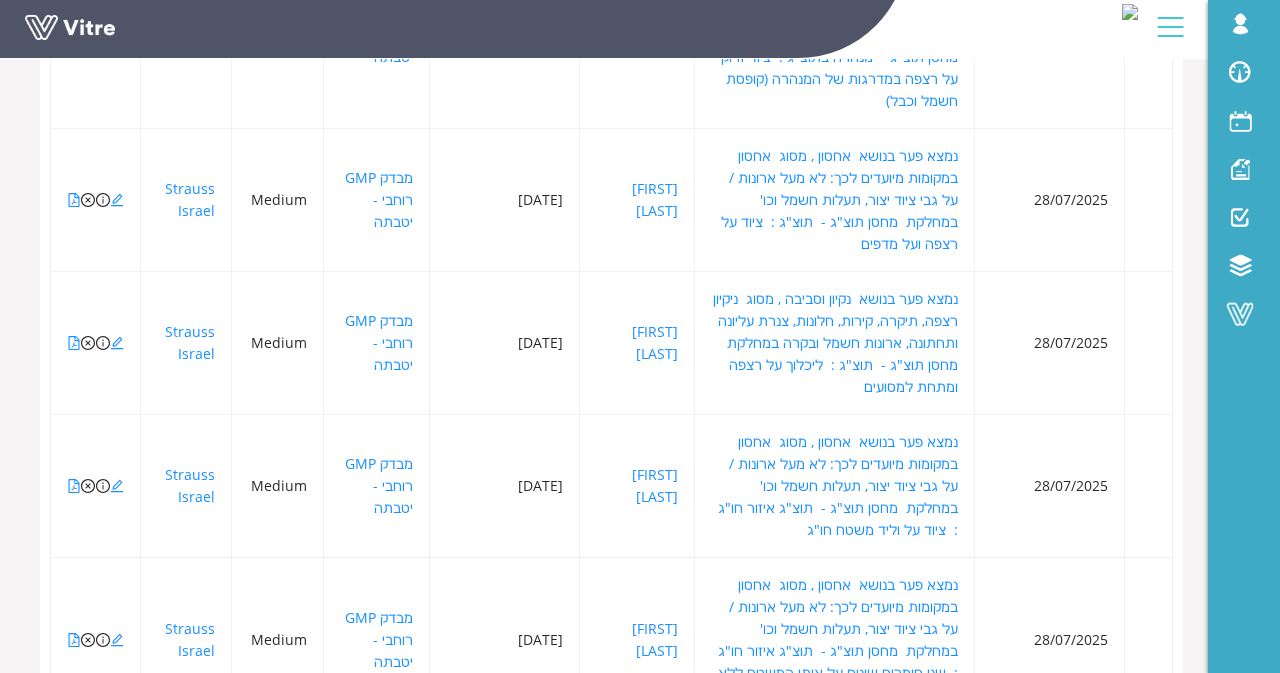 type 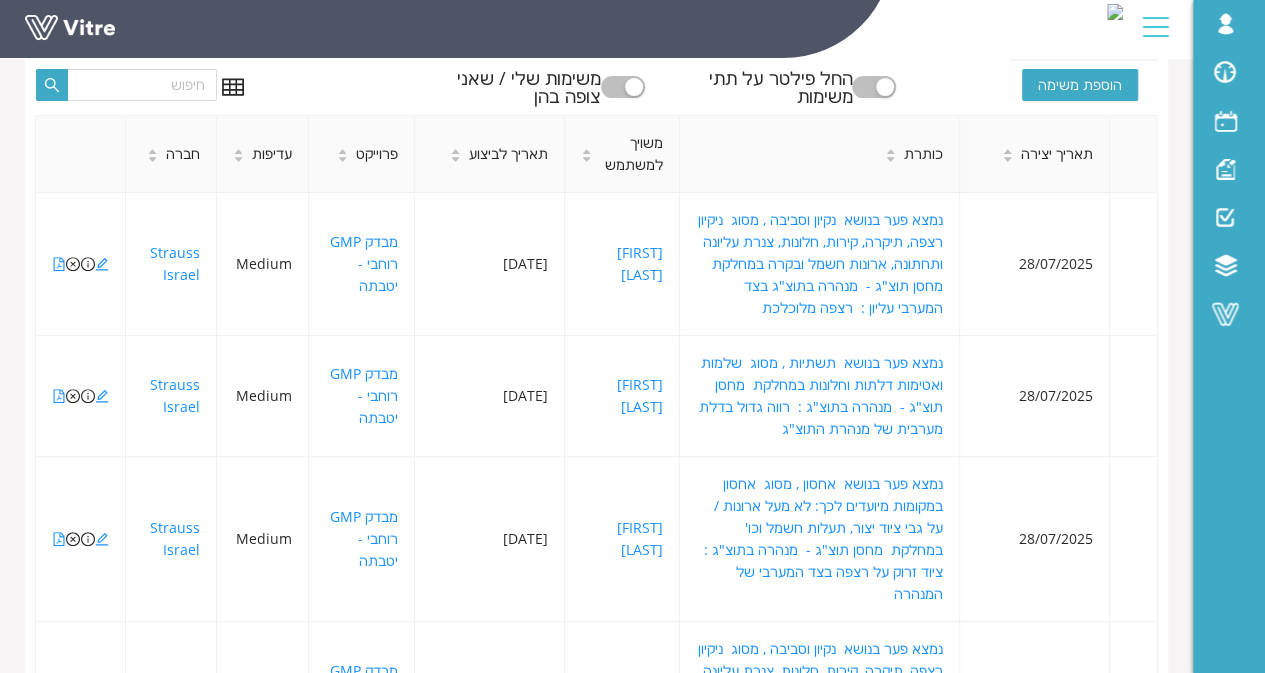 scroll, scrollTop: 300, scrollLeft: 0, axis: vertical 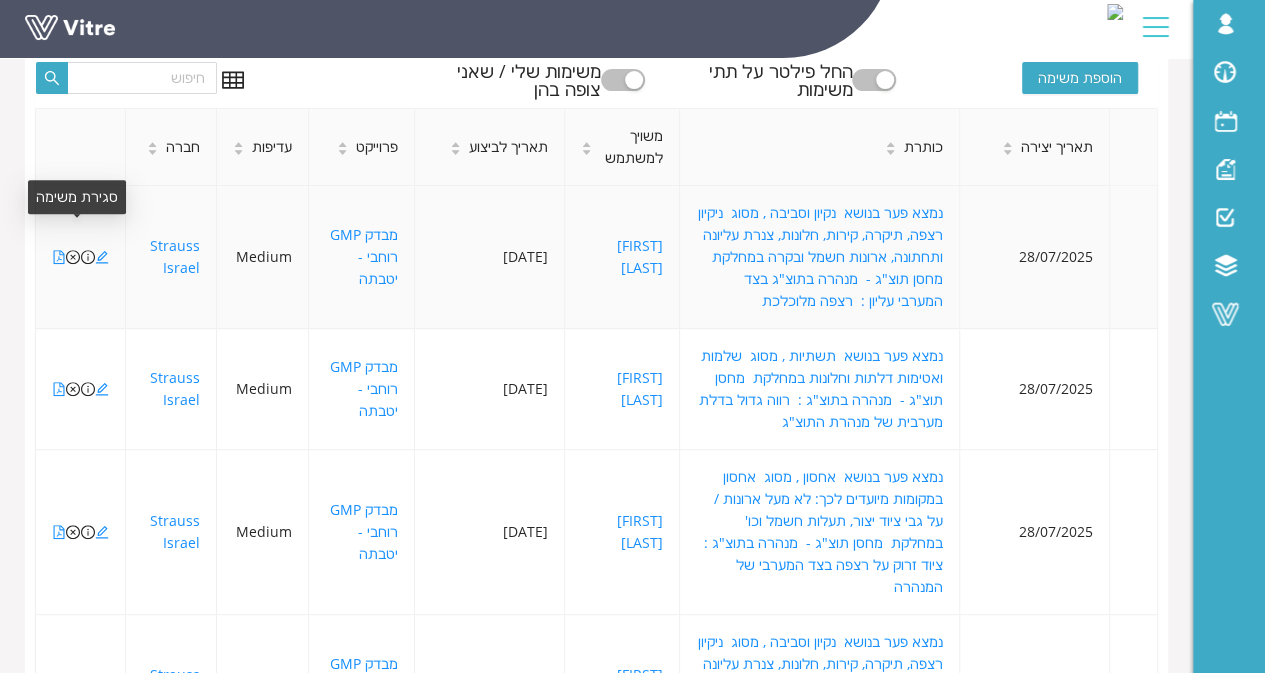 click 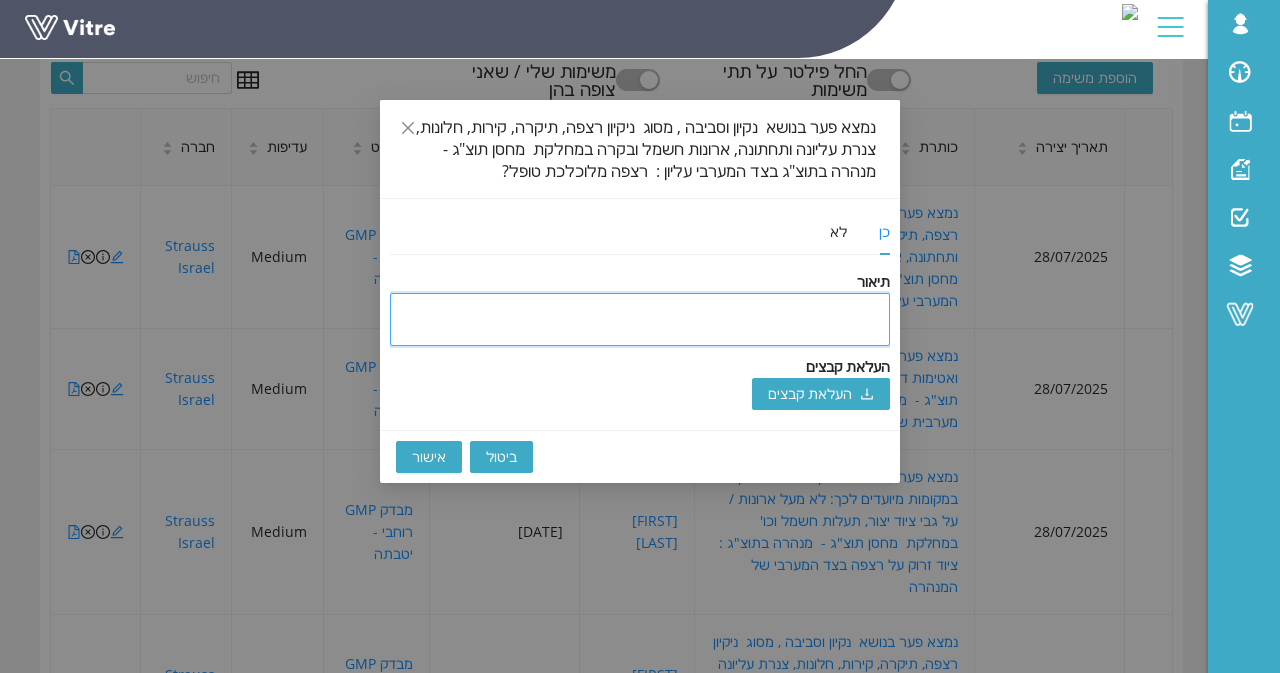 click at bounding box center [640, 319] 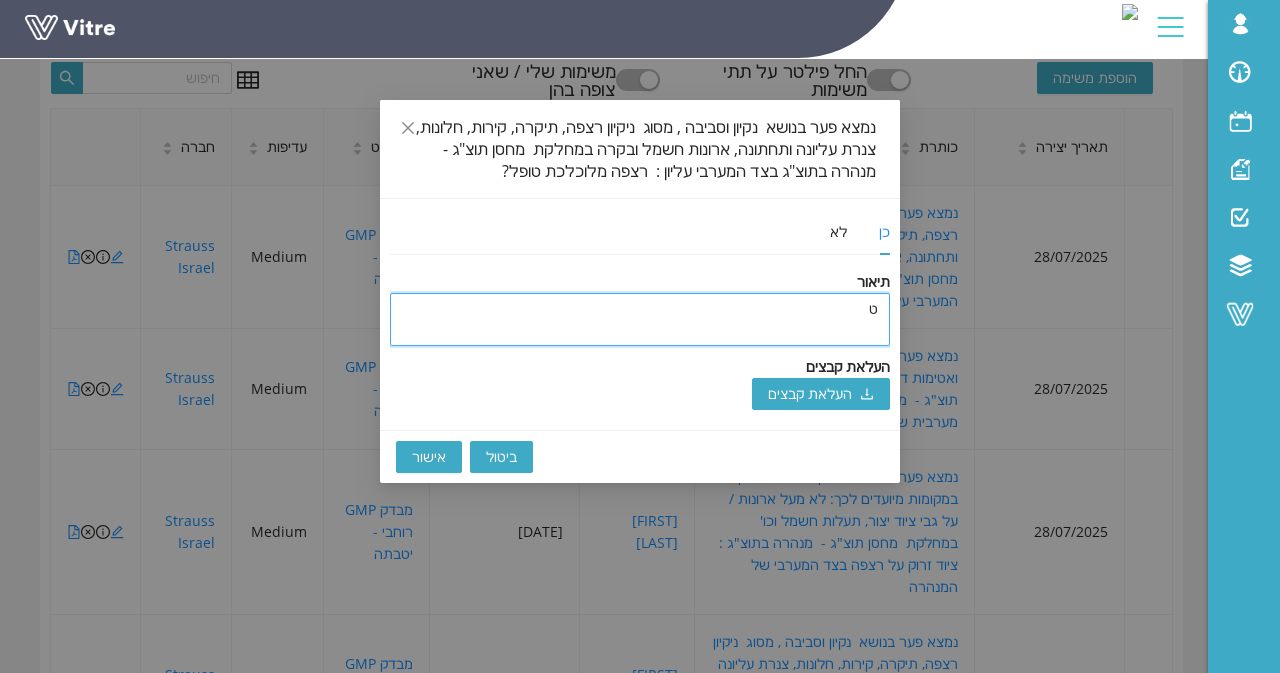type on "טו" 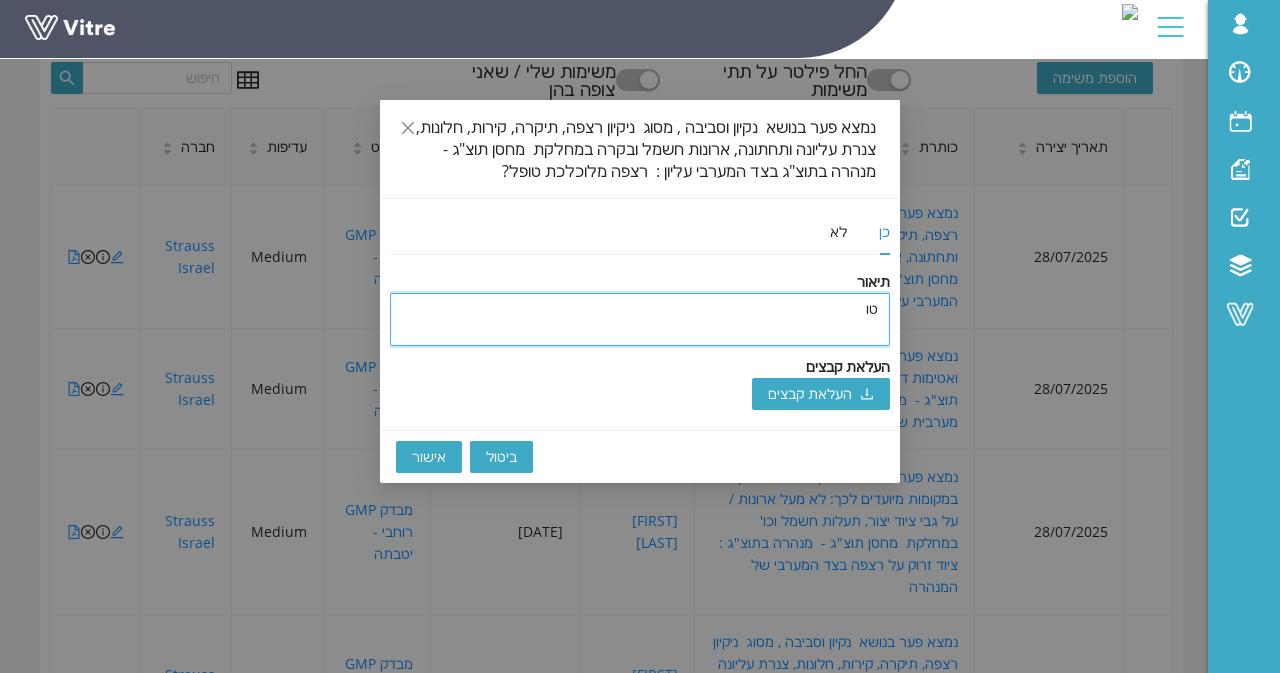 type on "טופ" 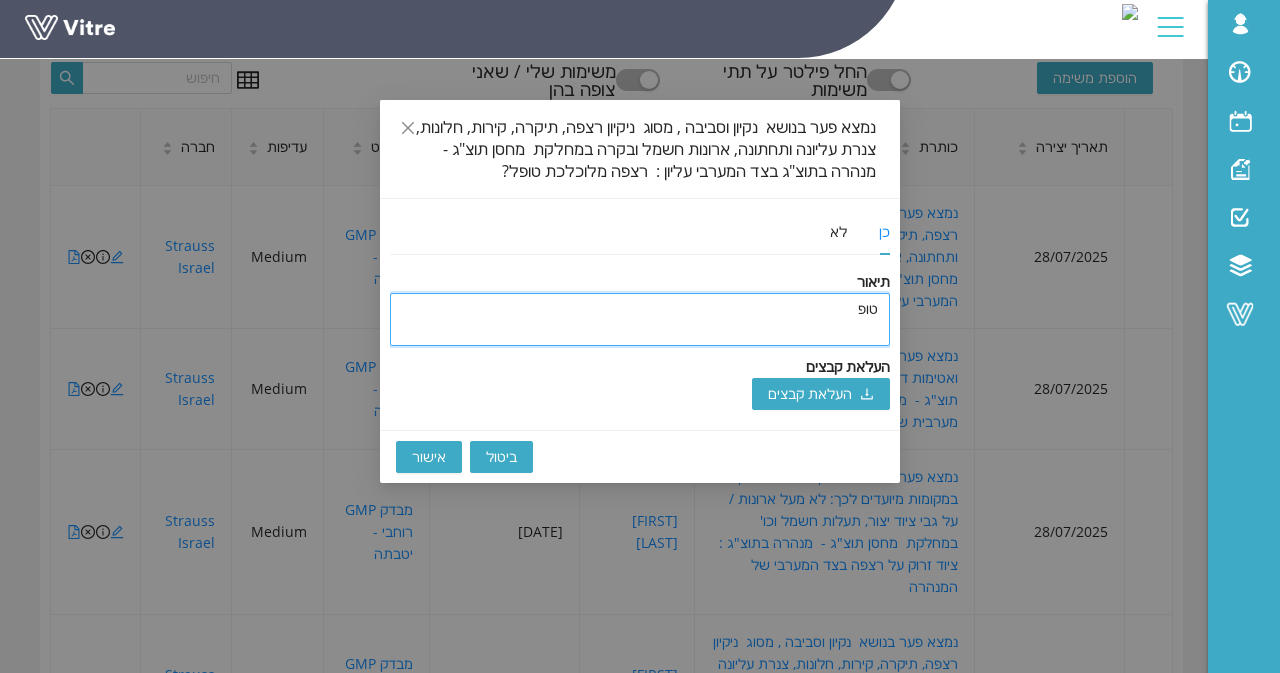 type on "טופל" 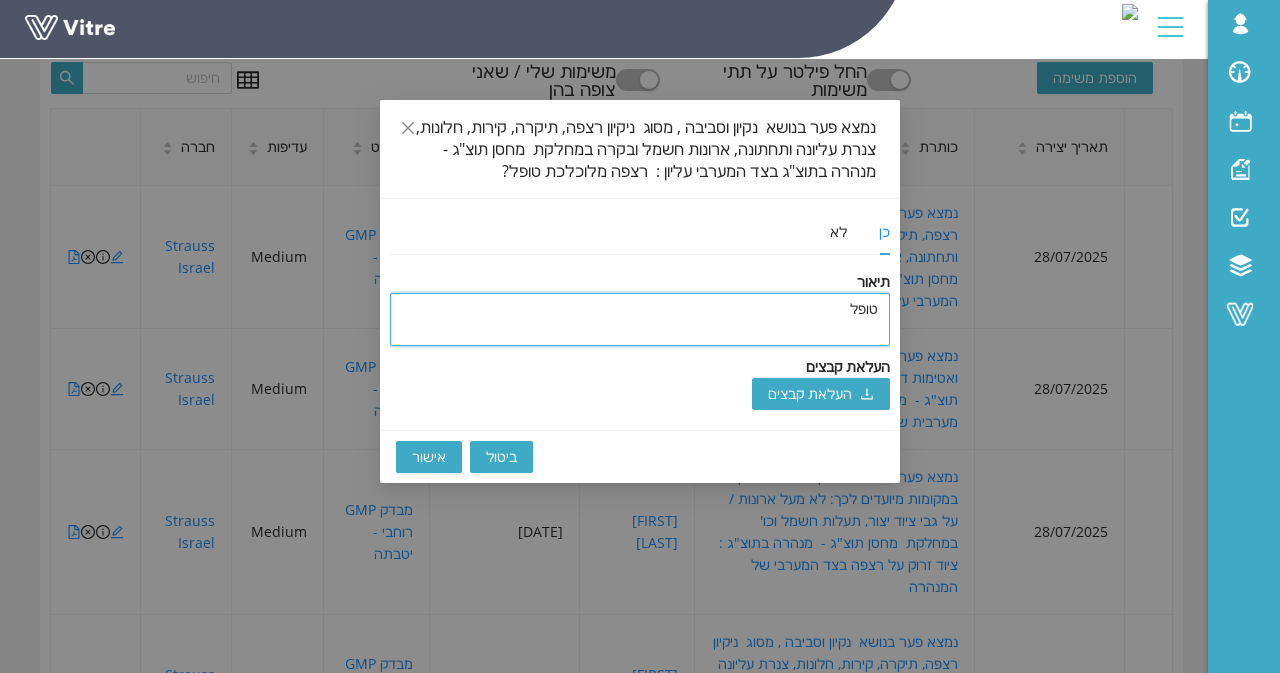 type on "טופל" 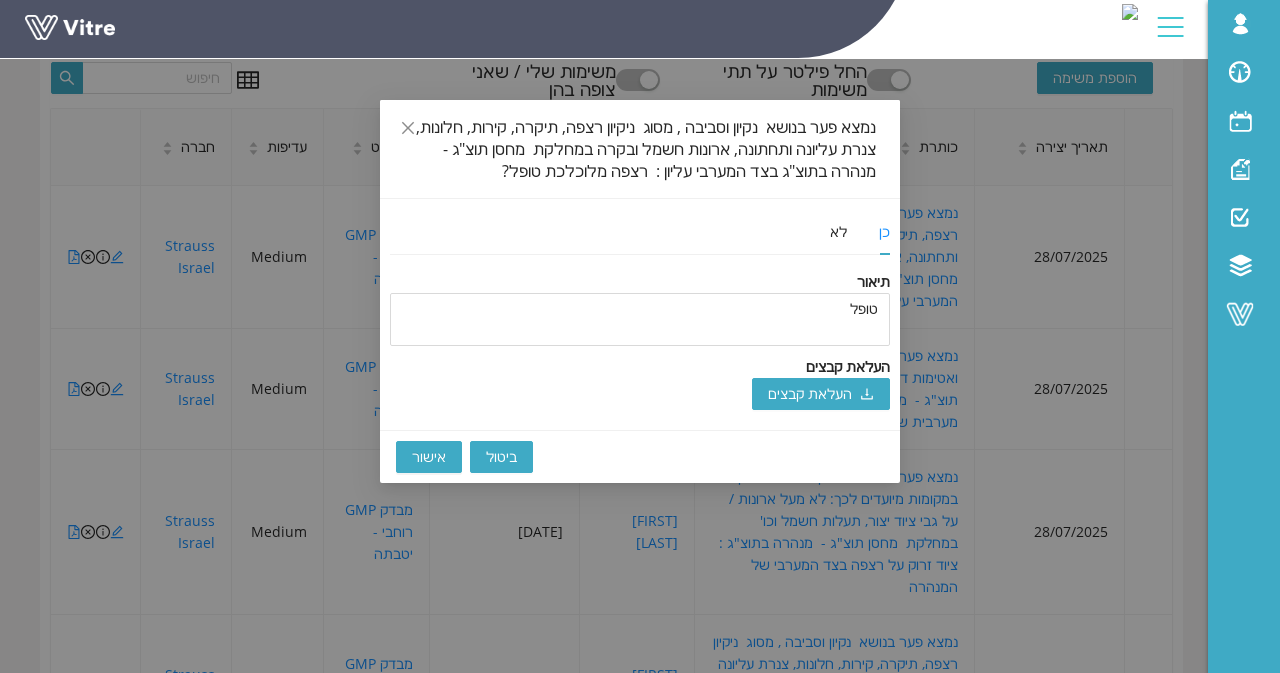 click on "אישור" at bounding box center [429, 457] 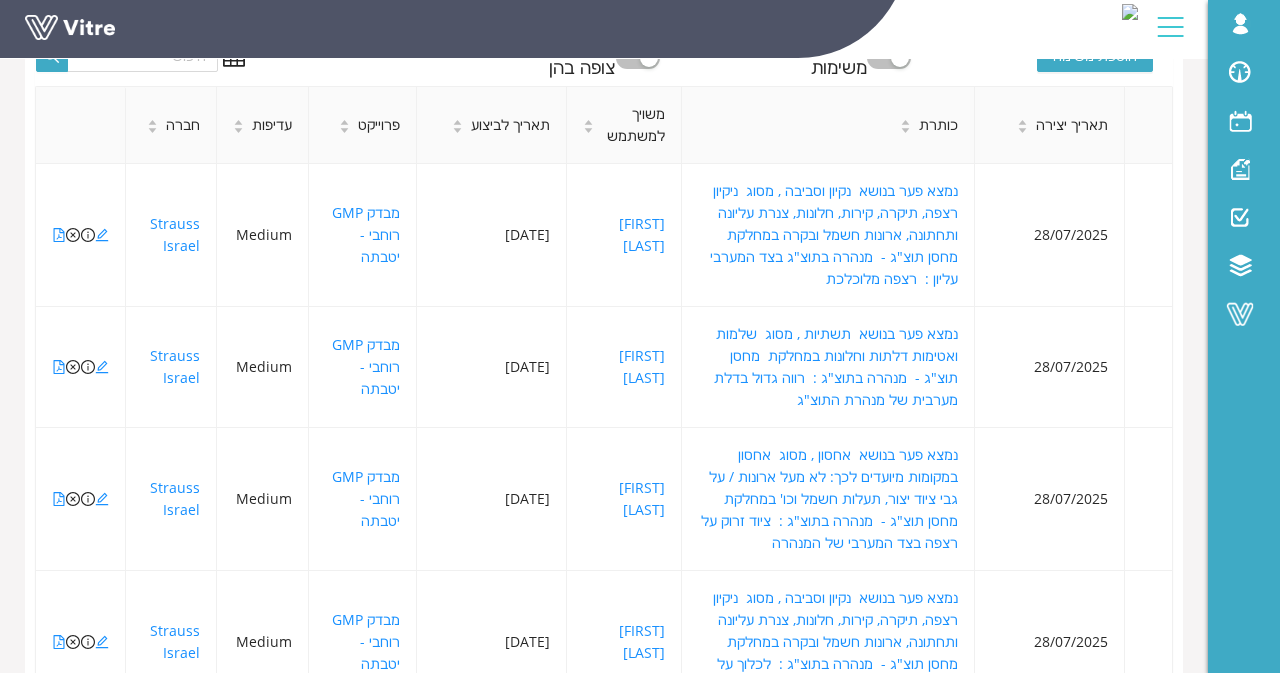 type 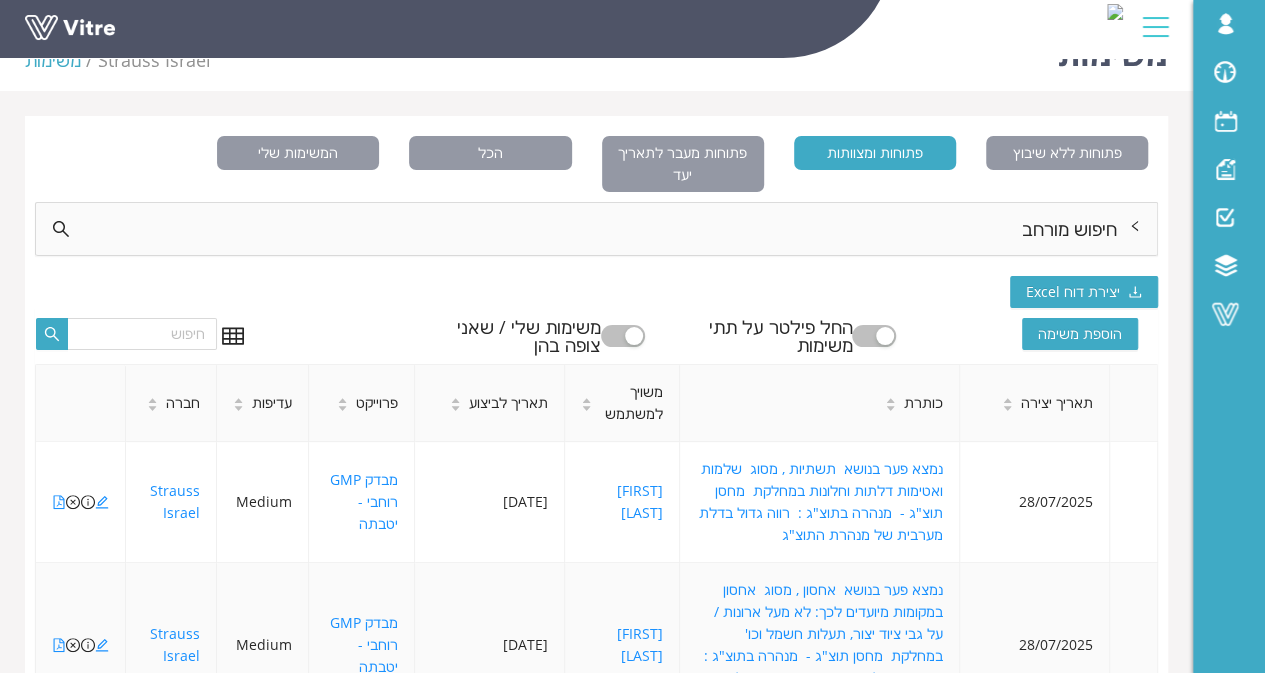 scroll, scrollTop: 0, scrollLeft: 0, axis: both 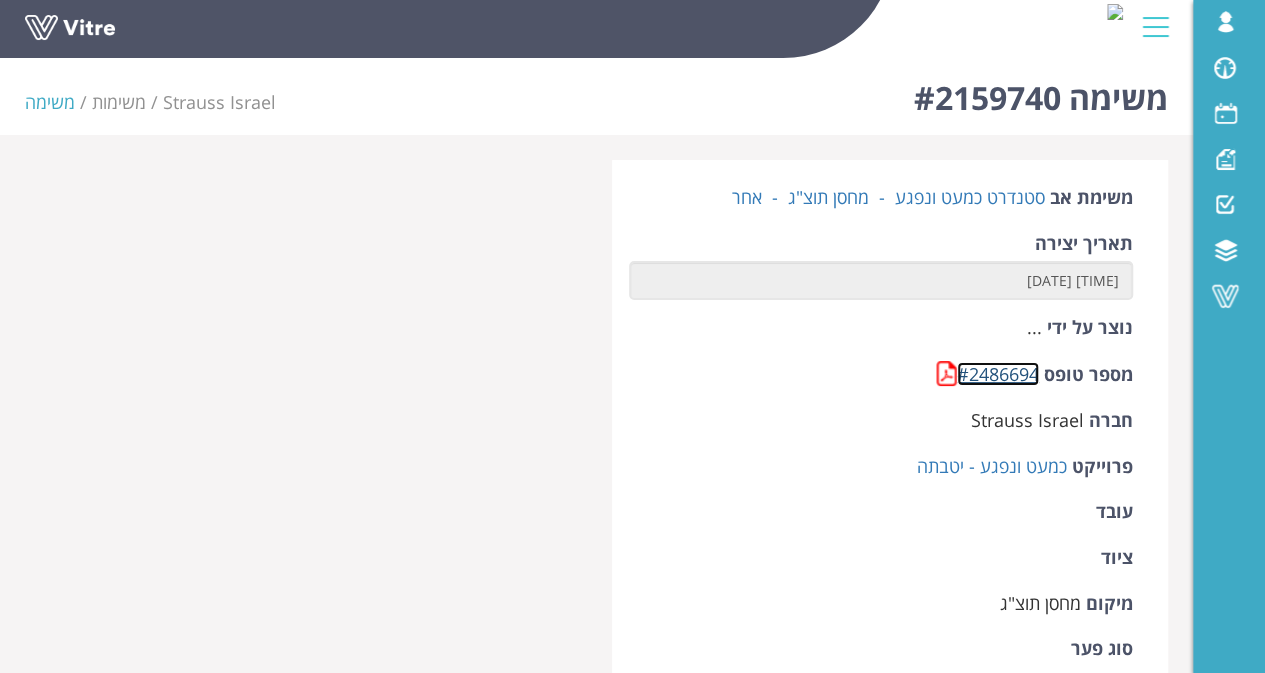 click on "#2486694" at bounding box center (998, 374) 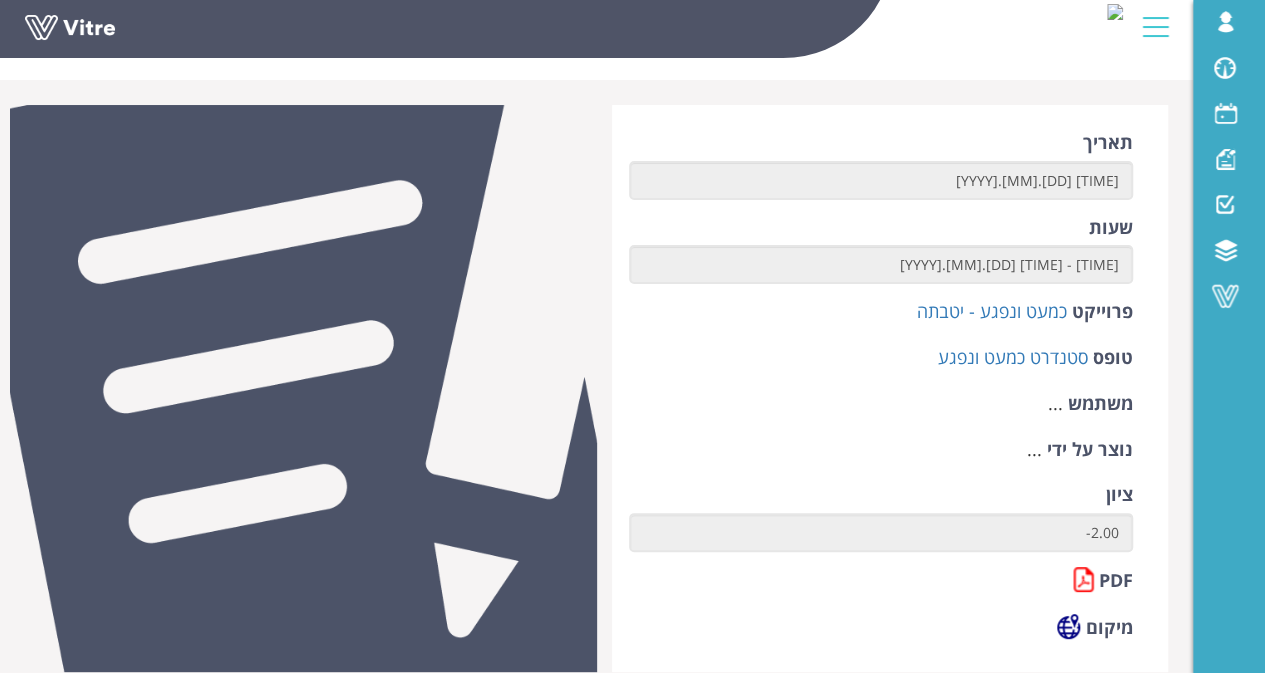 scroll, scrollTop: 78, scrollLeft: 0, axis: vertical 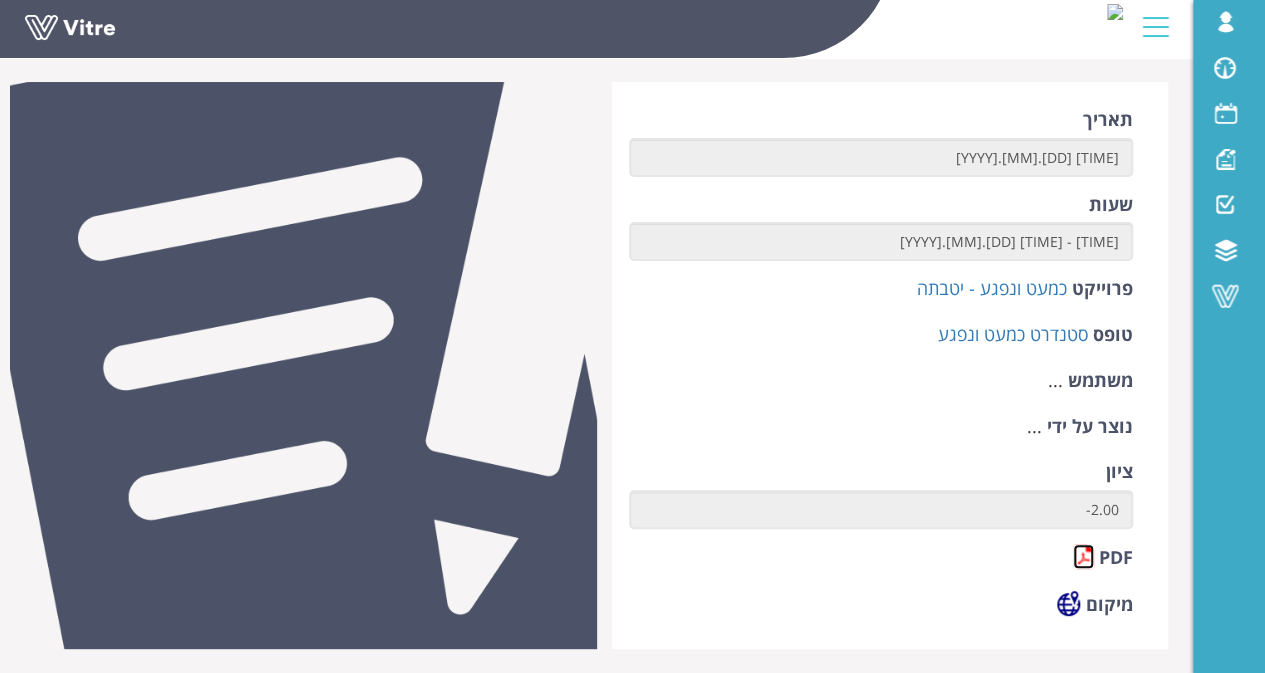 click at bounding box center [1083, 556] 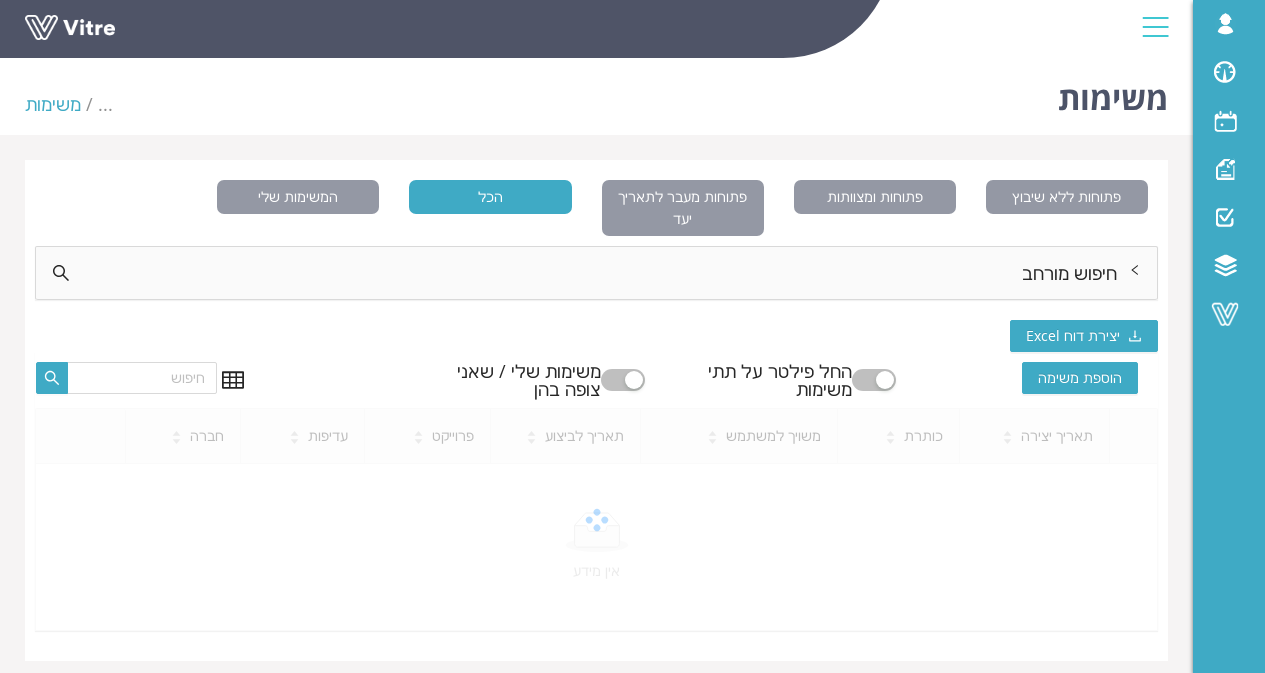 scroll, scrollTop: 0, scrollLeft: 0, axis: both 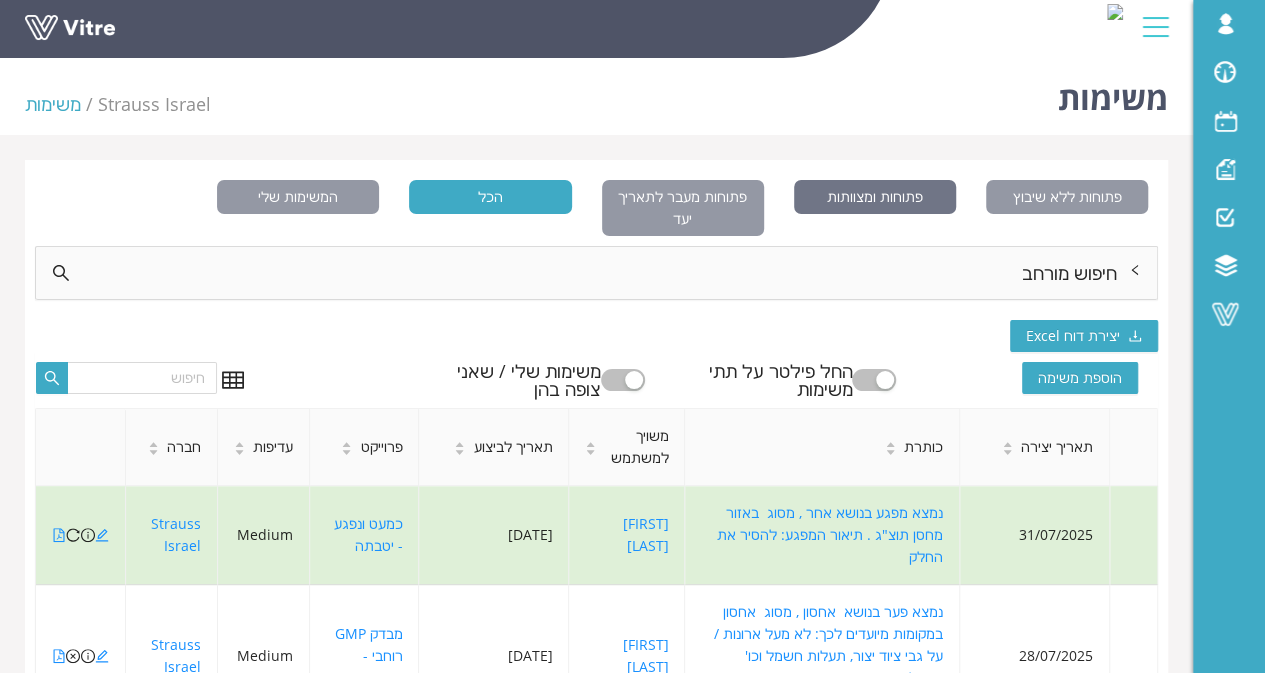 click on "פתוחות ומצוותות" at bounding box center (875, 197) 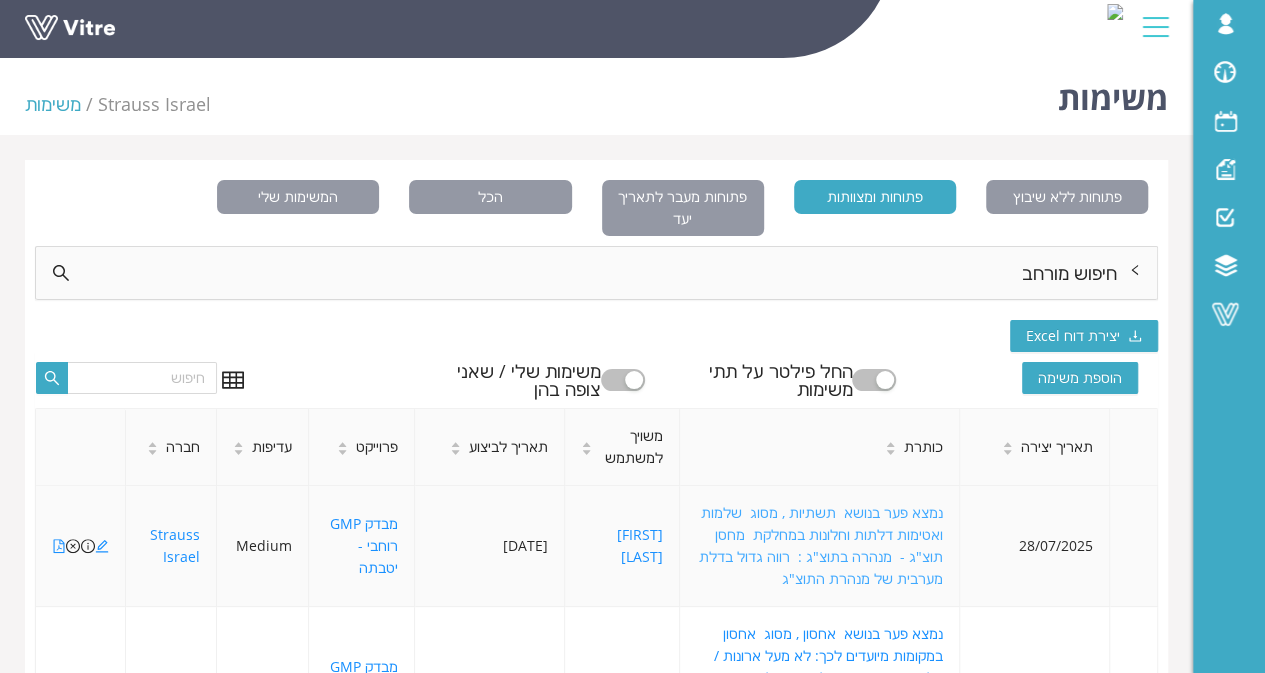 click on "נמצא פער בנושא  תשתיות , מסוג  שלמות ואטימות דלתות וחלונות במחלקת  מחסן תוצ"ג -  מנהרה בתוצ"ג :  רווה גדול בדלת מערבית של מנהרת התוצ"ג" at bounding box center [821, 545] 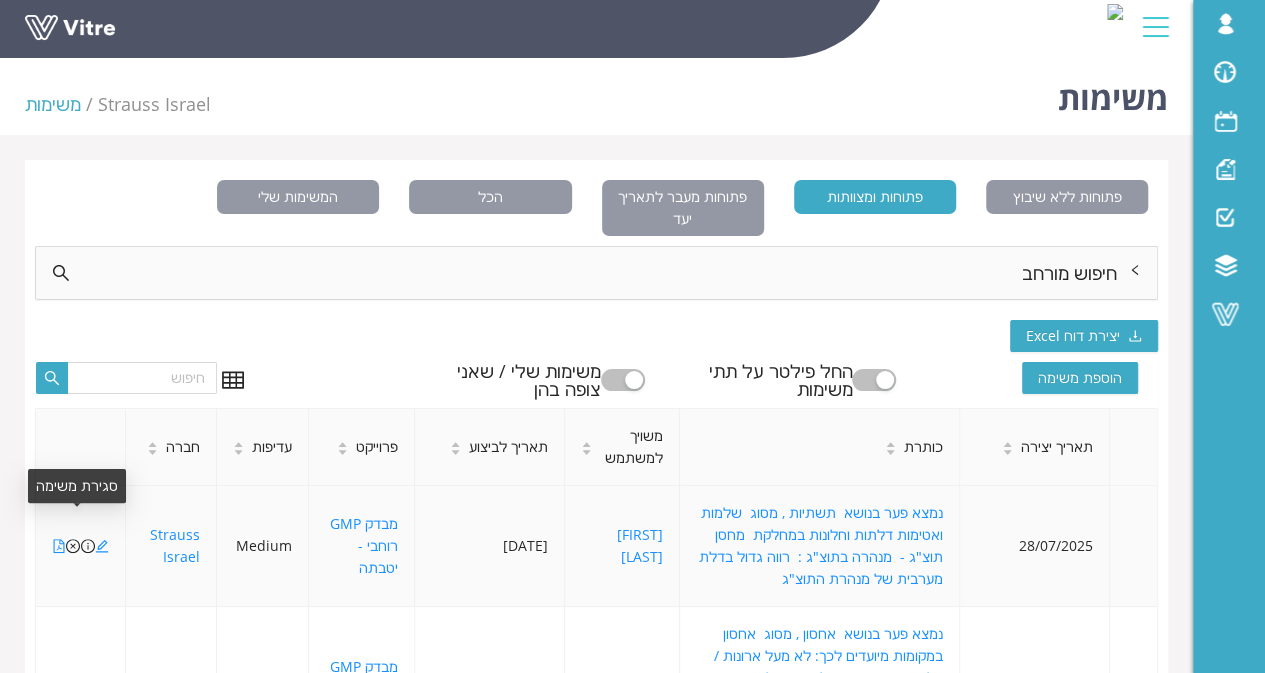 click 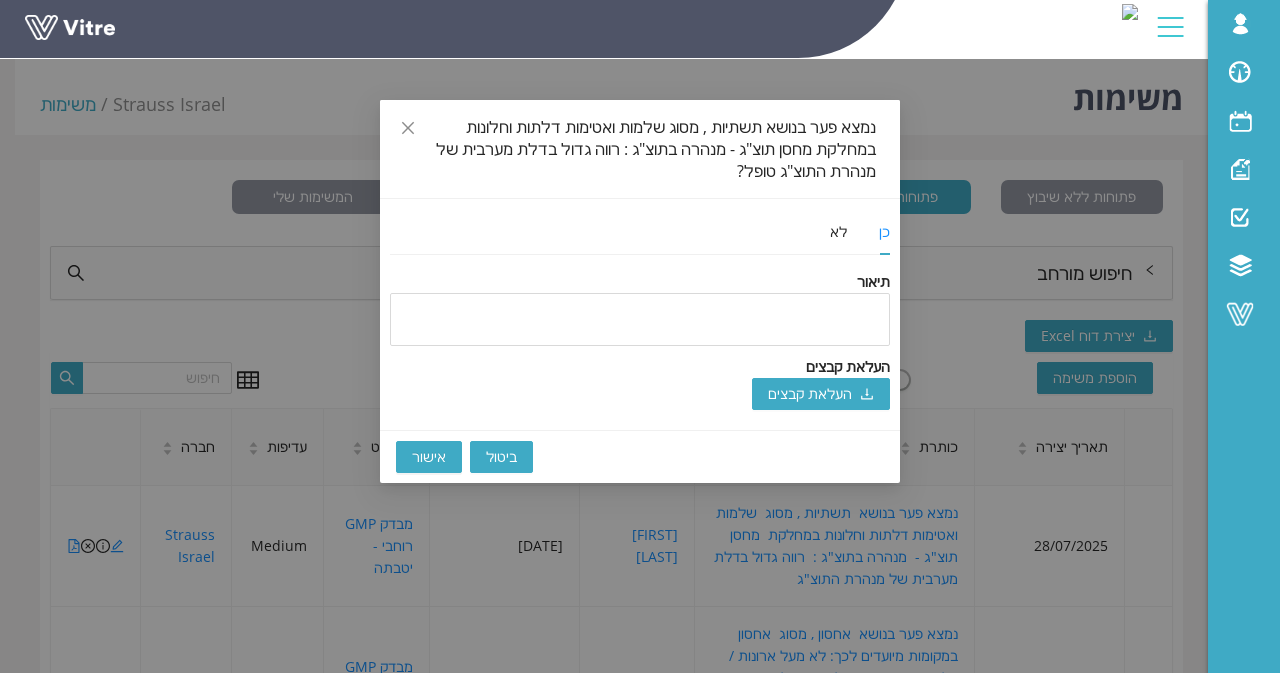 click on "אישור" at bounding box center [429, 457] 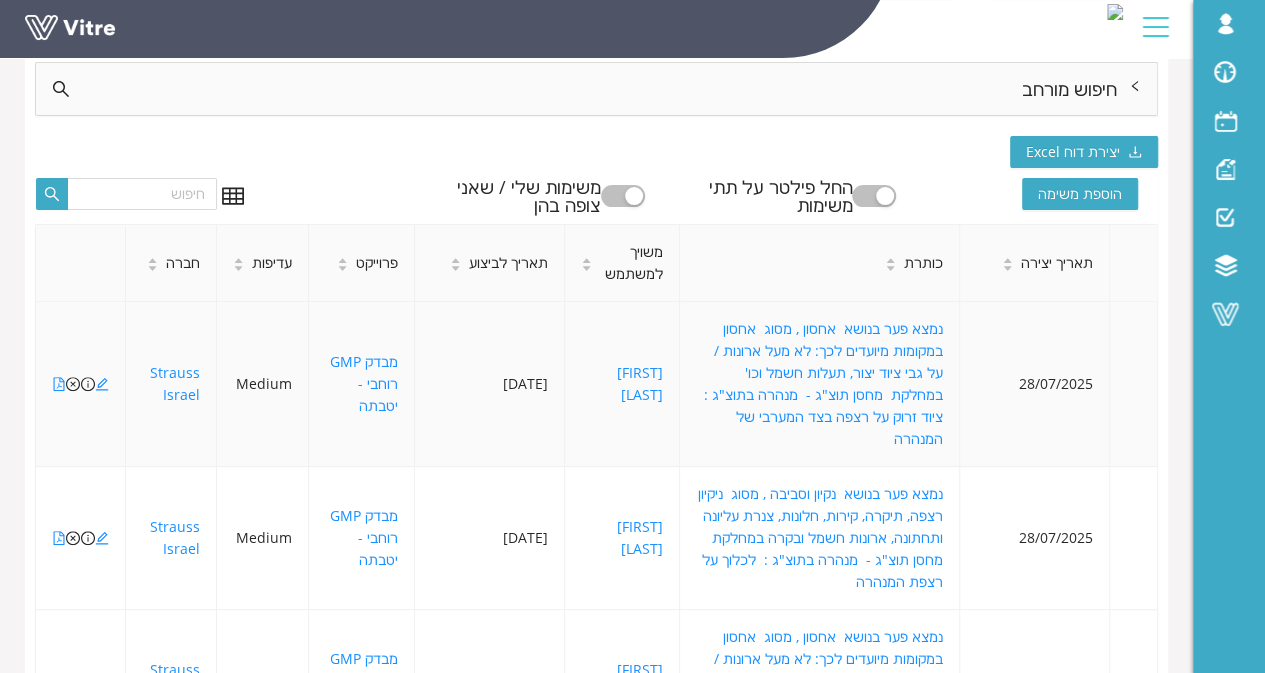 scroll, scrollTop: 200, scrollLeft: 0, axis: vertical 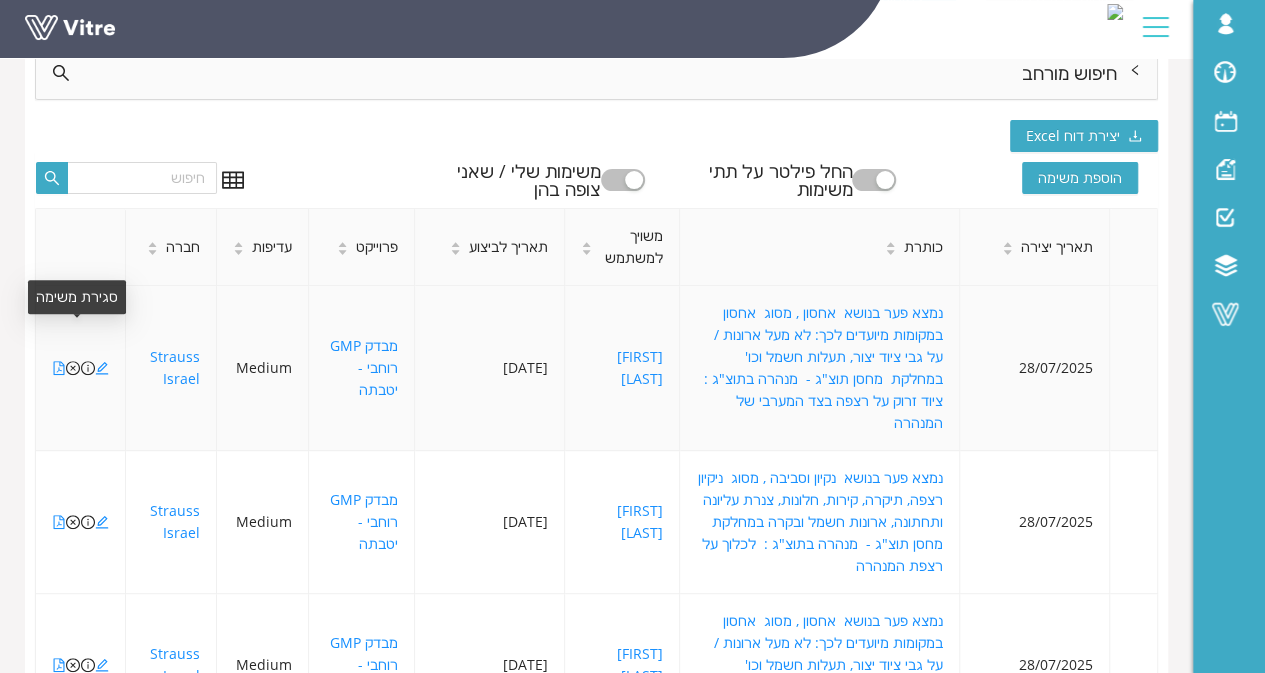 click 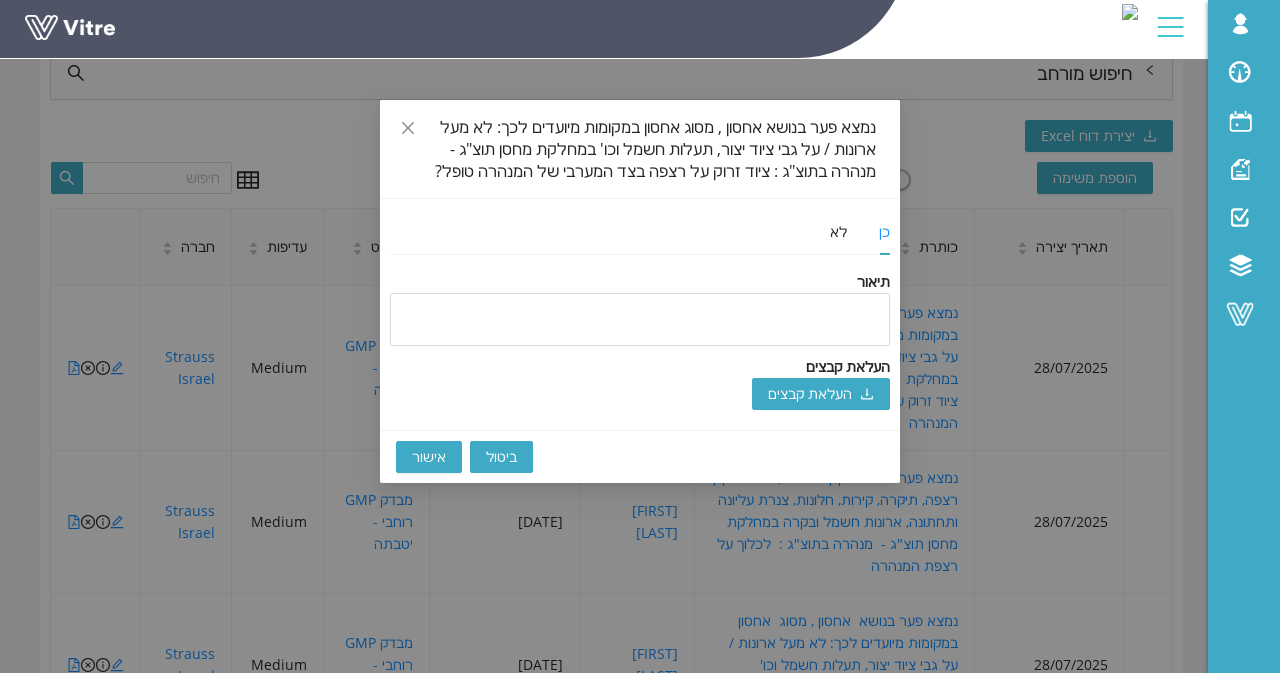 click on "אישור" at bounding box center (429, 457) 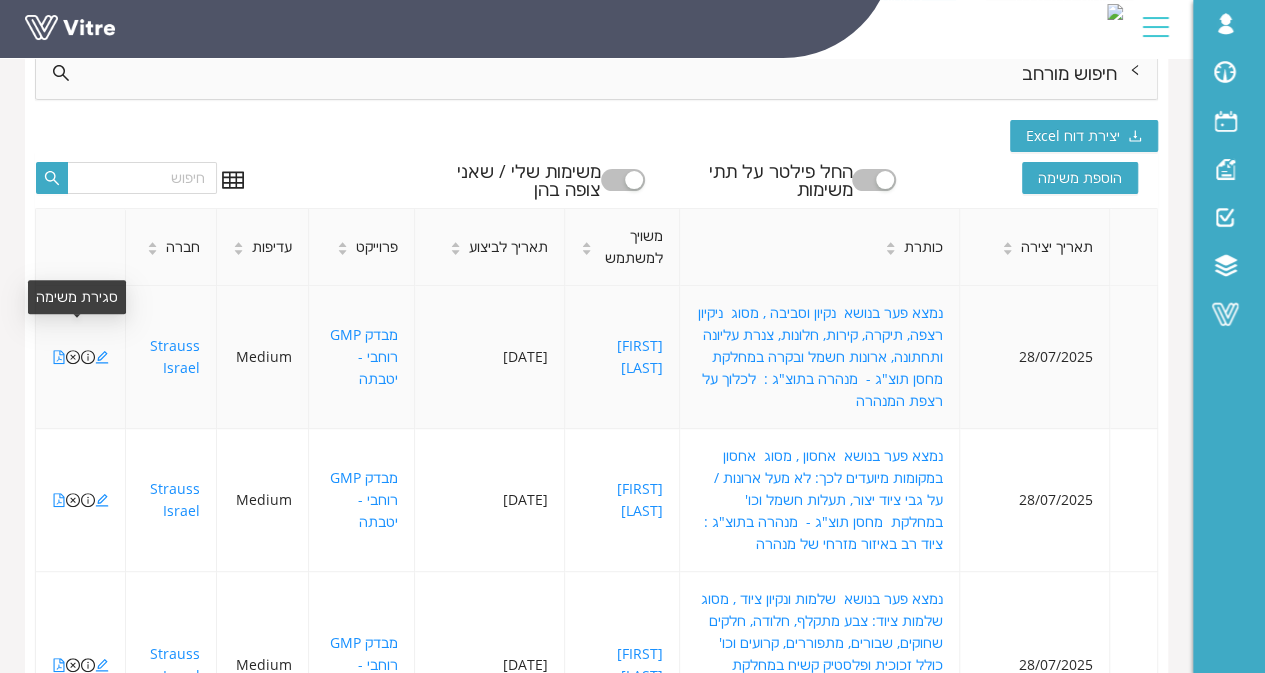 click 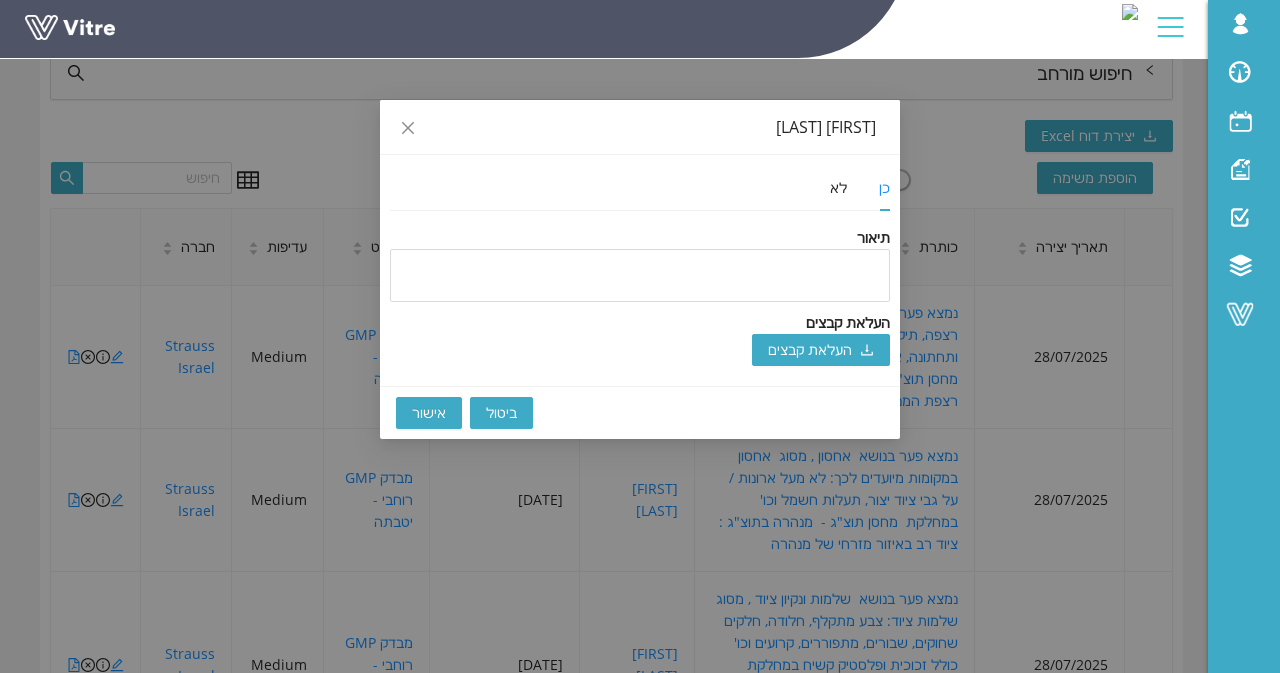click on "אישור" at bounding box center [429, 413] 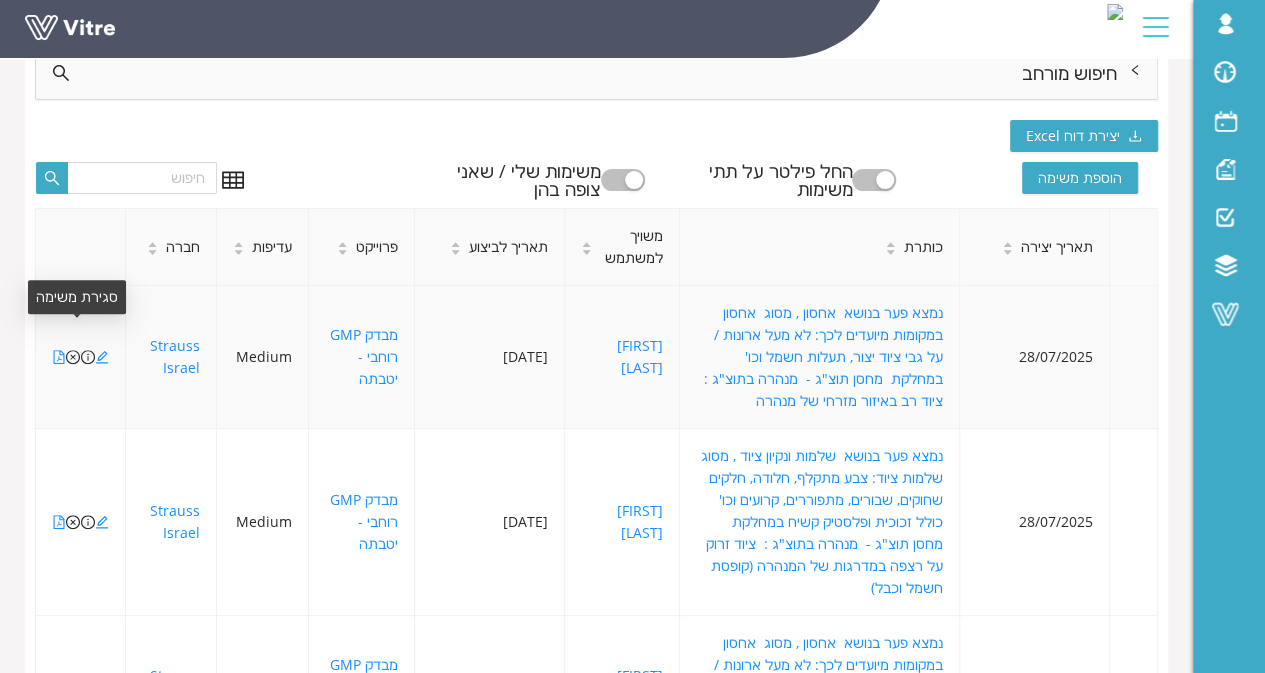 click 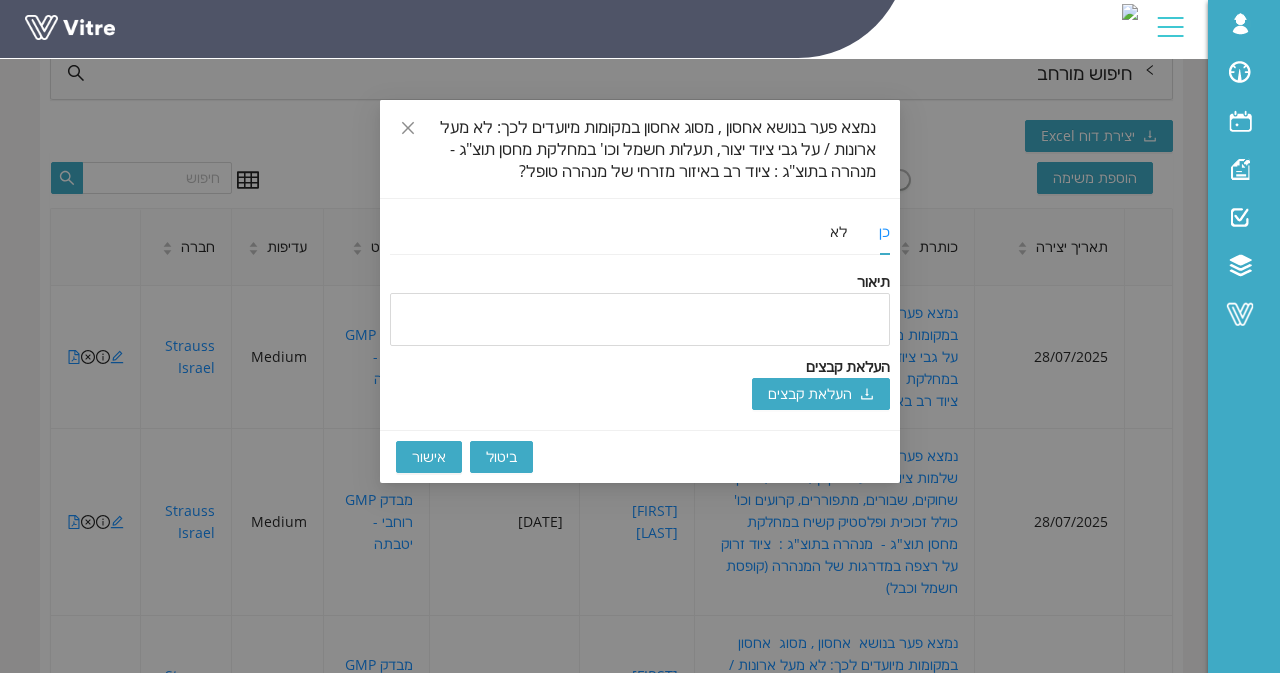 click on "אישור" at bounding box center (429, 457) 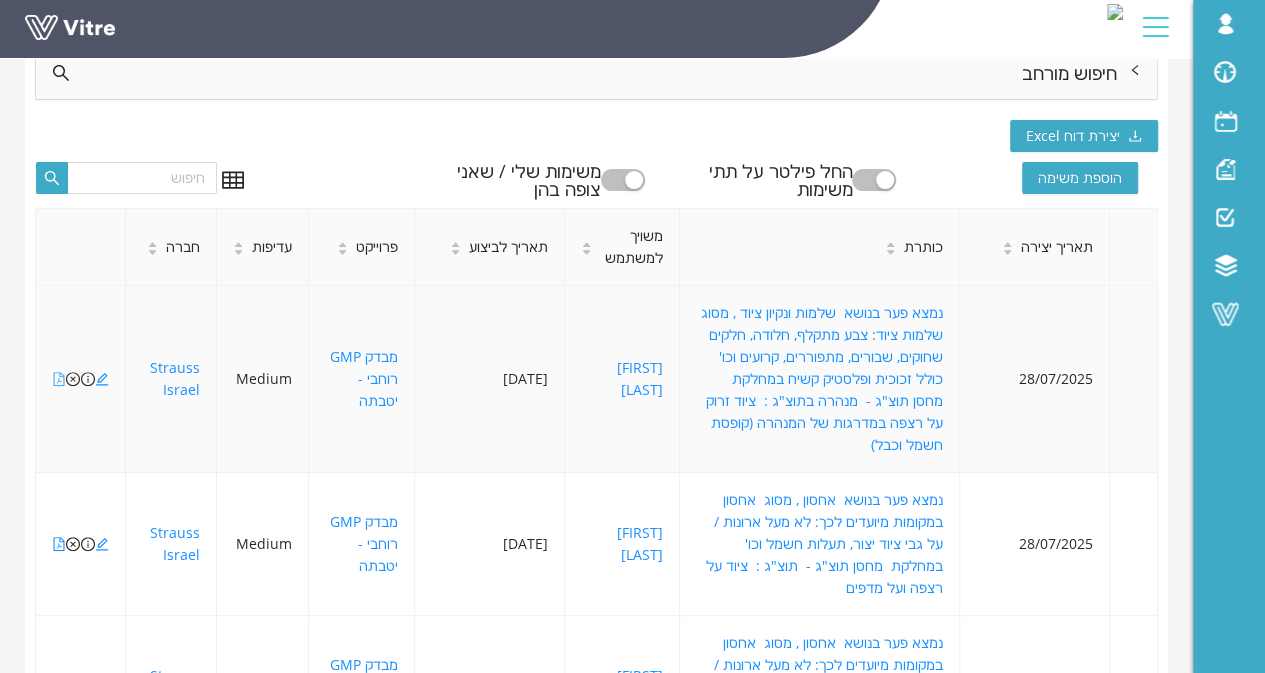 click 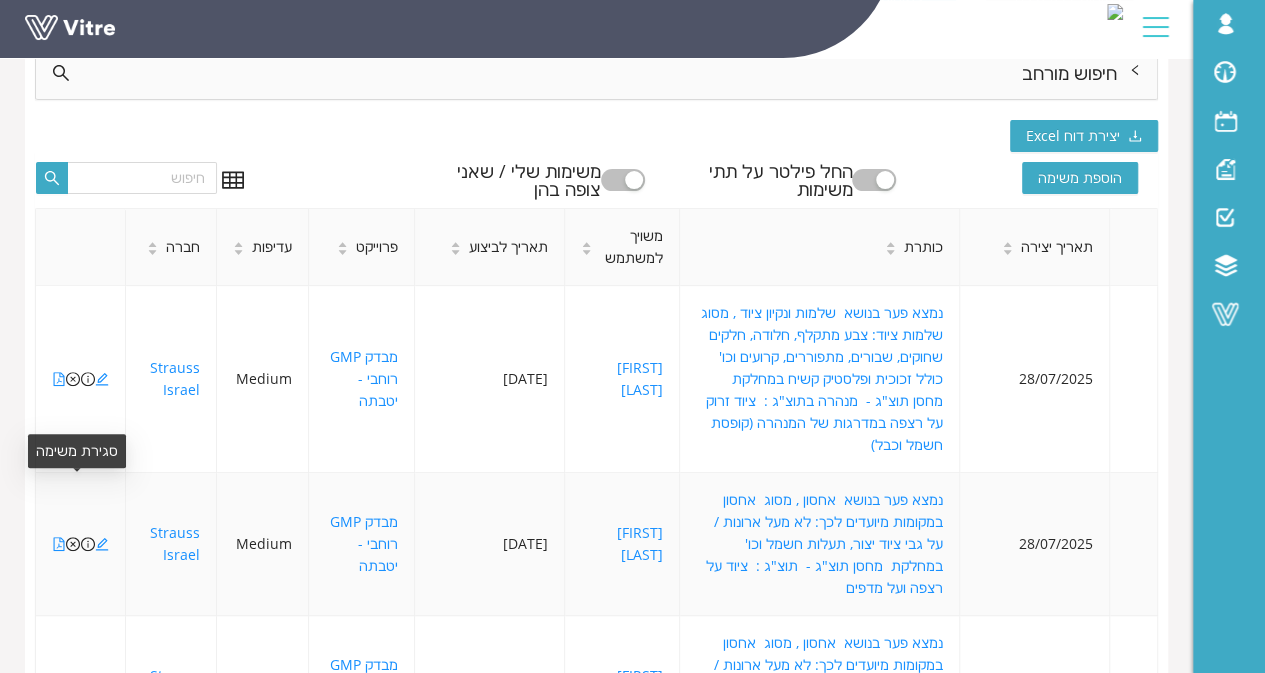 click 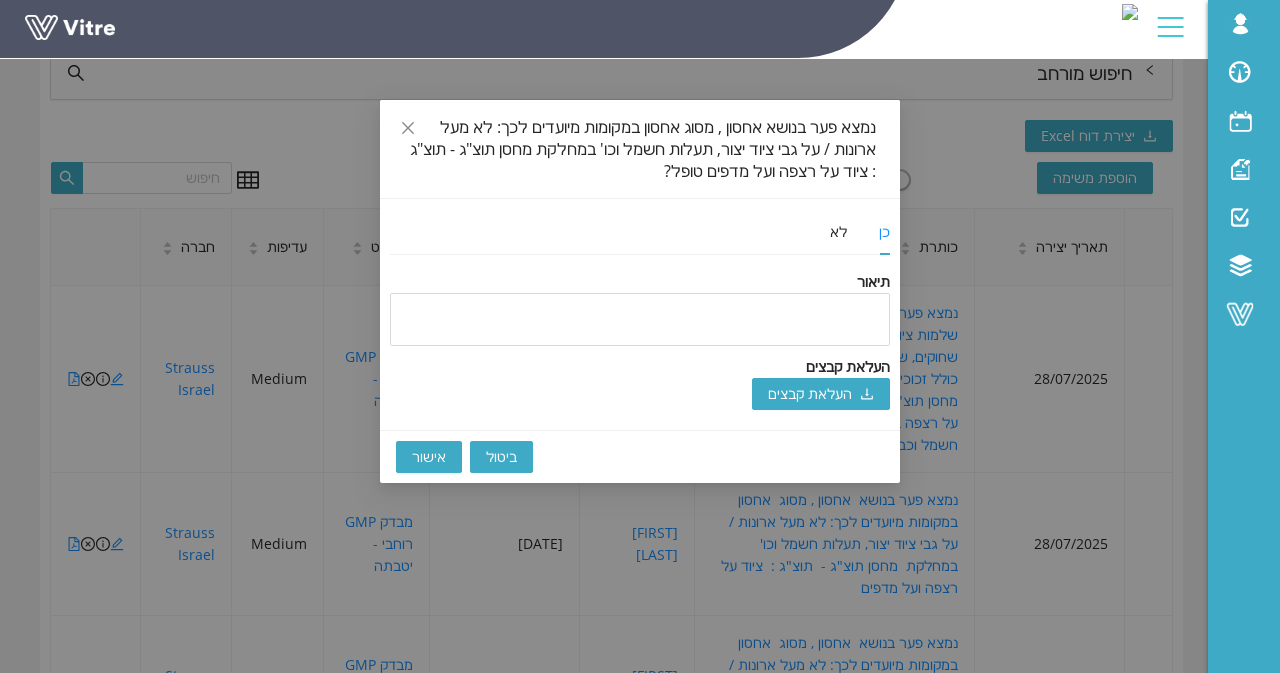 click on "אישור" at bounding box center [429, 457] 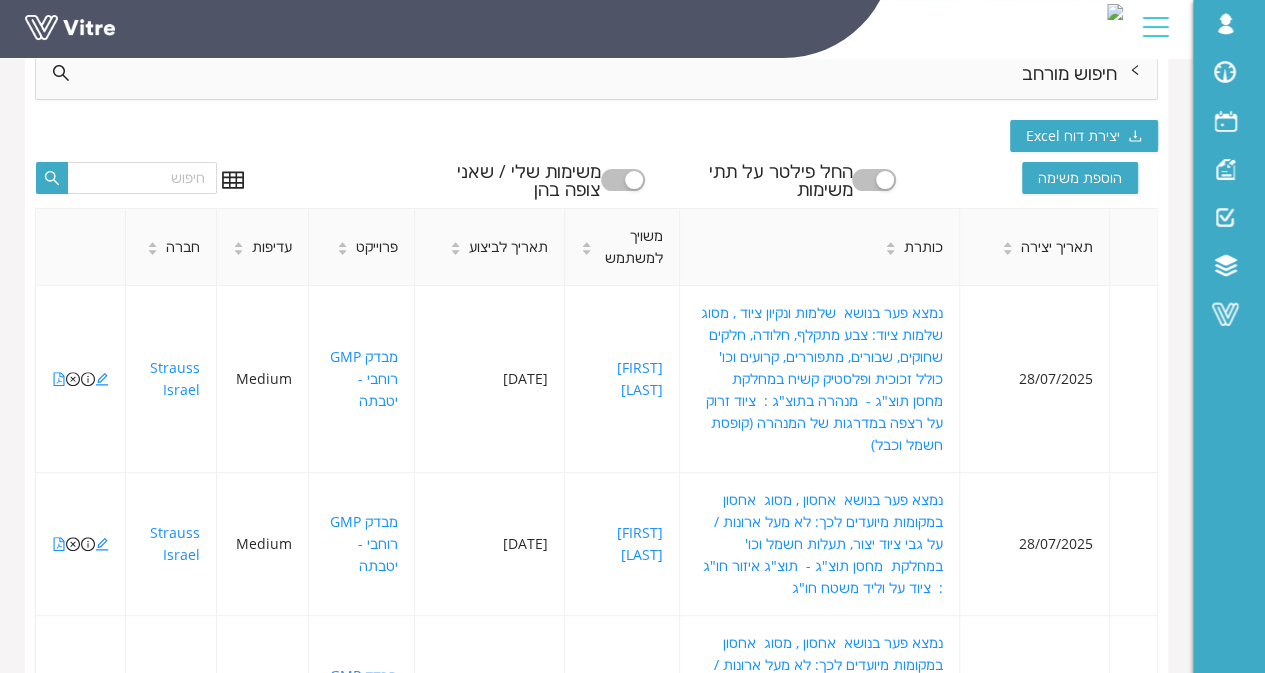 click 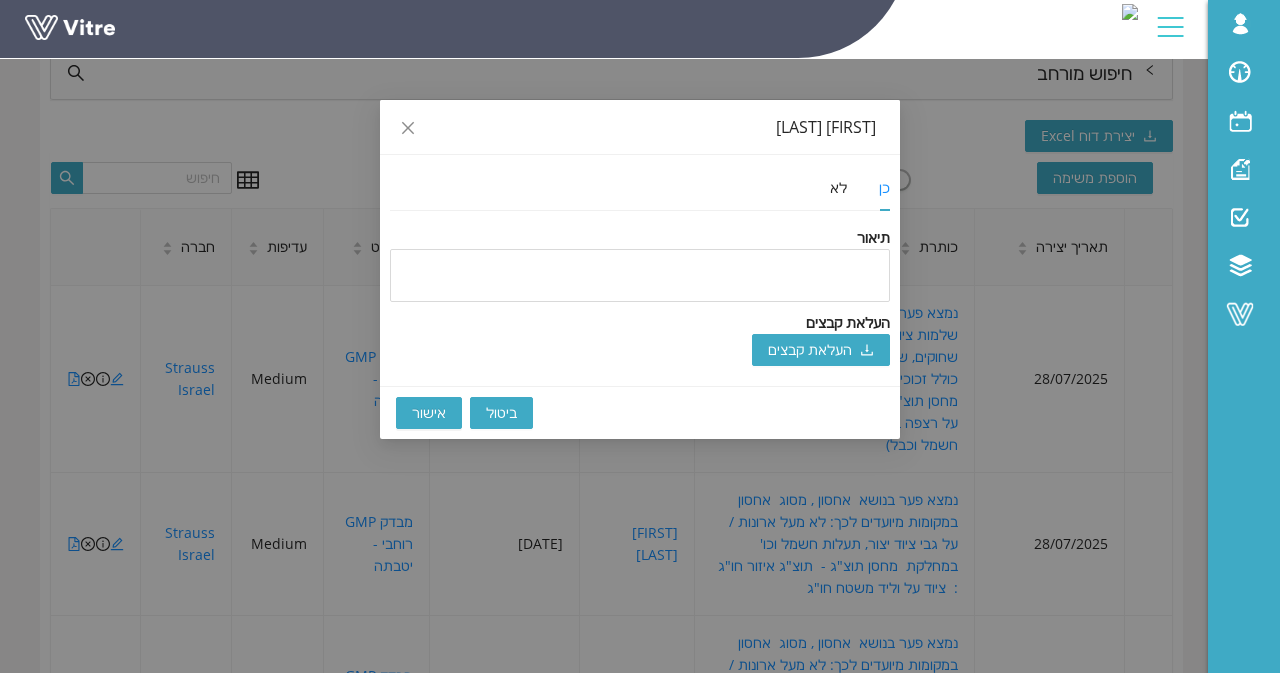 click on "אישור" at bounding box center [429, 413] 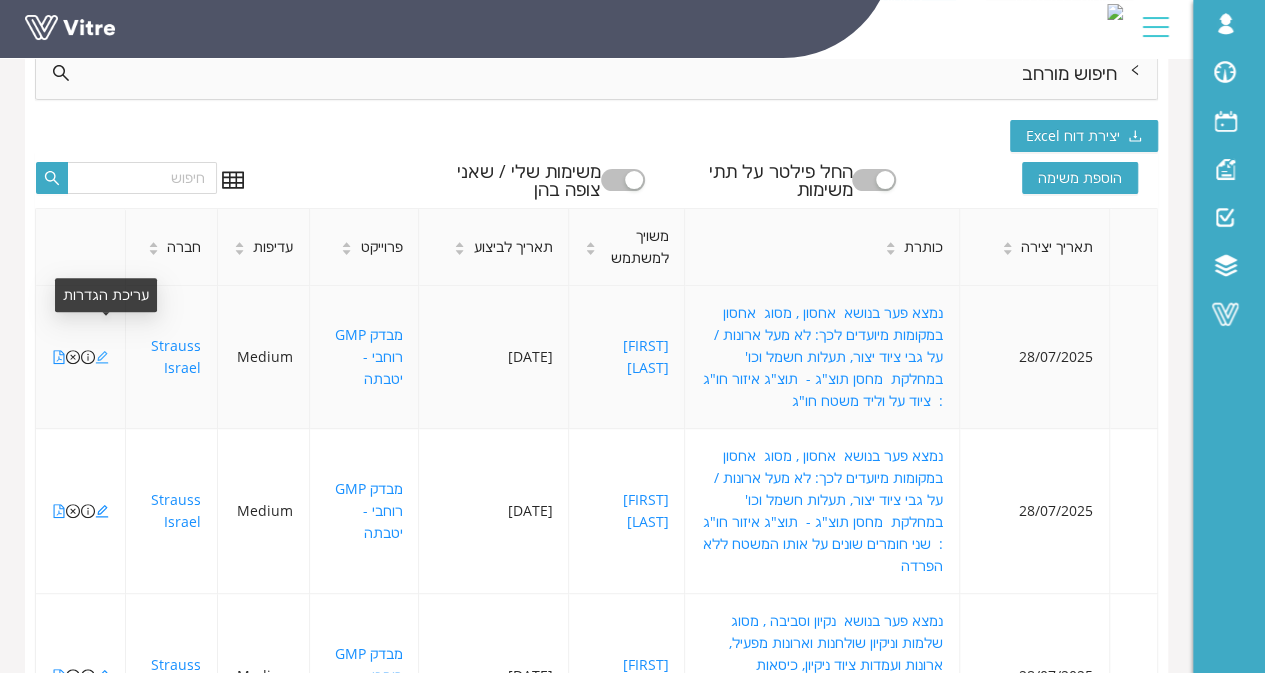 click 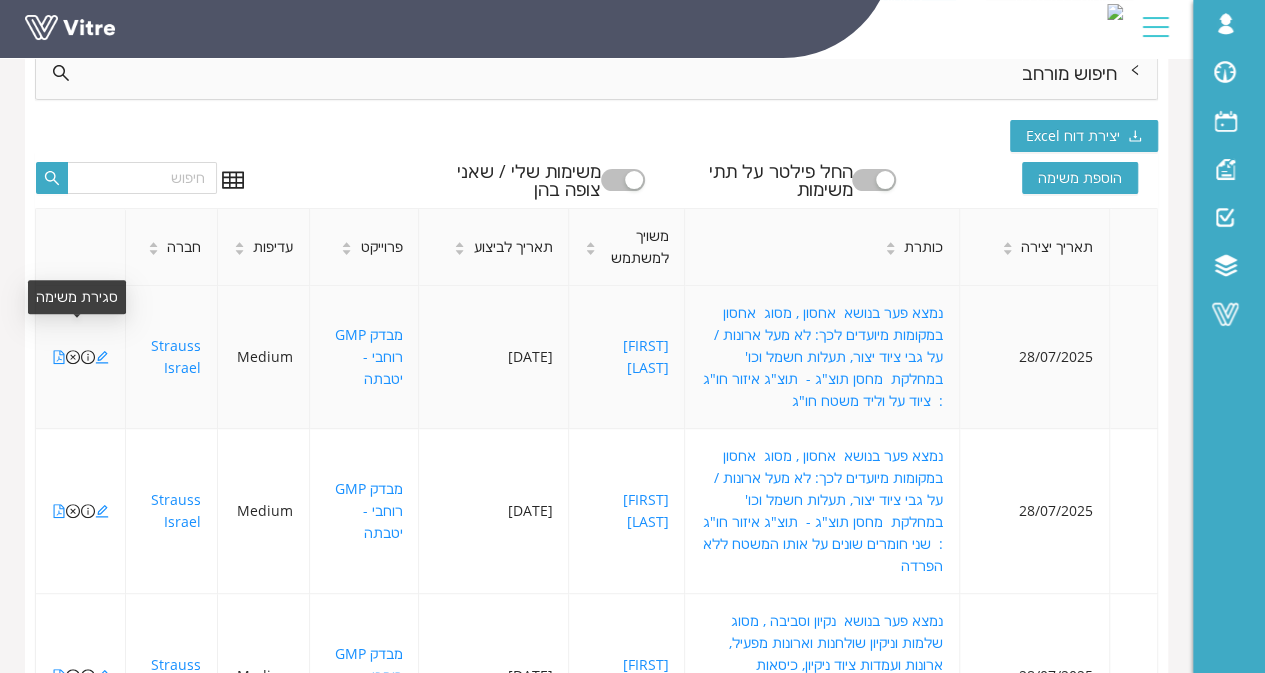click 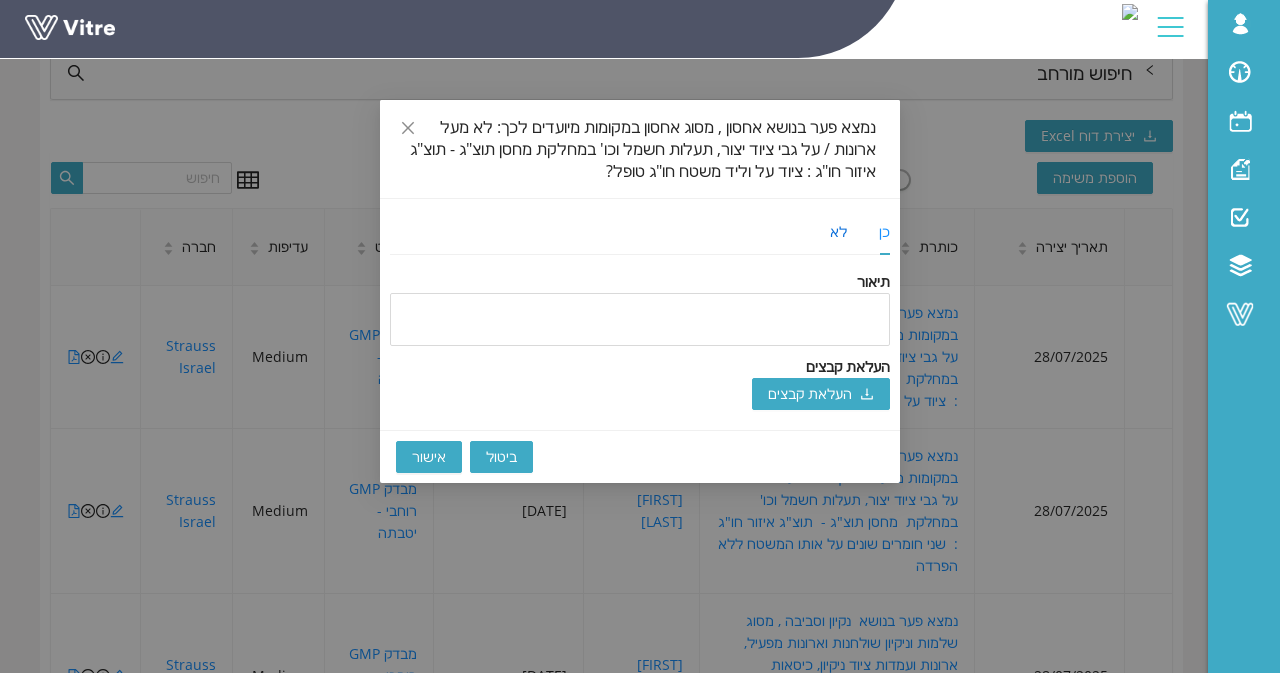 click on "לא" at bounding box center (838, 232) 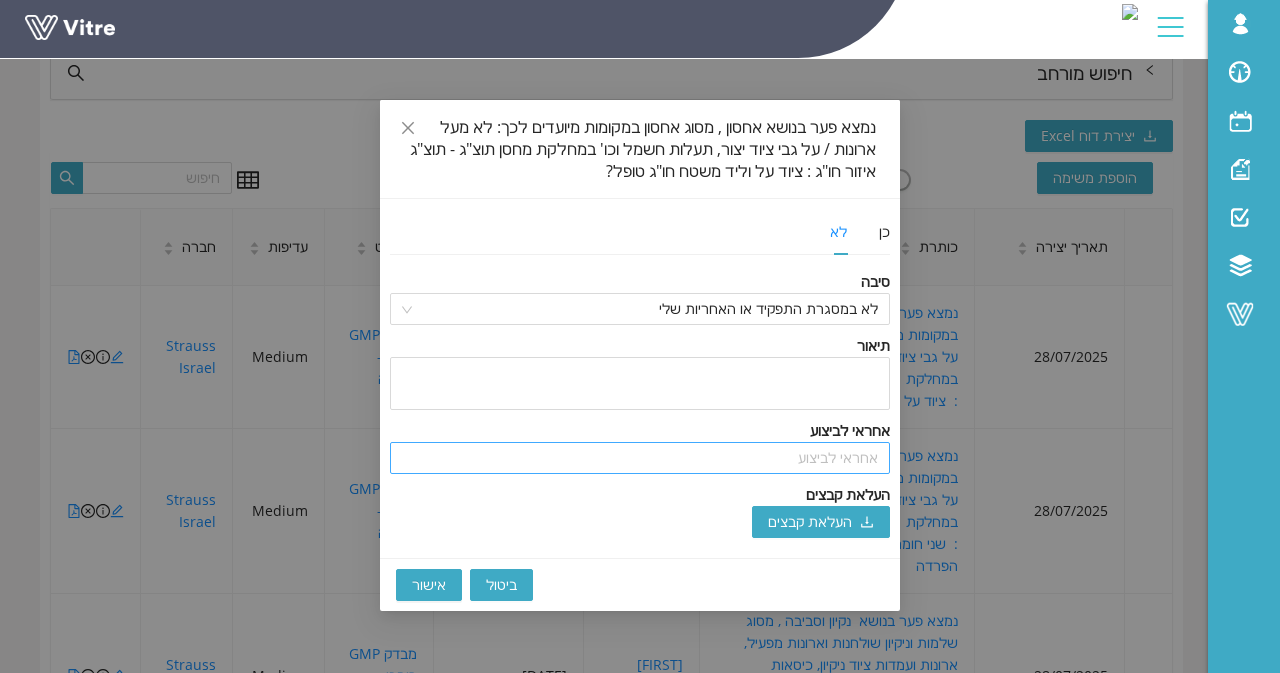 click at bounding box center [640, 458] 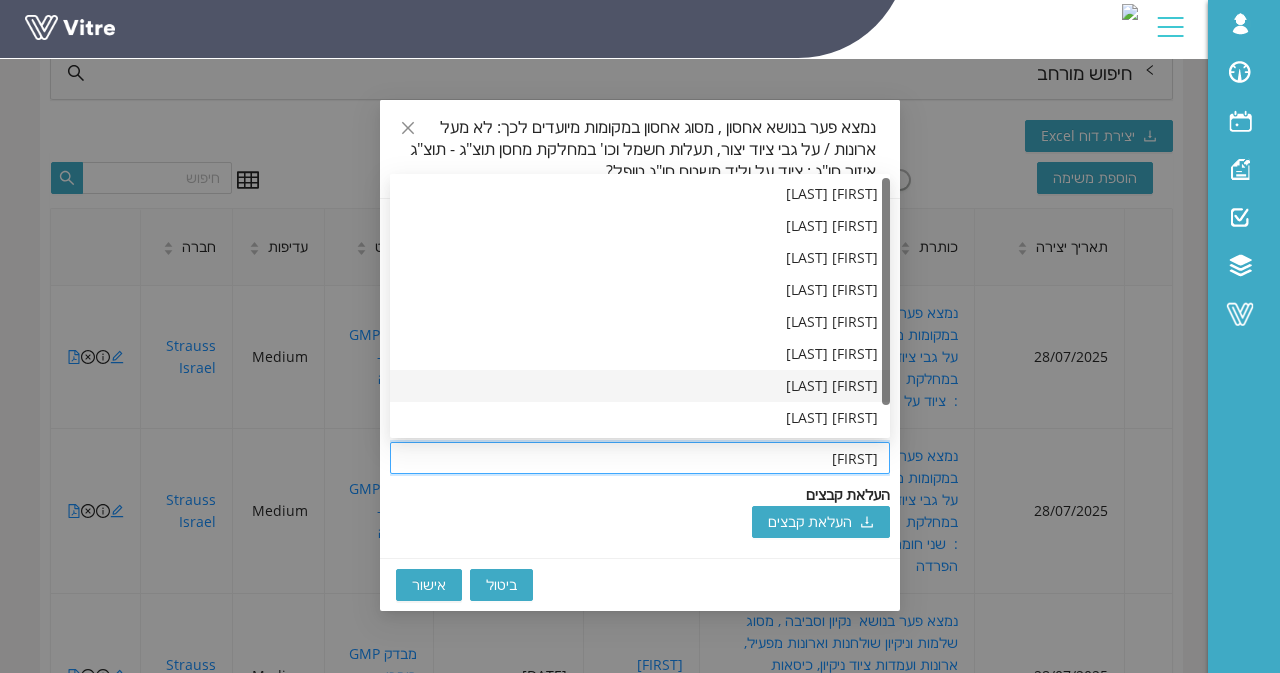 click on "[FIRST] [LAST]" at bounding box center (640, 386) 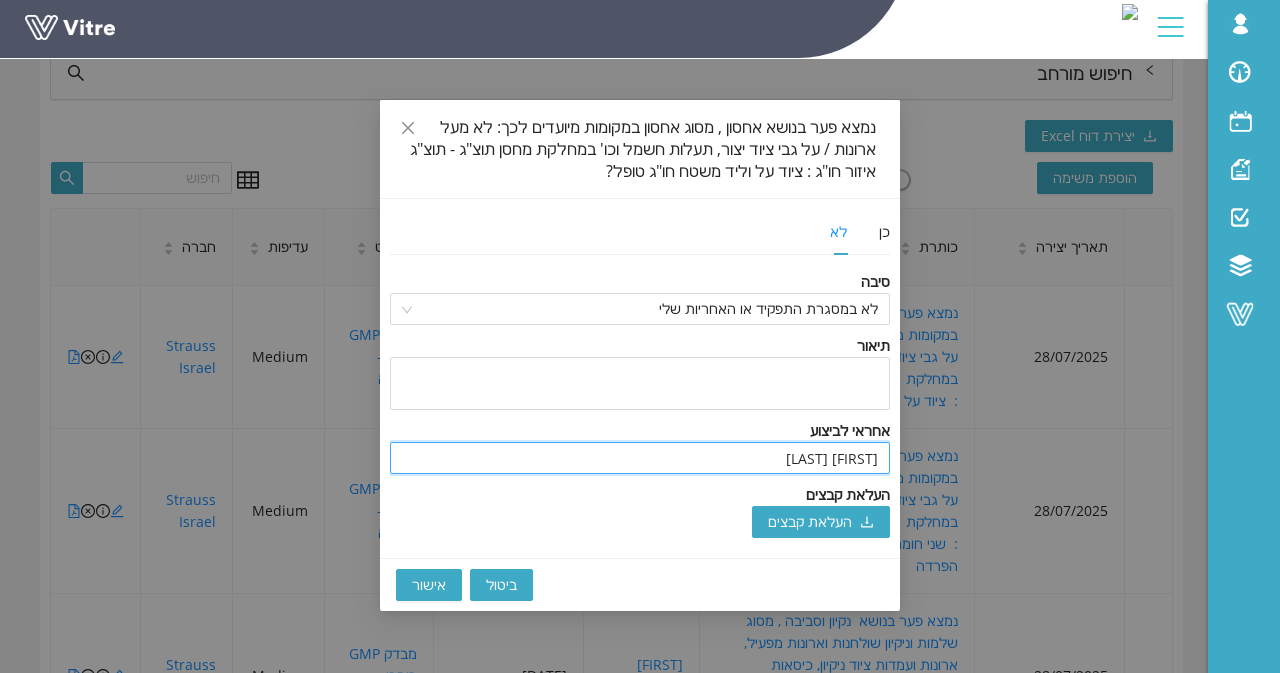 type on "[FIRST] [LAST]" 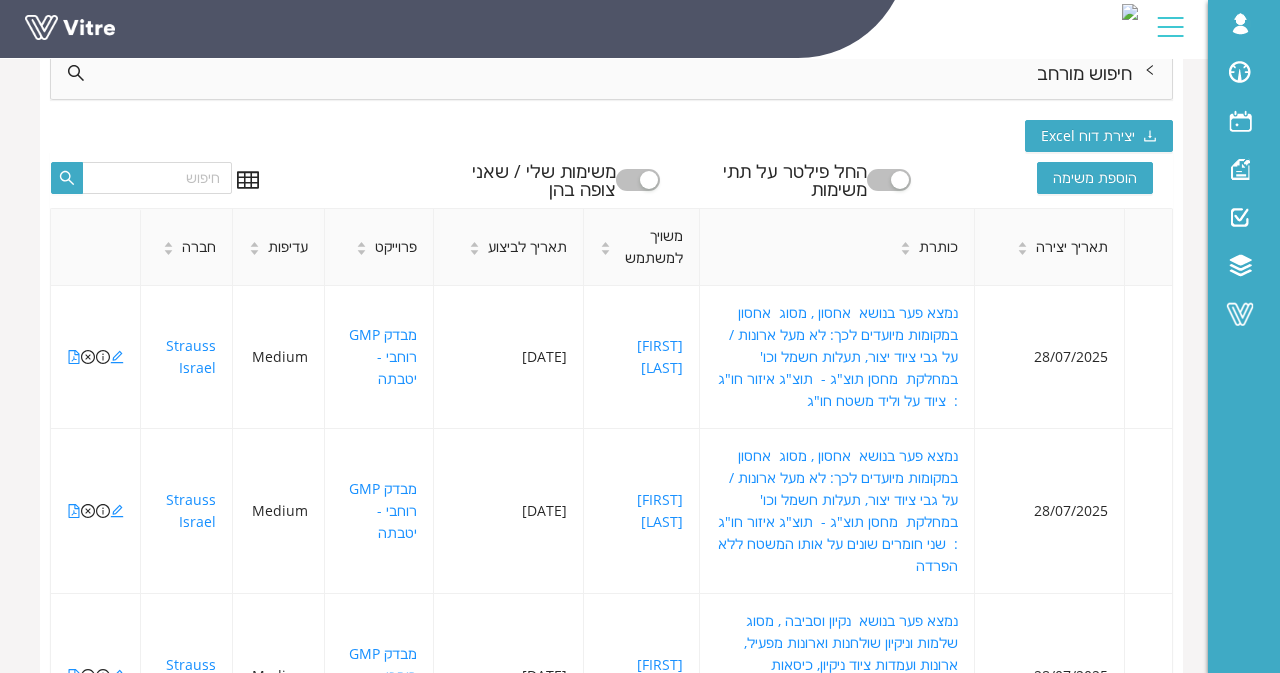 type 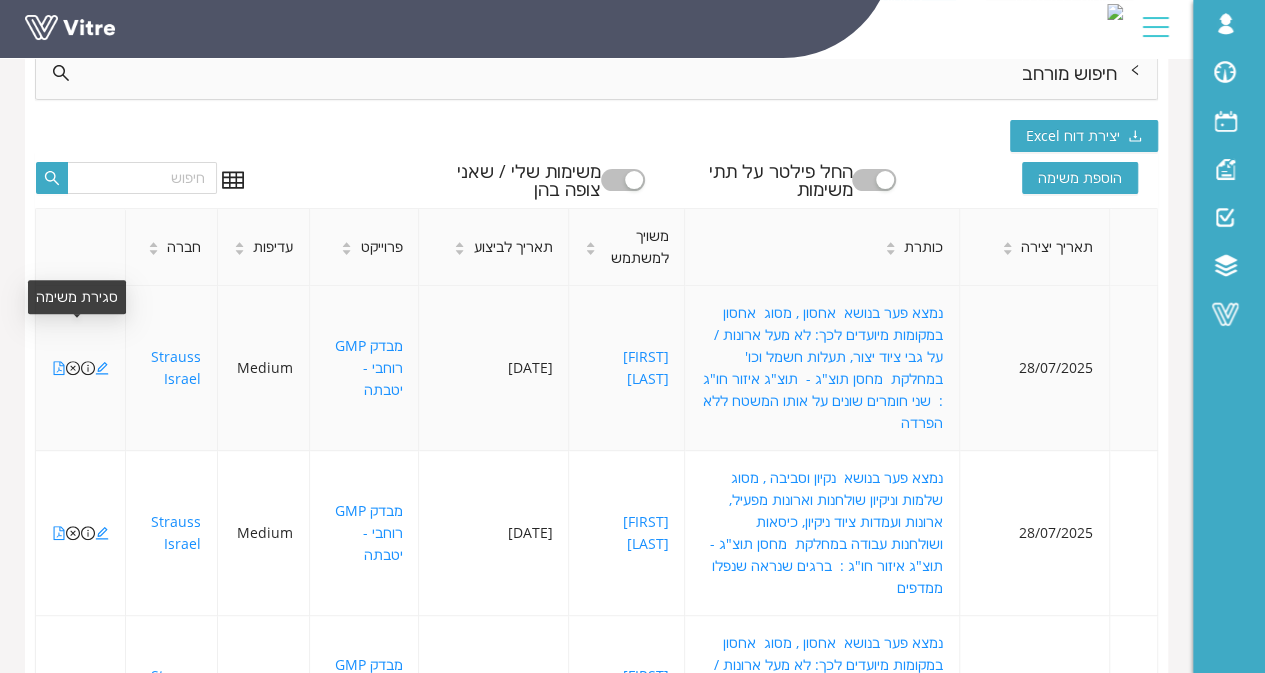 click 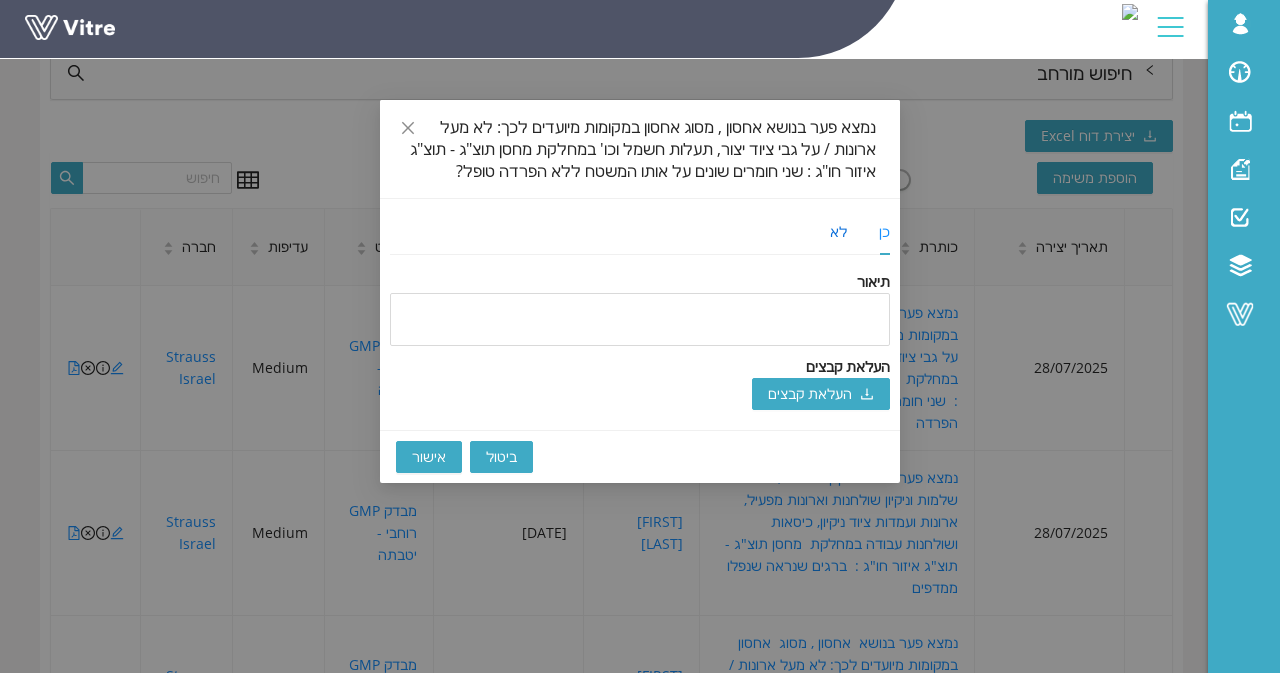 click on "לא" at bounding box center (838, 232) 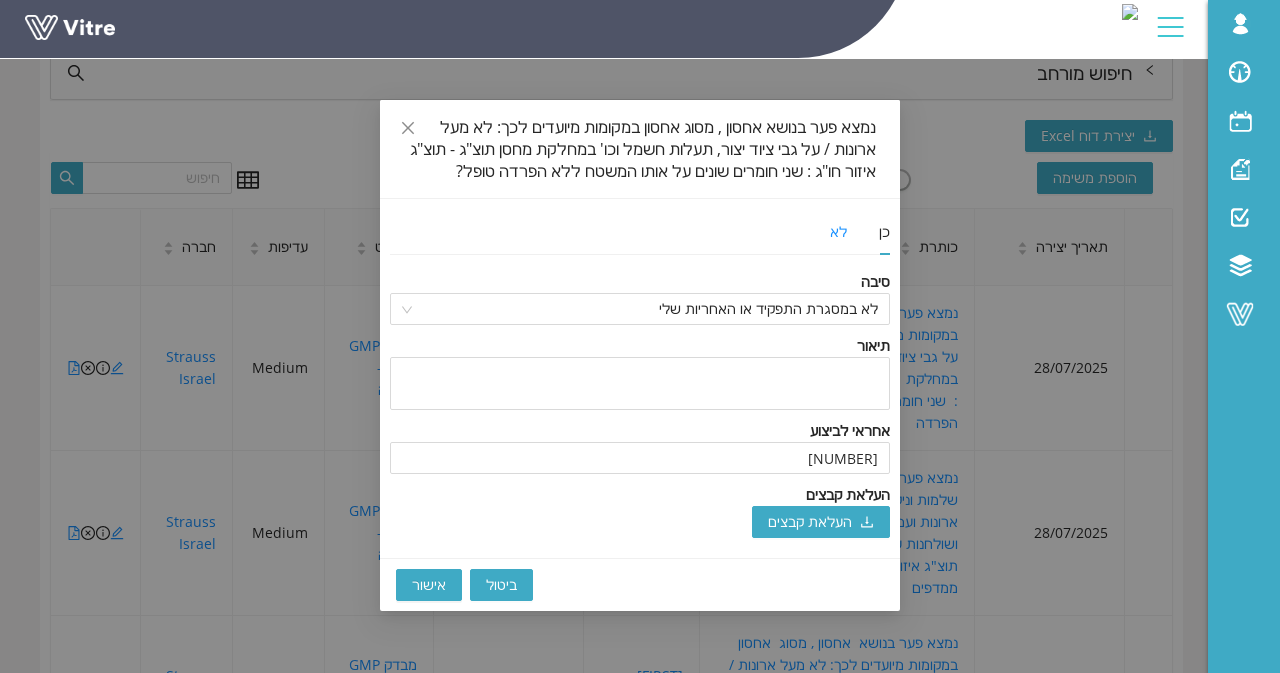 type 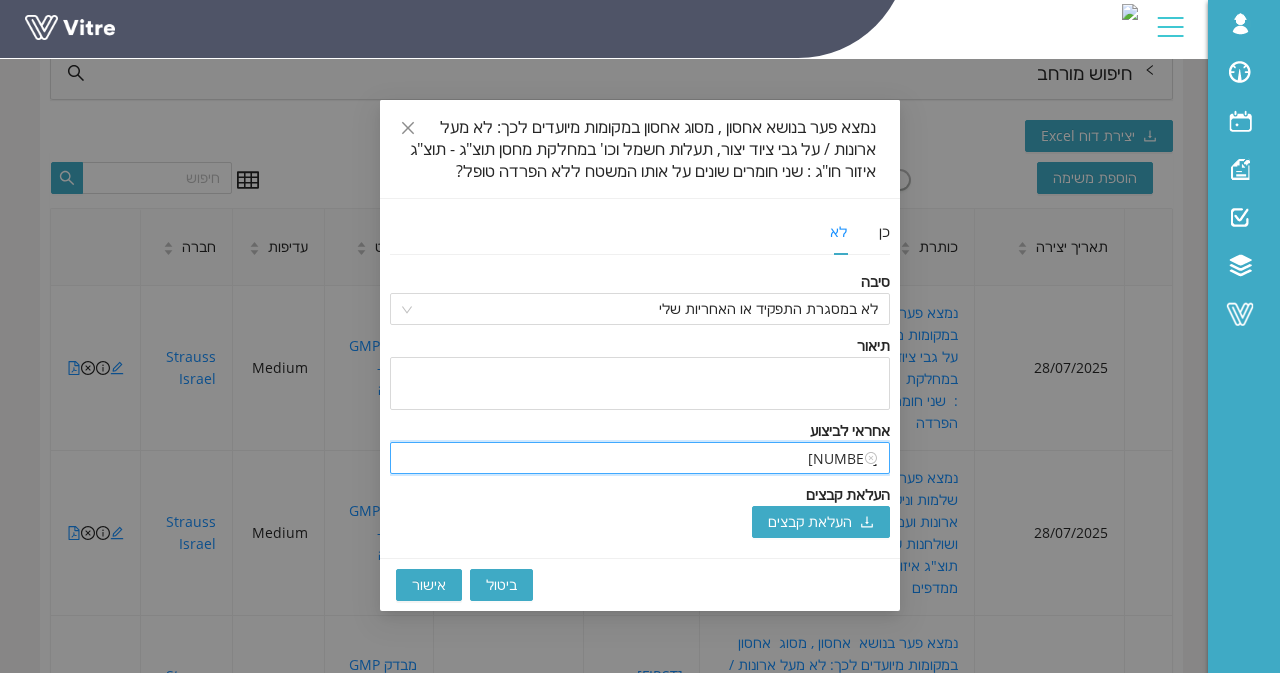 click on "31254" at bounding box center (640, 458) 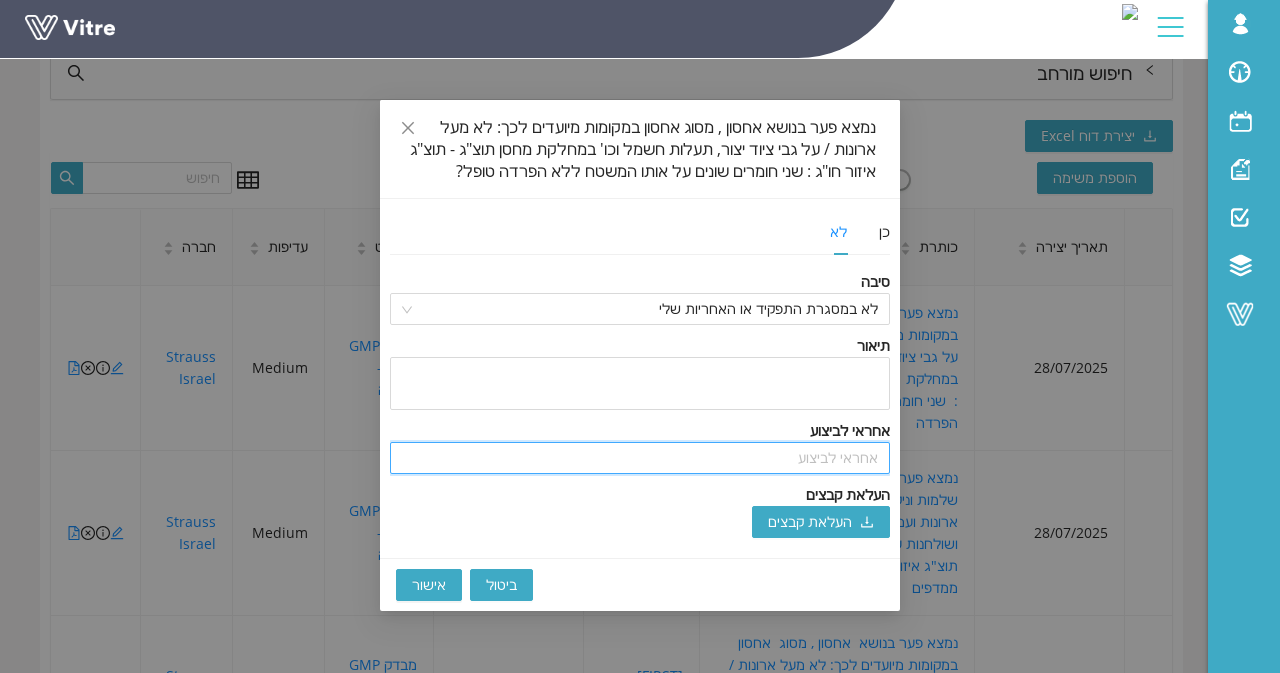 click at bounding box center (640, 458) 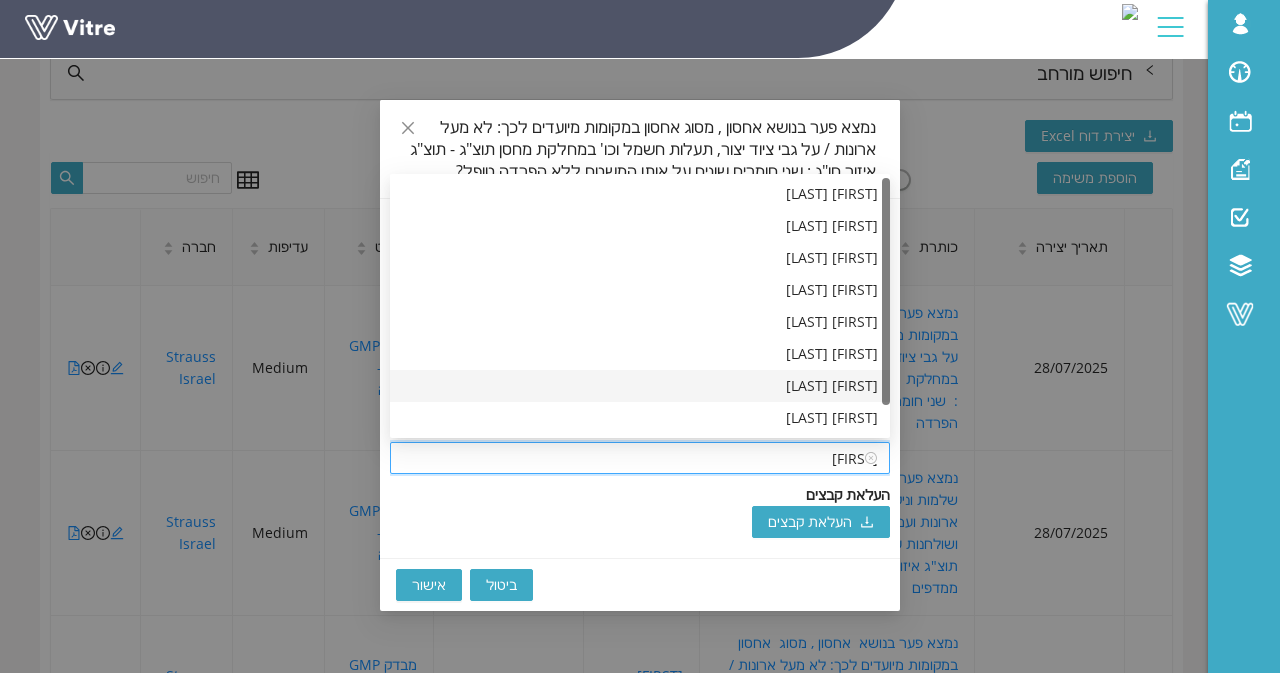 click on "עמרי סער" at bounding box center [640, 386] 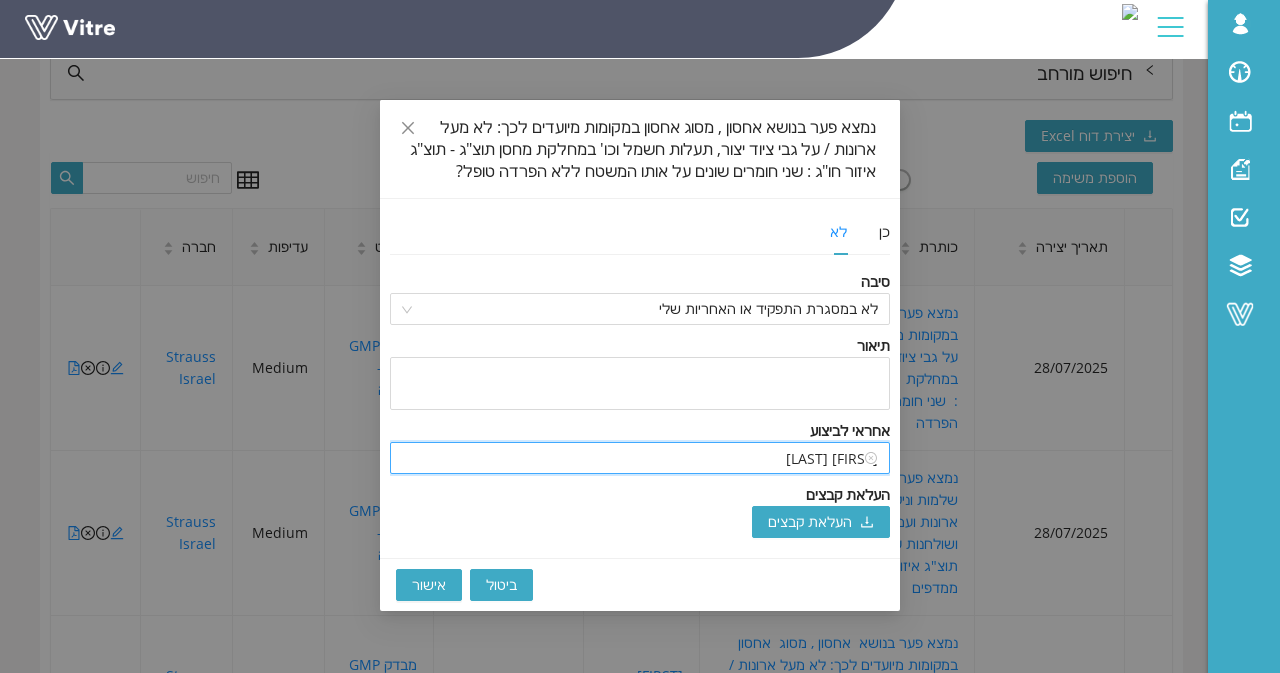 type on "עמרי סער" 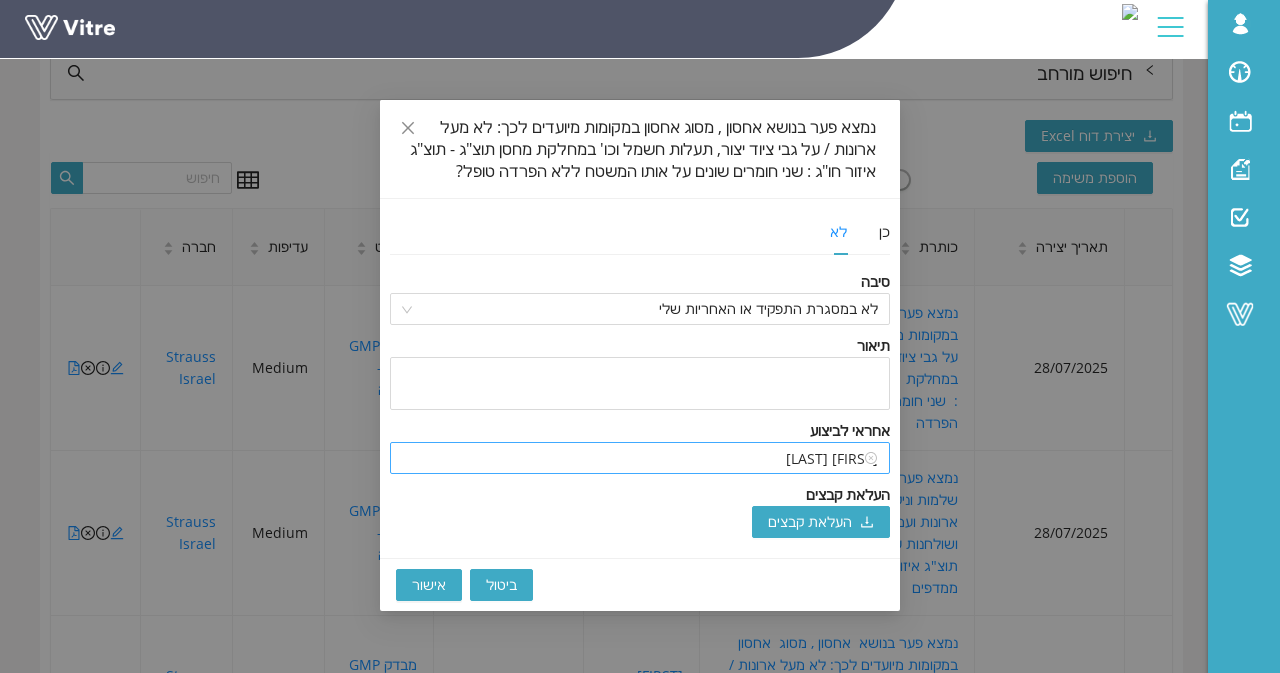 click on "אישור" at bounding box center (429, 585) 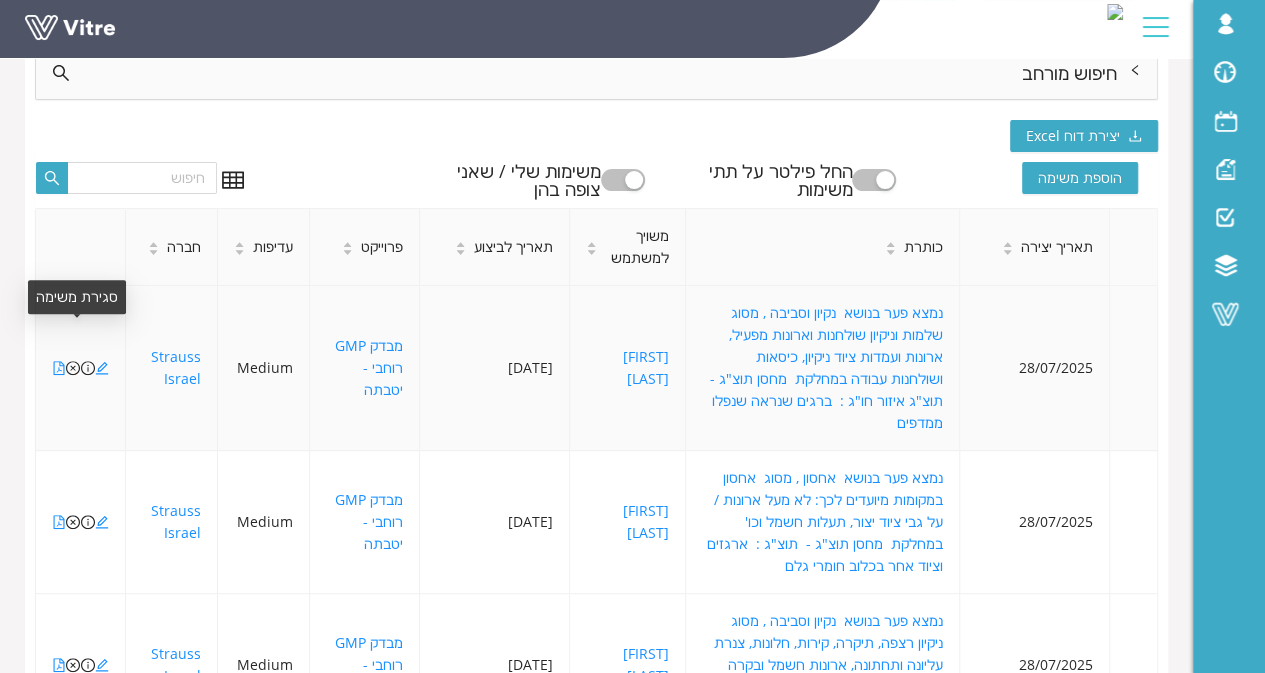 click 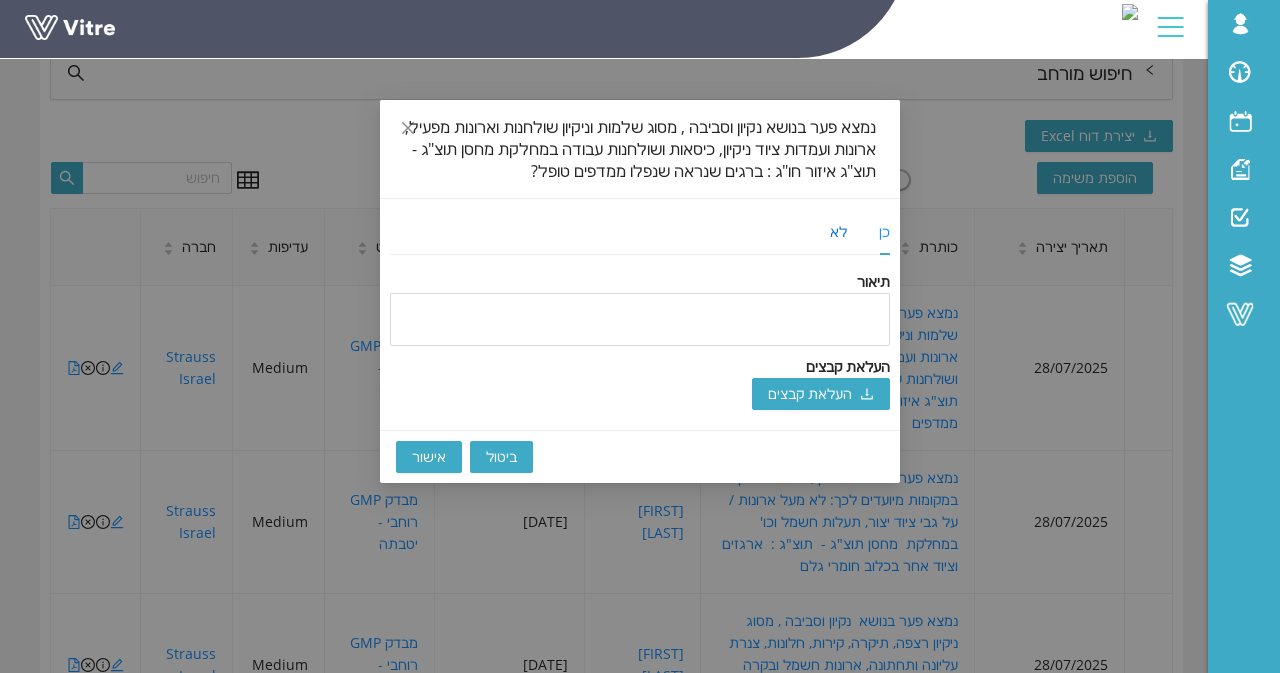 click on "לא" at bounding box center [838, 232] 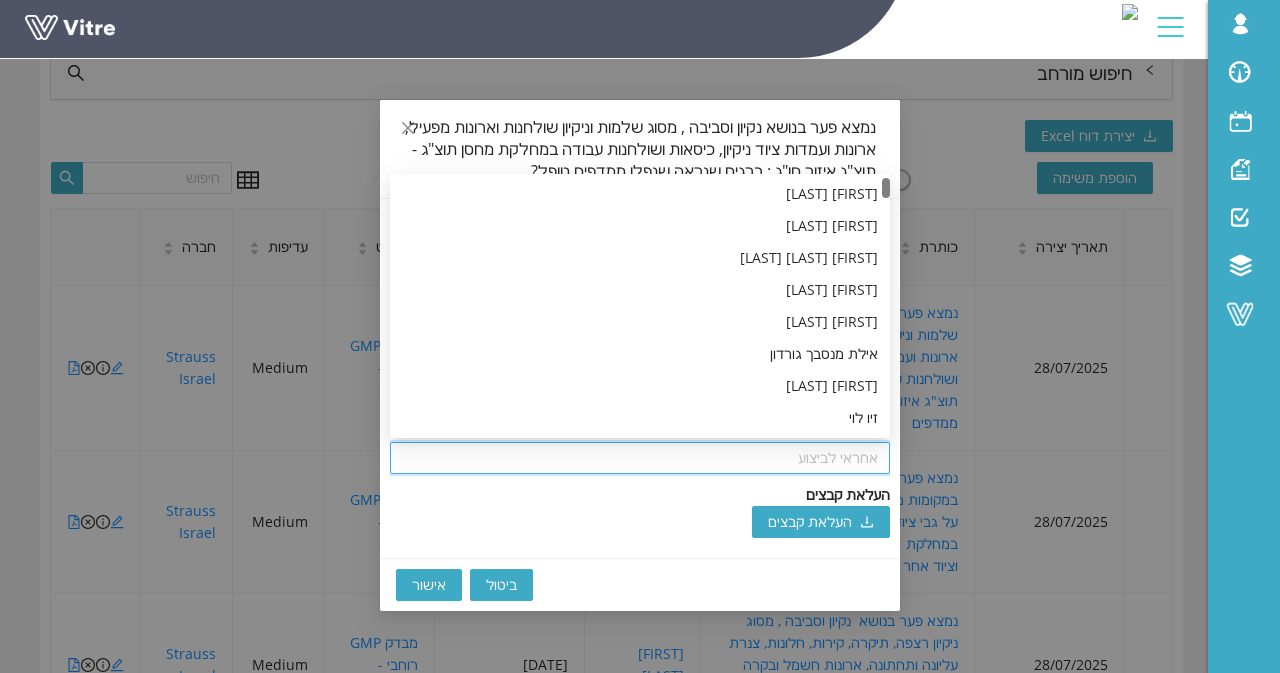 click at bounding box center (640, 458) 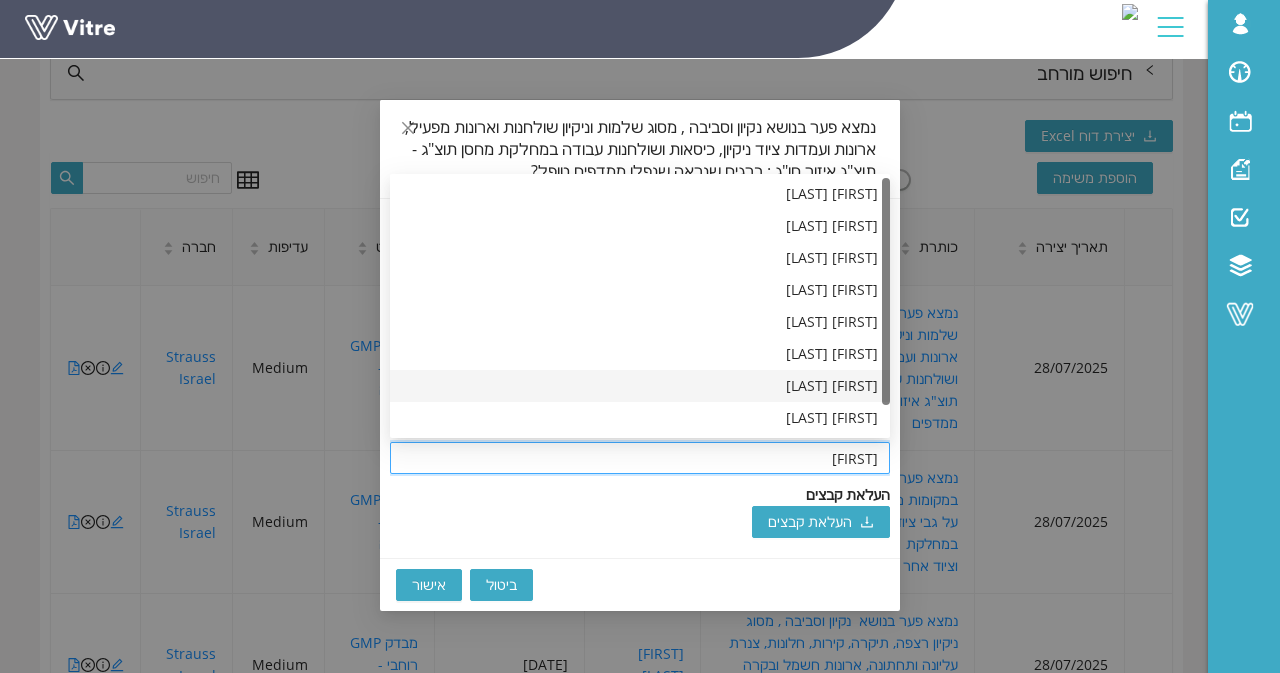 click on "עמרי סער" at bounding box center [640, 386] 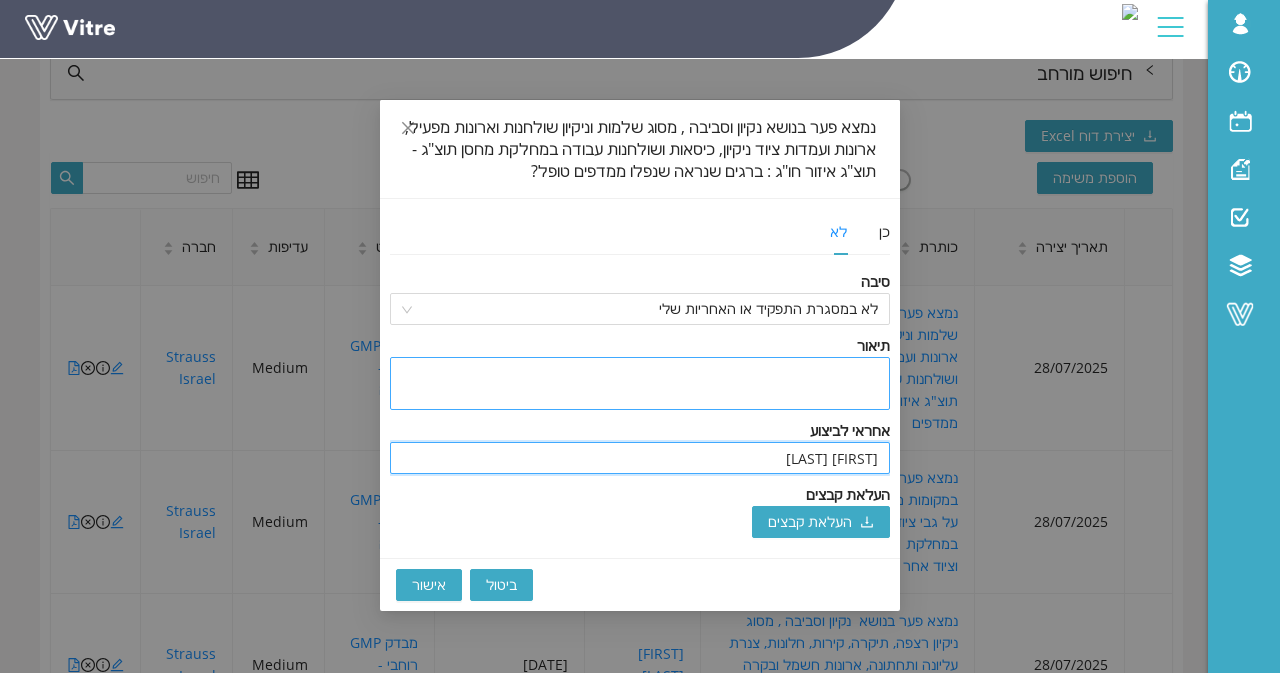 type on "עמרי סער" 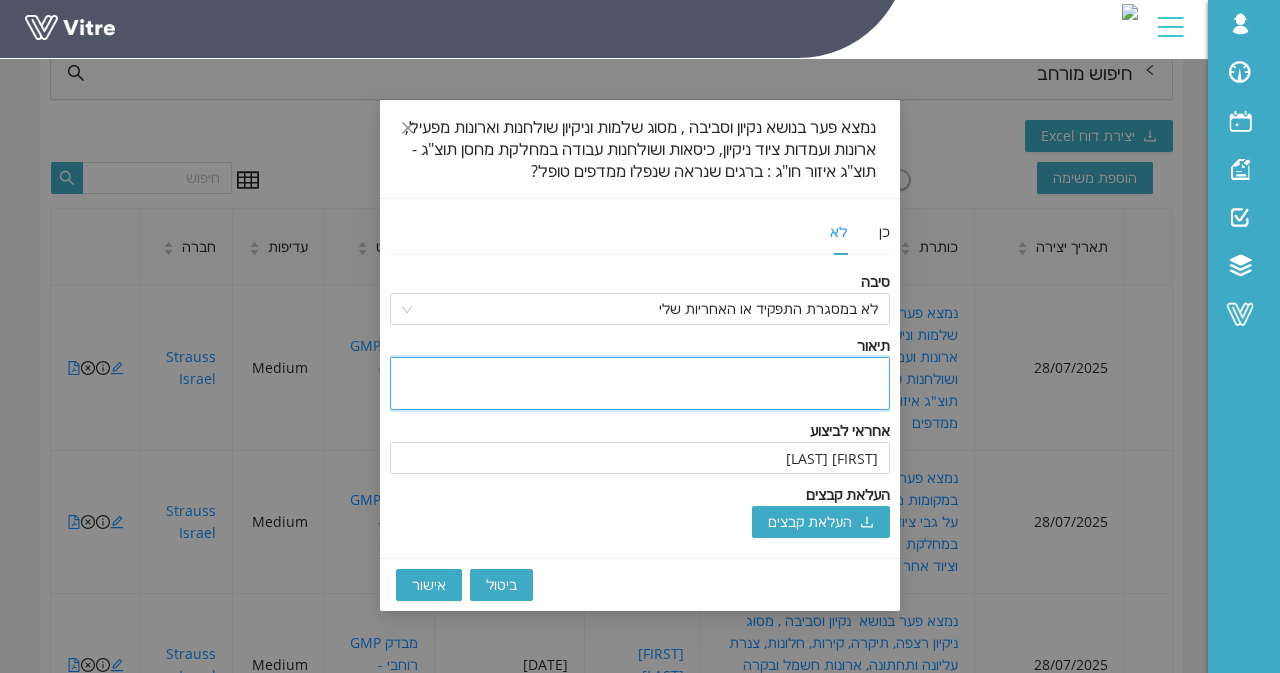 click at bounding box center [640, 383] 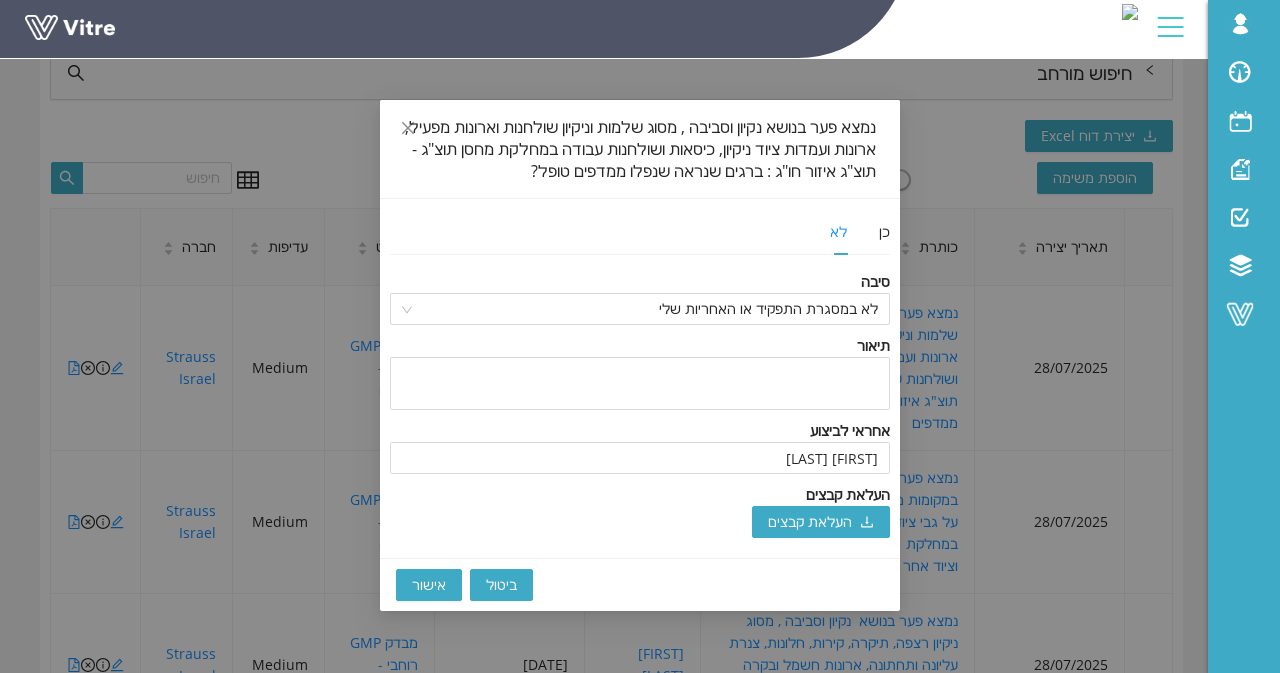 click on "אישור" at bounding box center [429, 585] 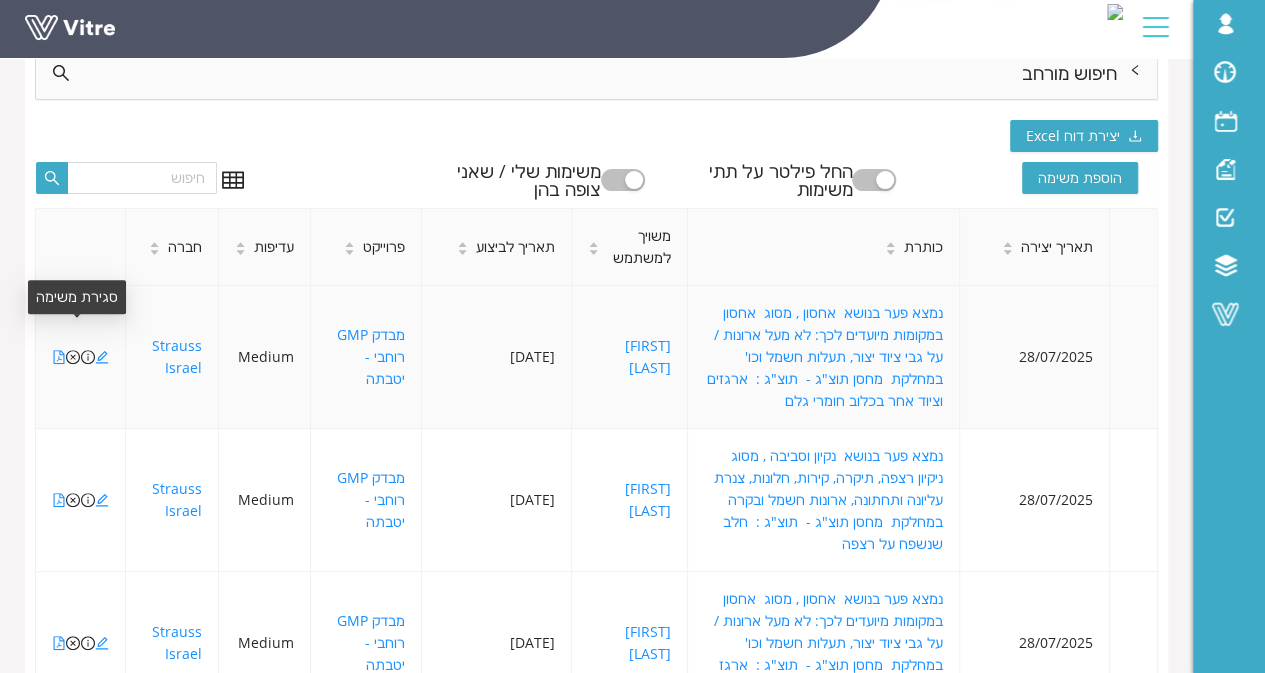 click 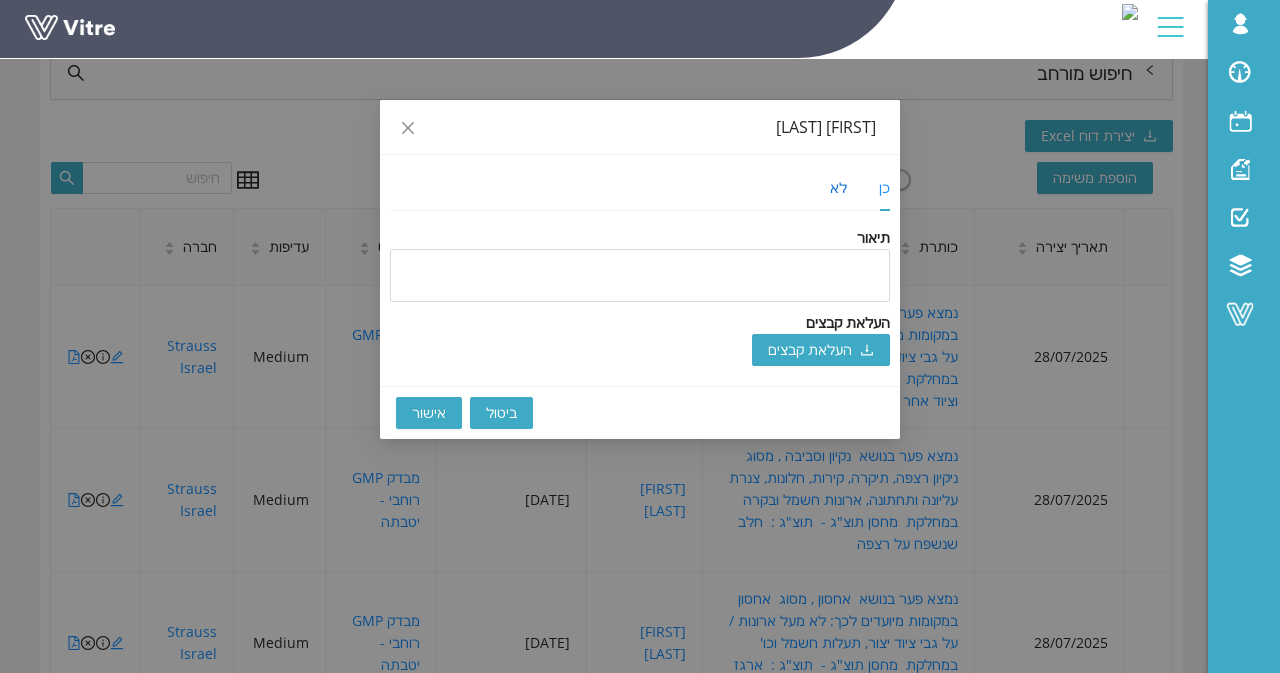 click on "לא" at bounding box center [838, 188] 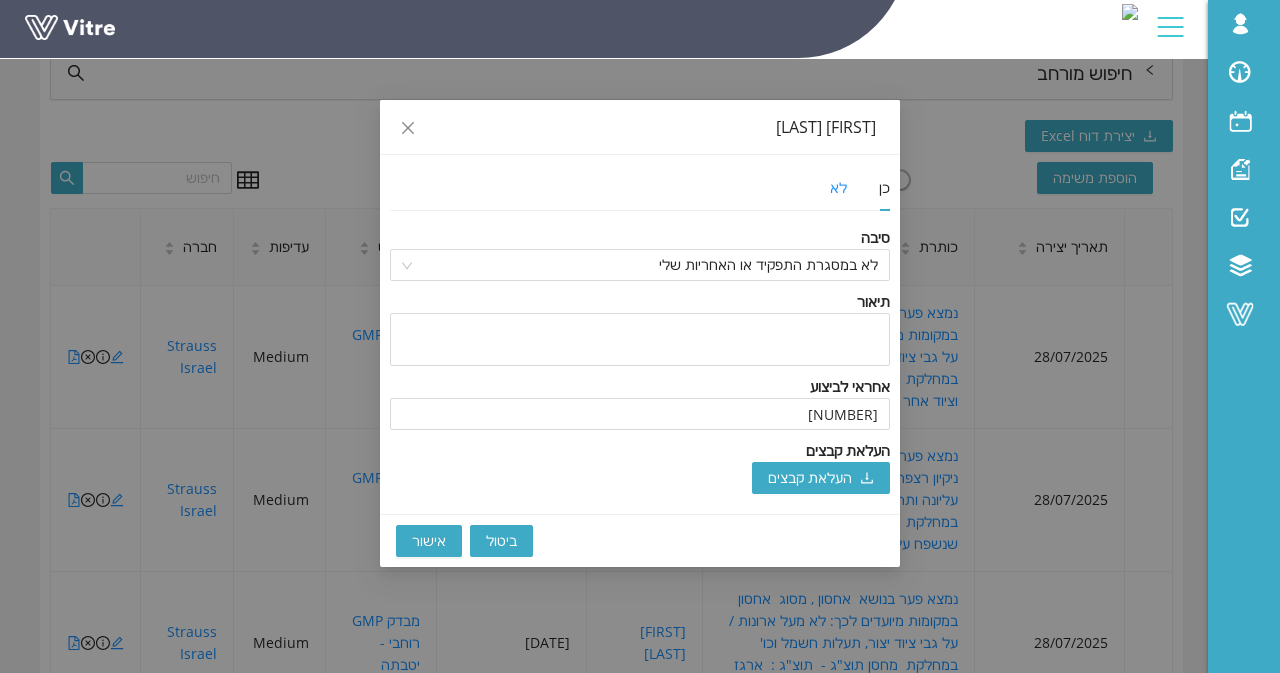 type 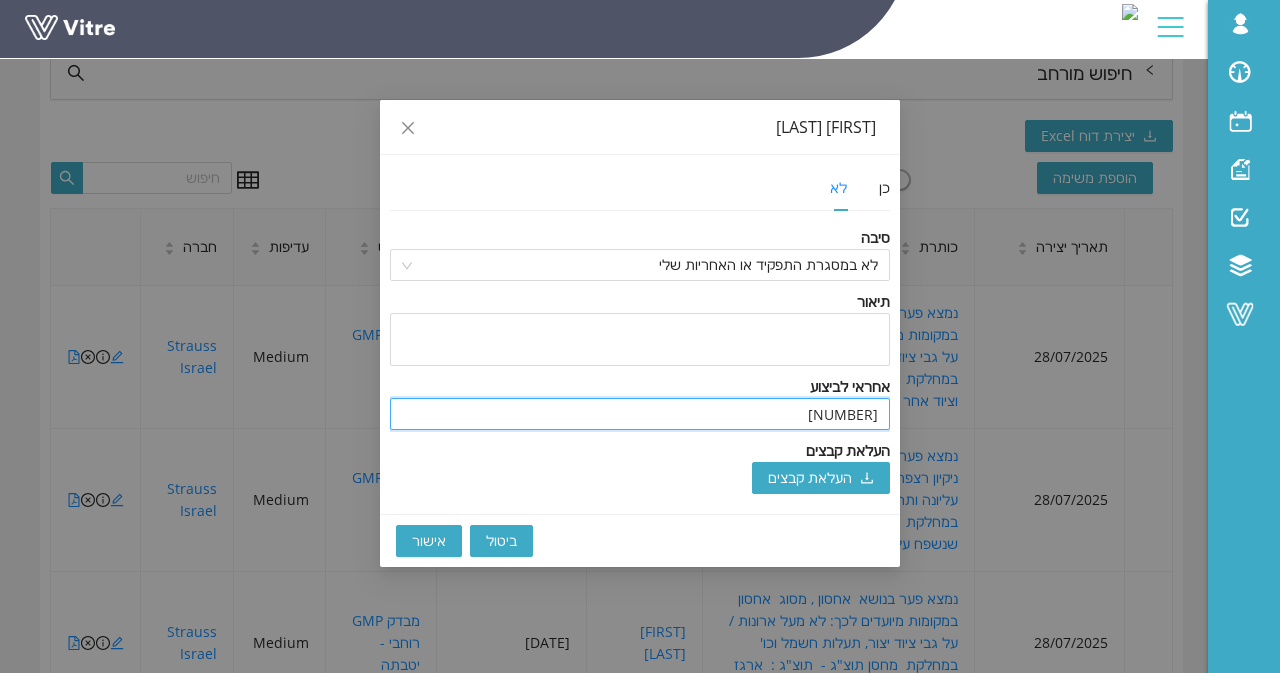 drag, startPoint x: 830, startPoint y: 454, endPoint x: 986, endPoint y: 469, distance: 156.7195 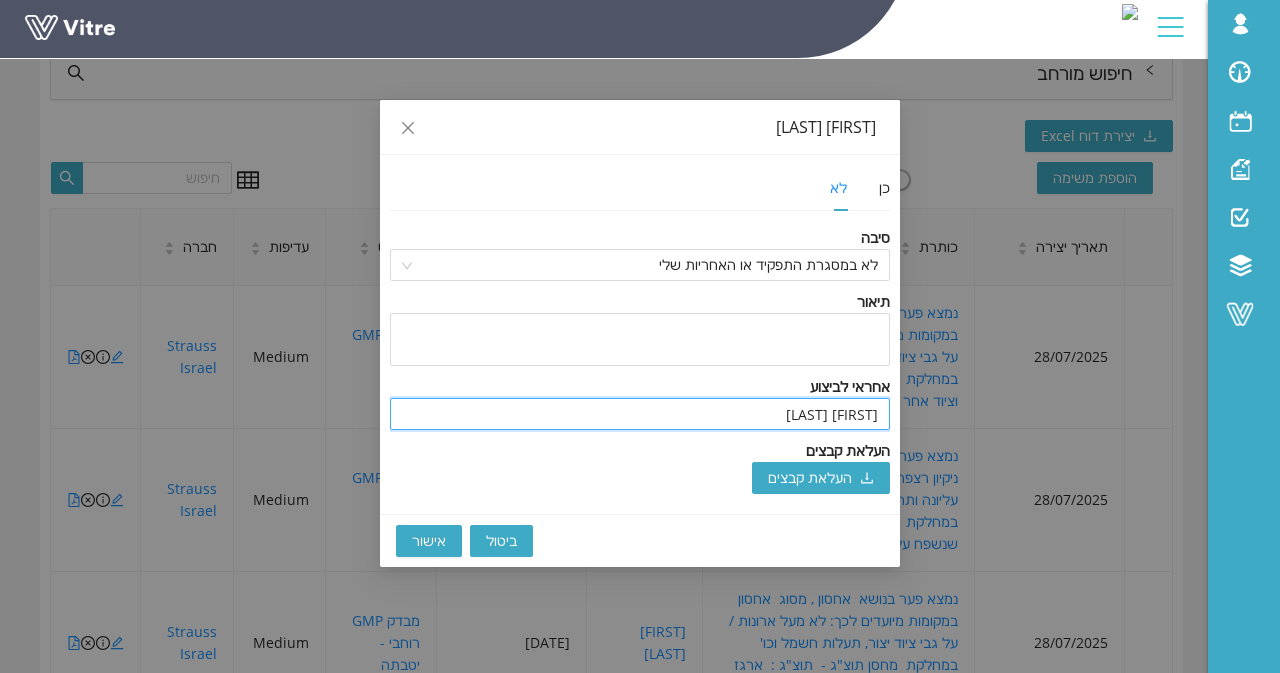 type on "עמרי סער" 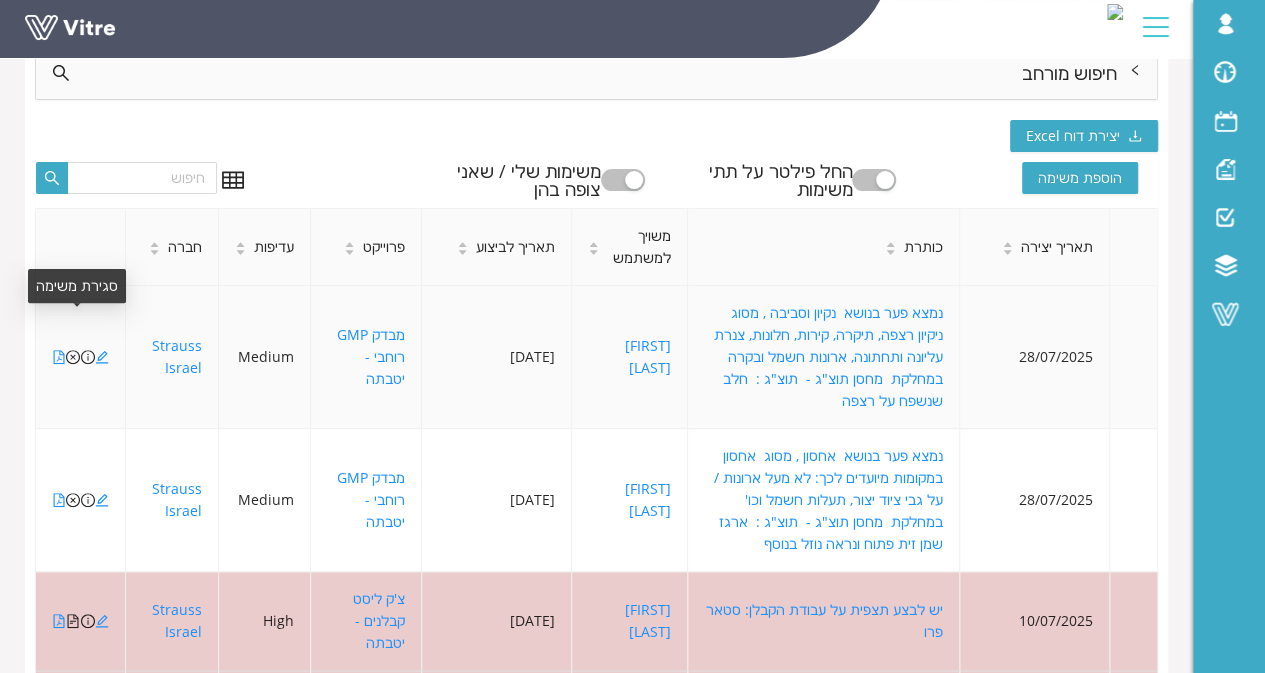 click 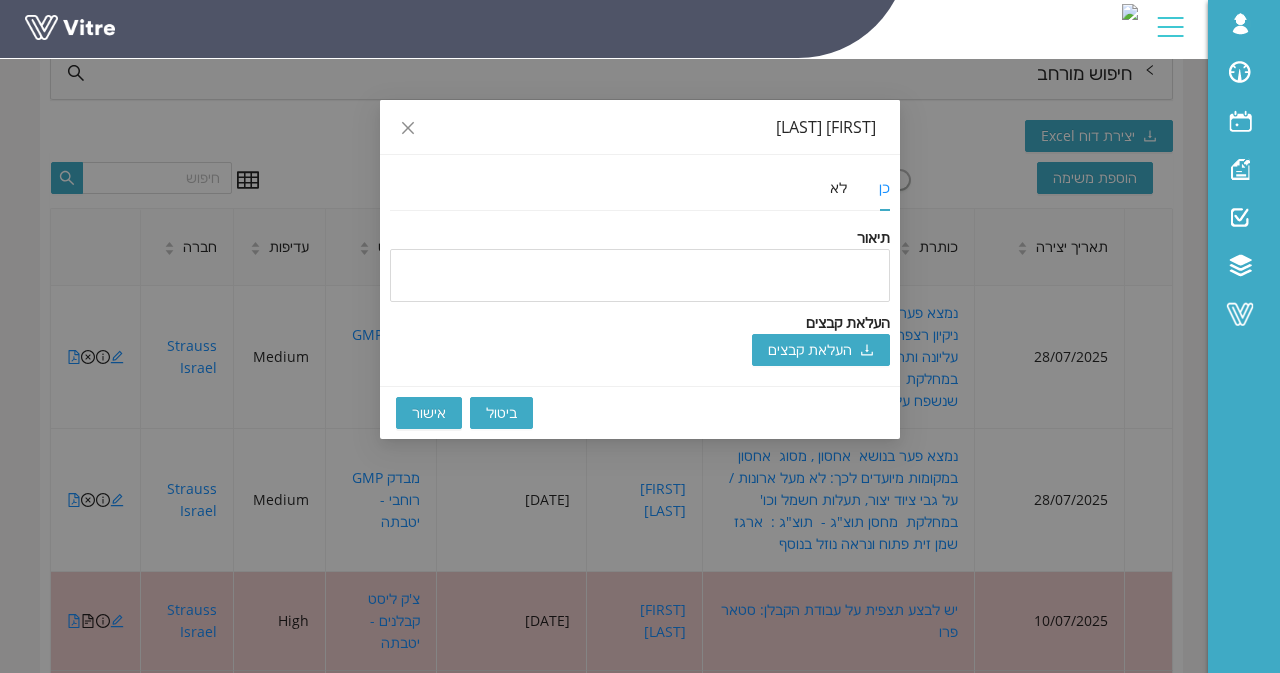 click on "אישור" at bounding box center (429, 413) 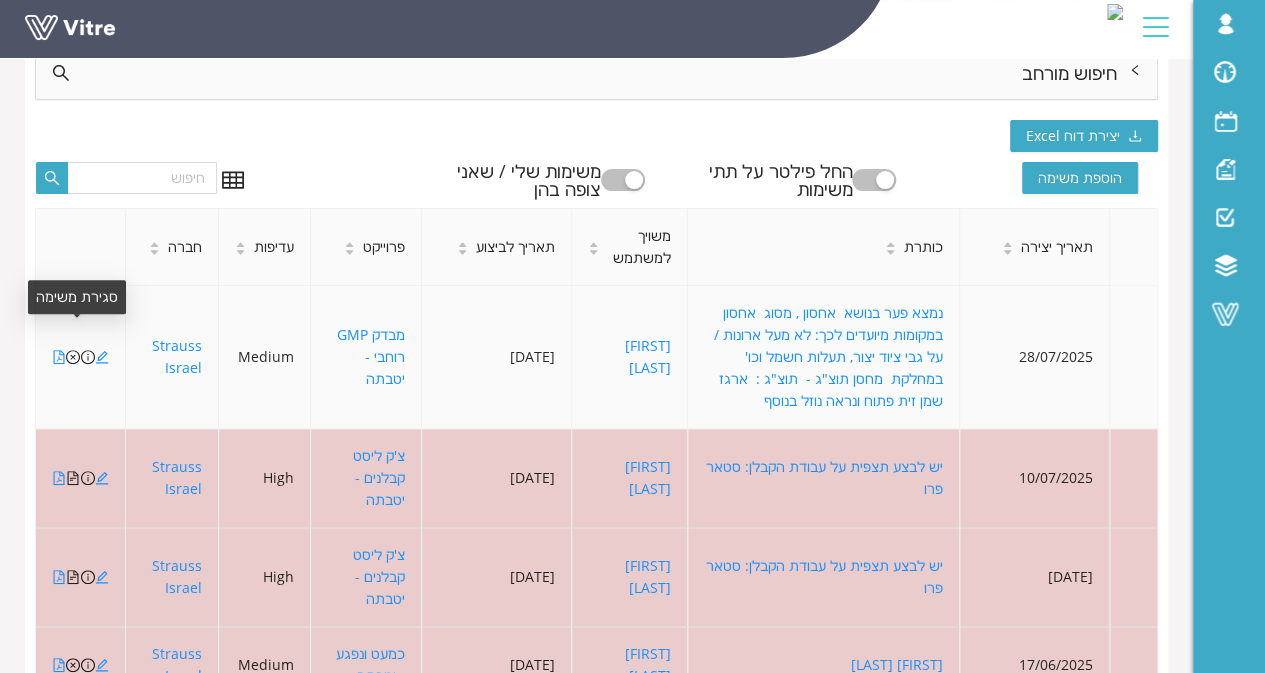 click 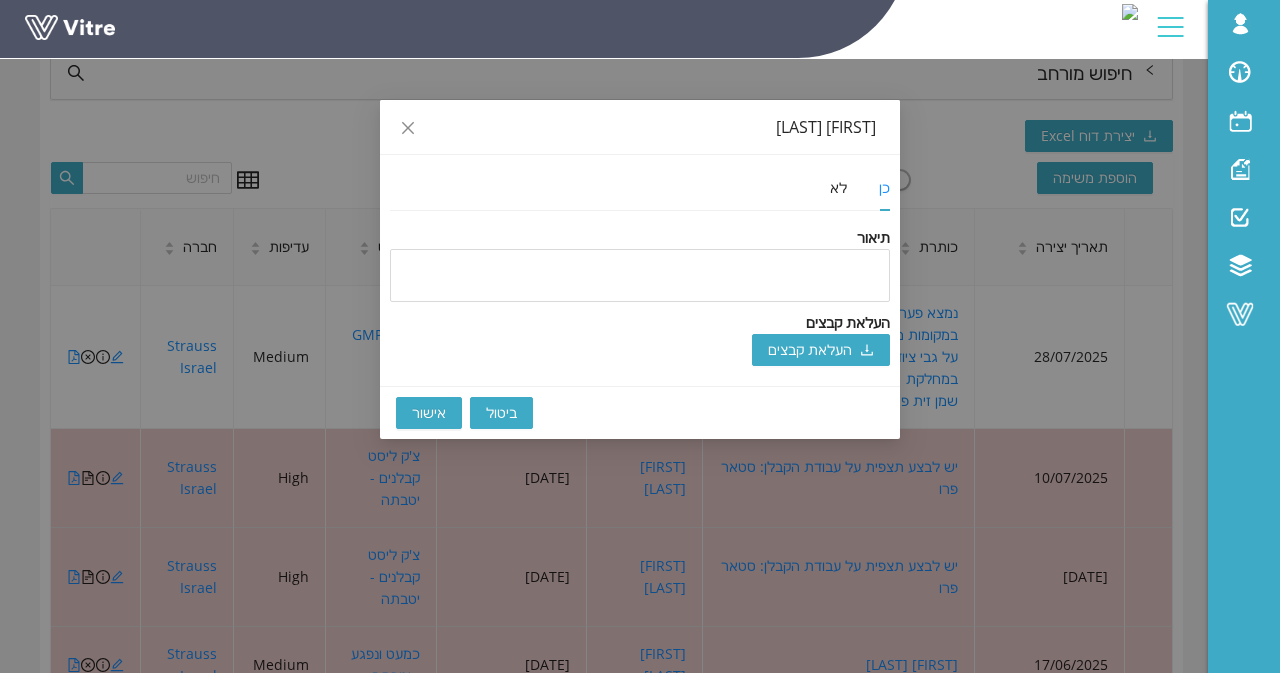 click on "אישור" at bounding box center [429, 413] 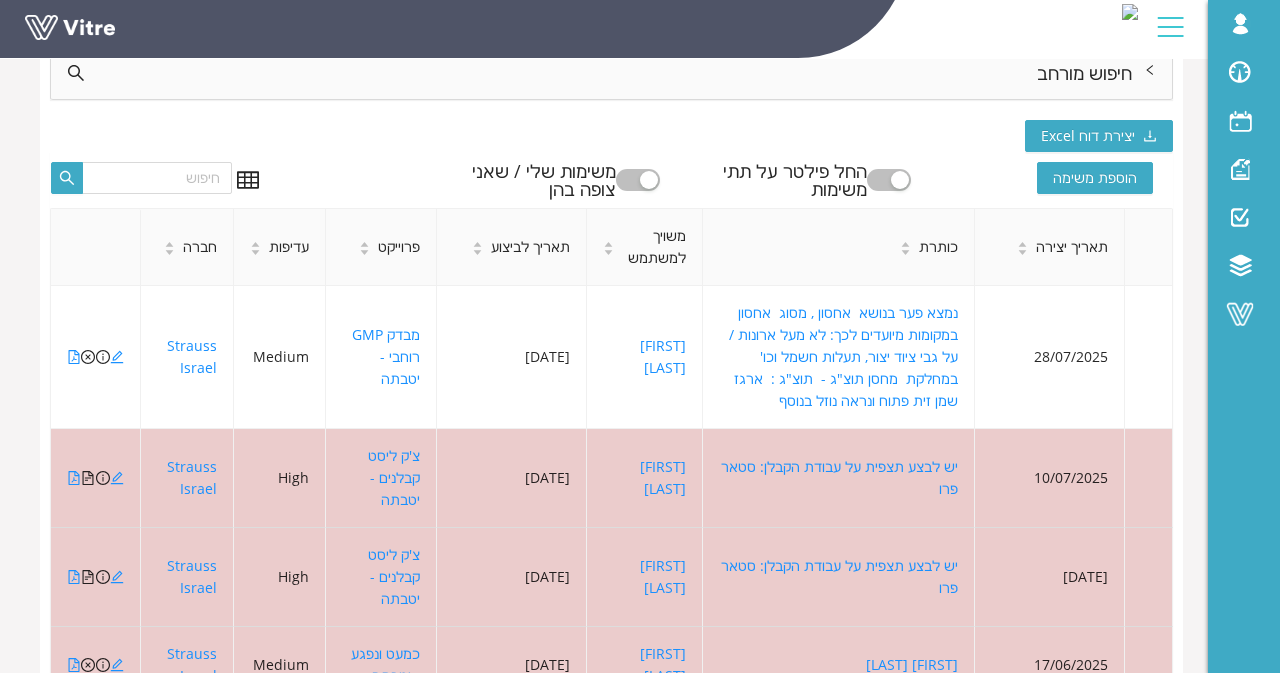 type 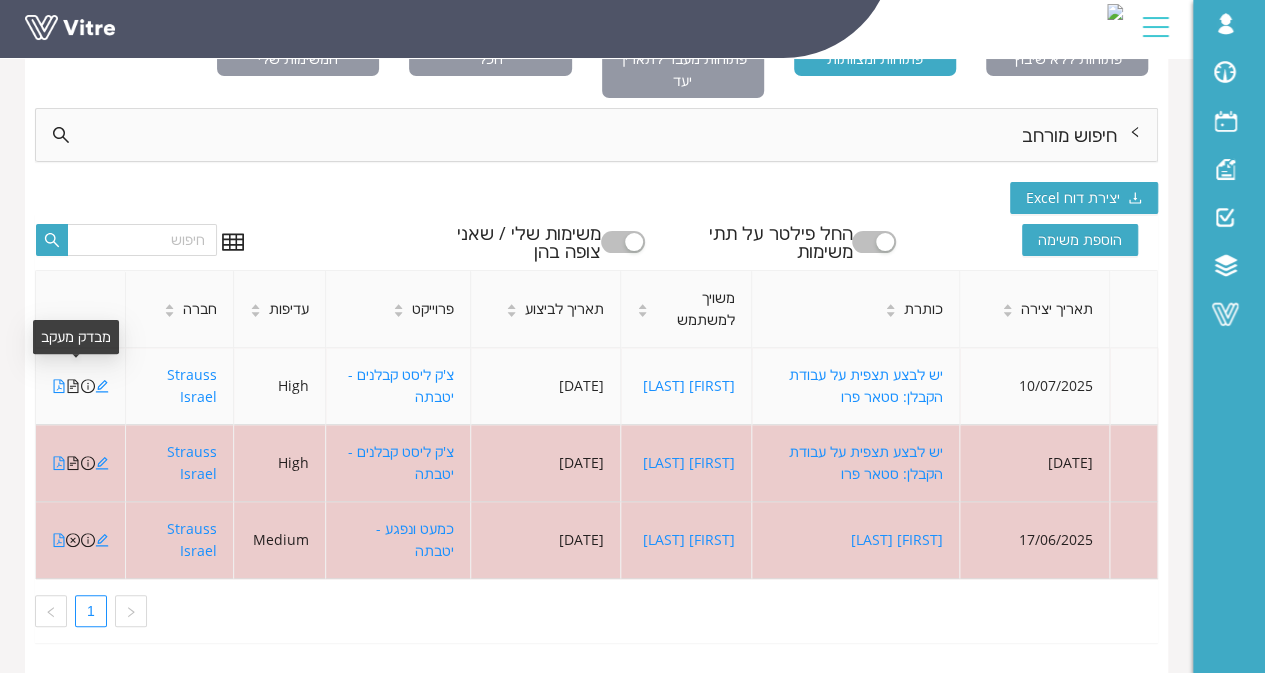 click 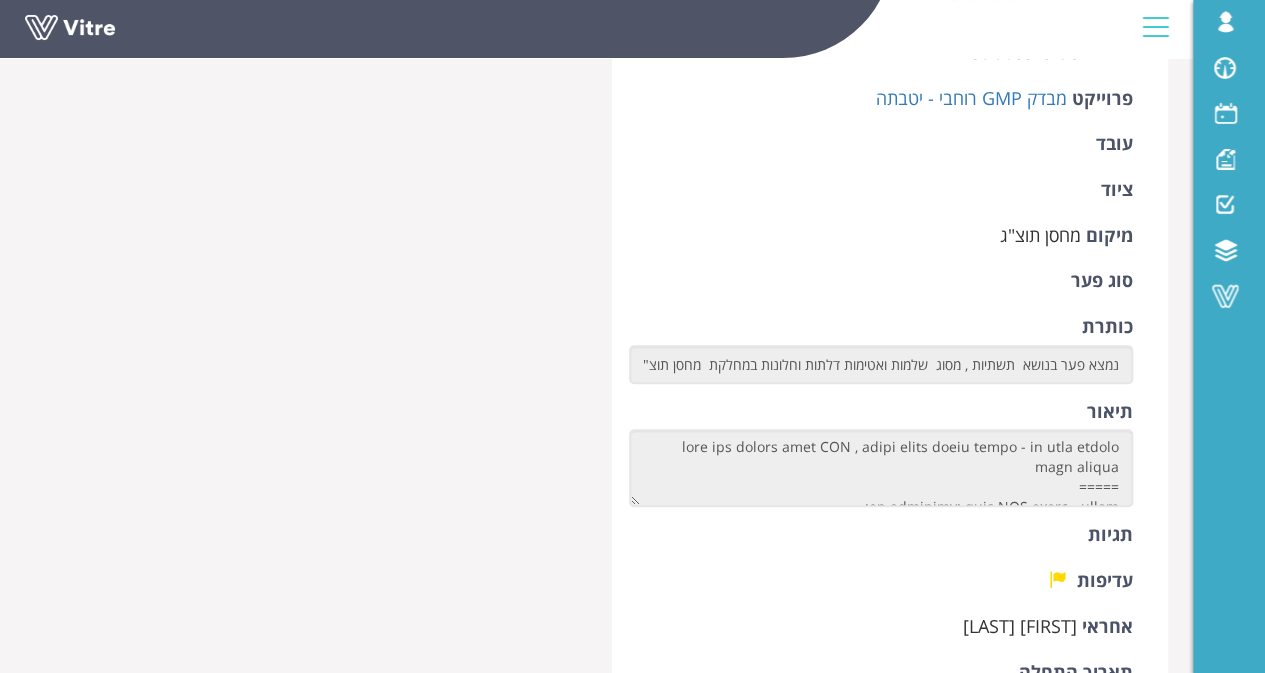 scroll, scrollTop: 400, scrollLeft: 0, axis: vertical 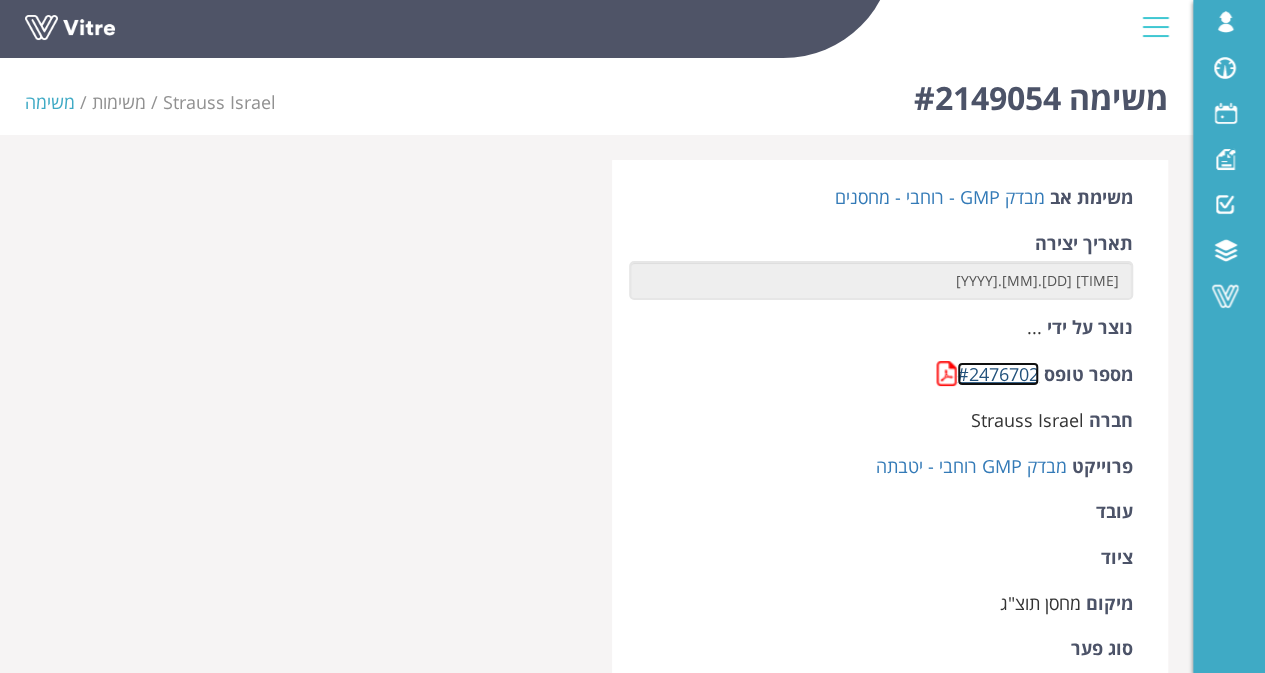 click on "#2476702" at bounding box center (998, 374) 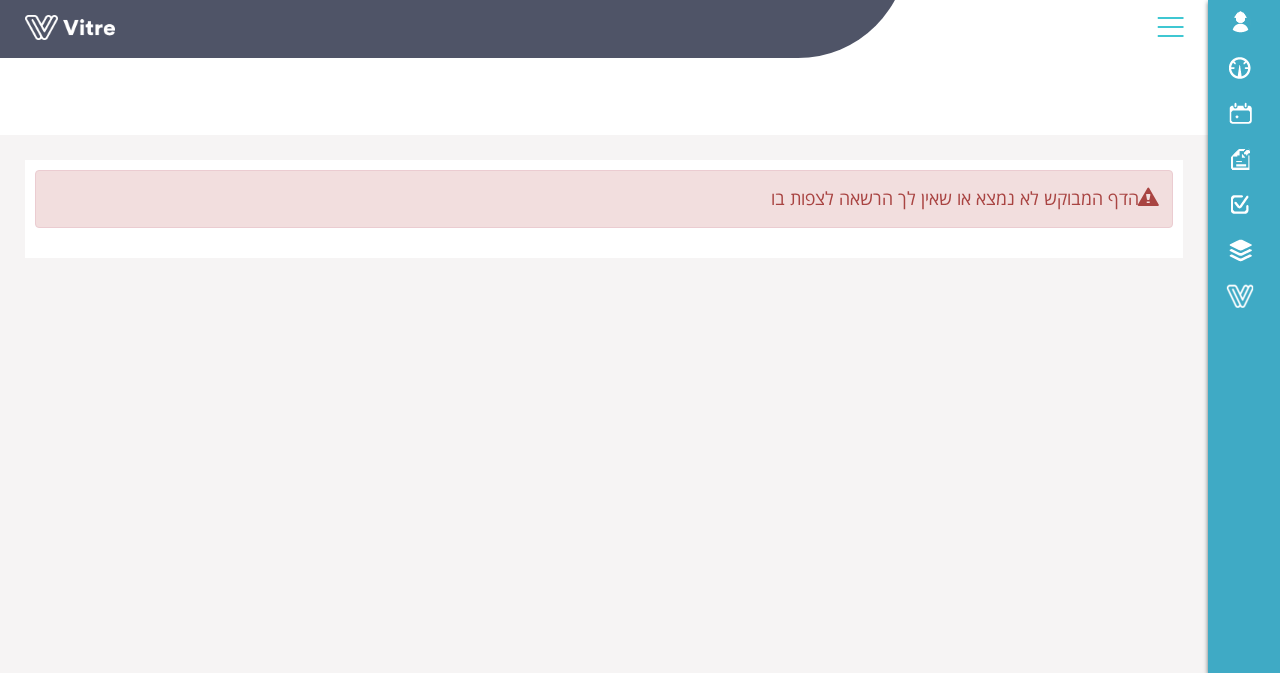 scroll, scrollTop: 0, scrollLeft: 0, axis: both 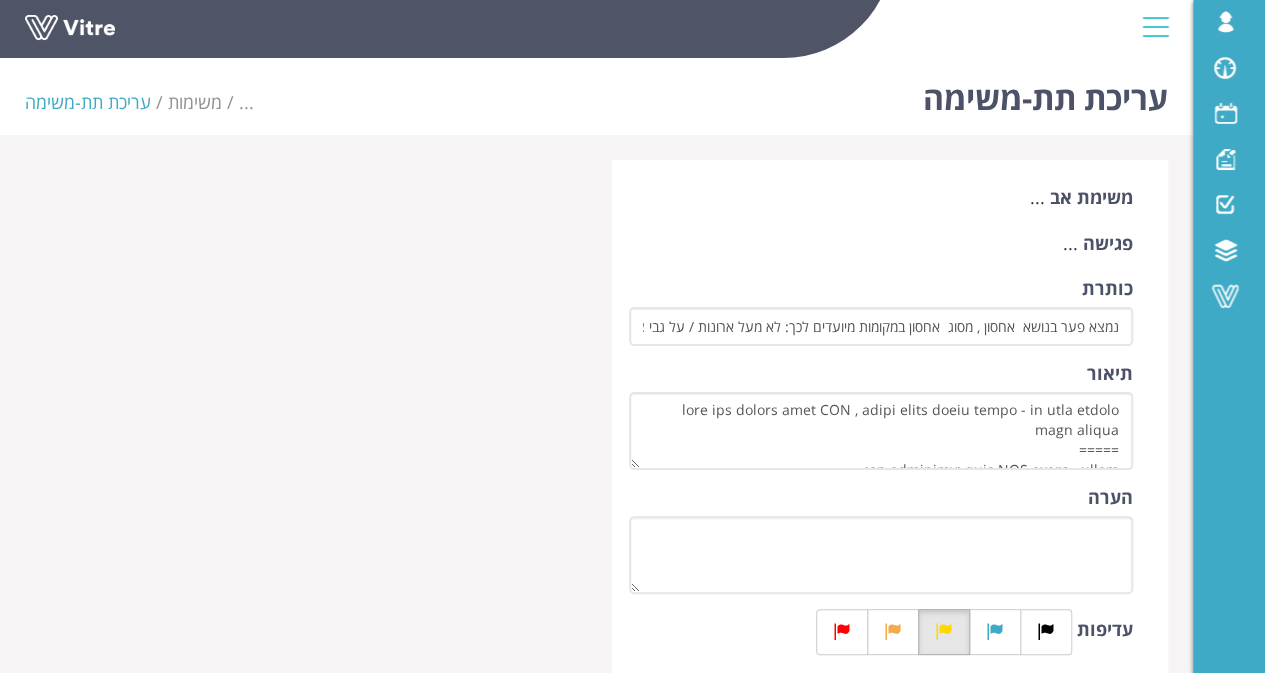 type on "[TIME] [DD]/[MM]/[YYYY]" 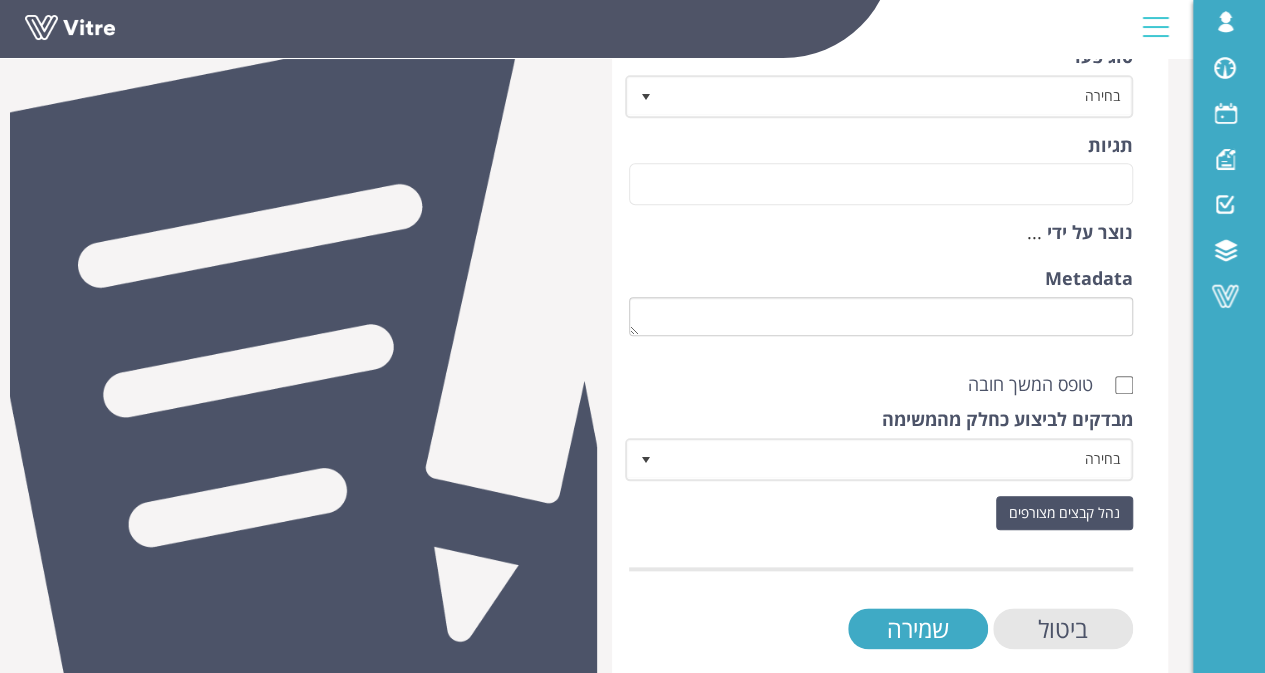 scroll, scrollTop: 882, scrollLeft: 0, axis: vertical 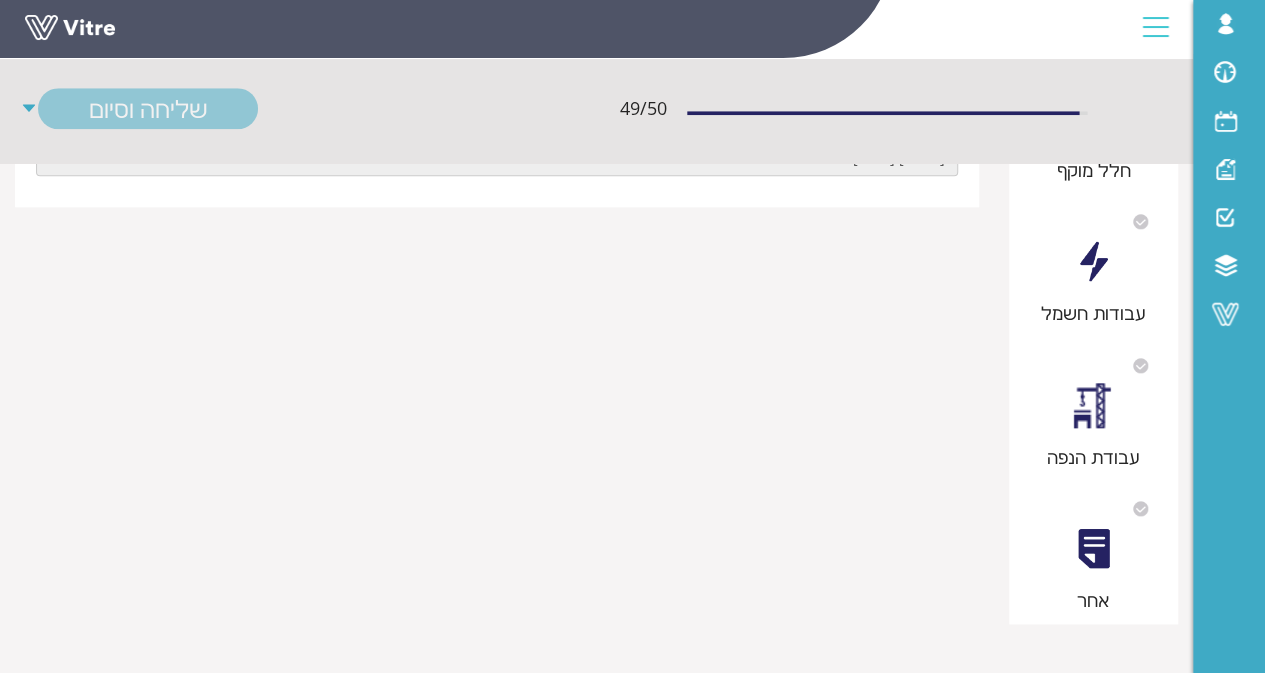 type on "00803983 [FIRST] [LAST]" 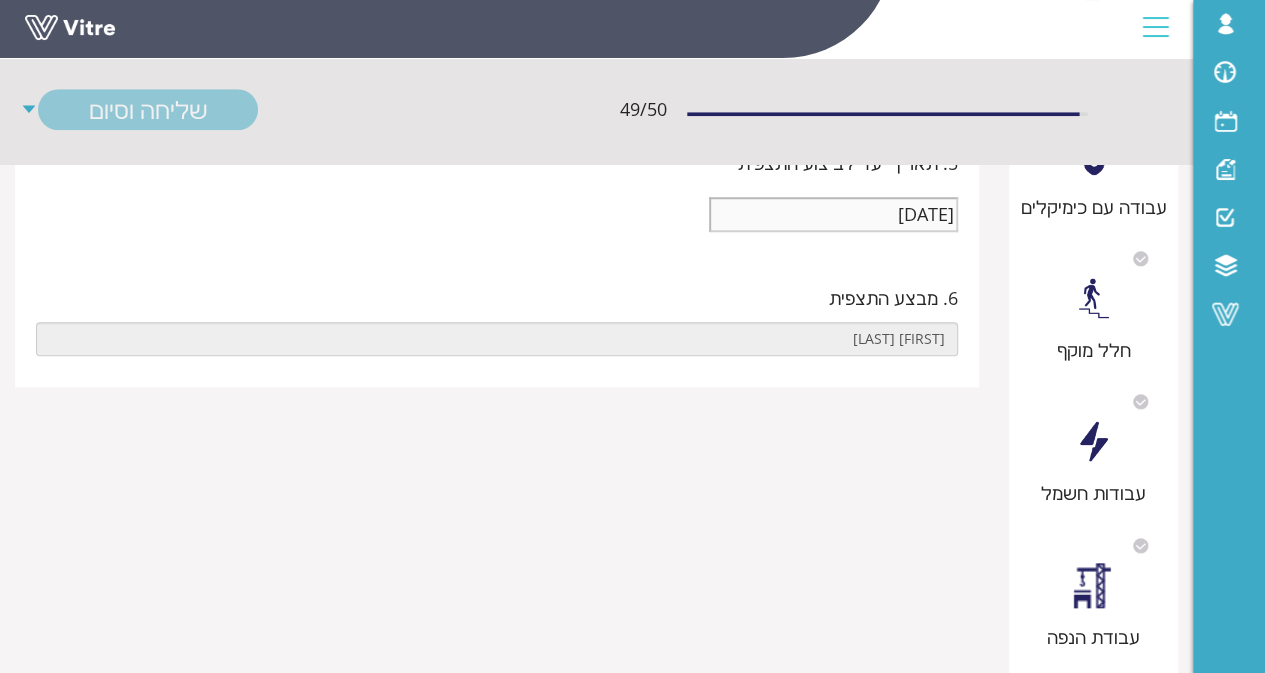 scroll, scrollTop: 732, scrollLeft: 0, axis: vertical 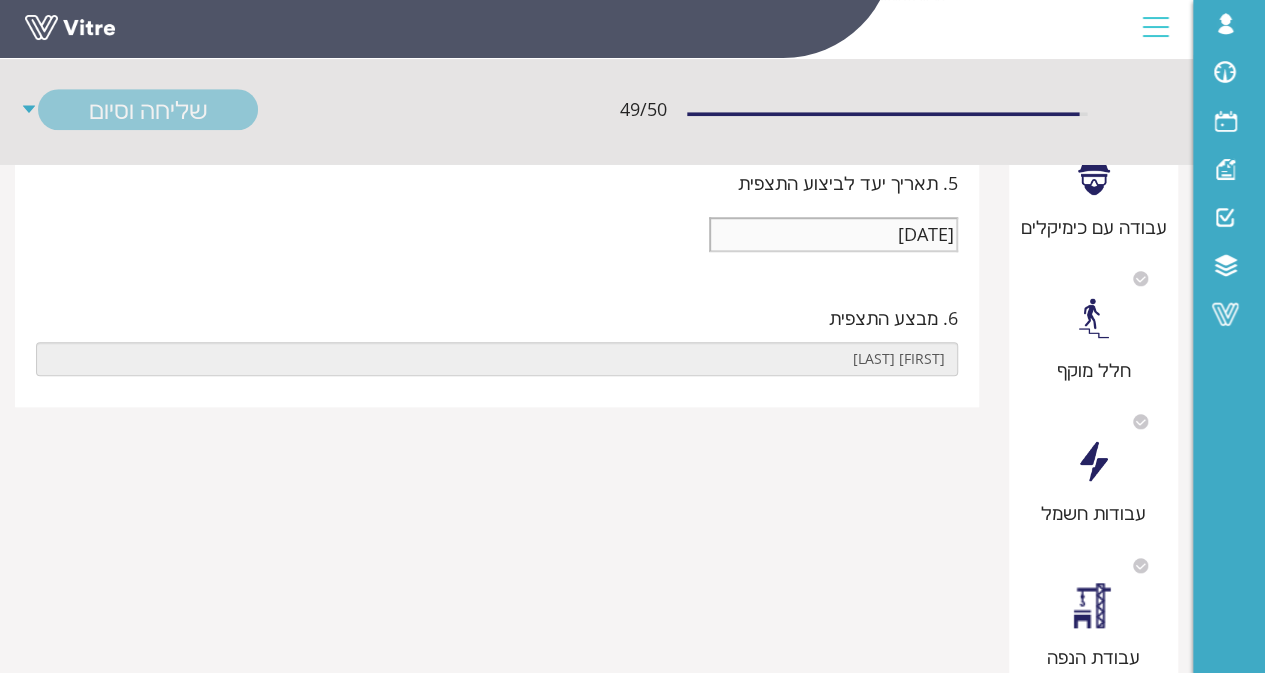 type on "00804739 שחר קציר" 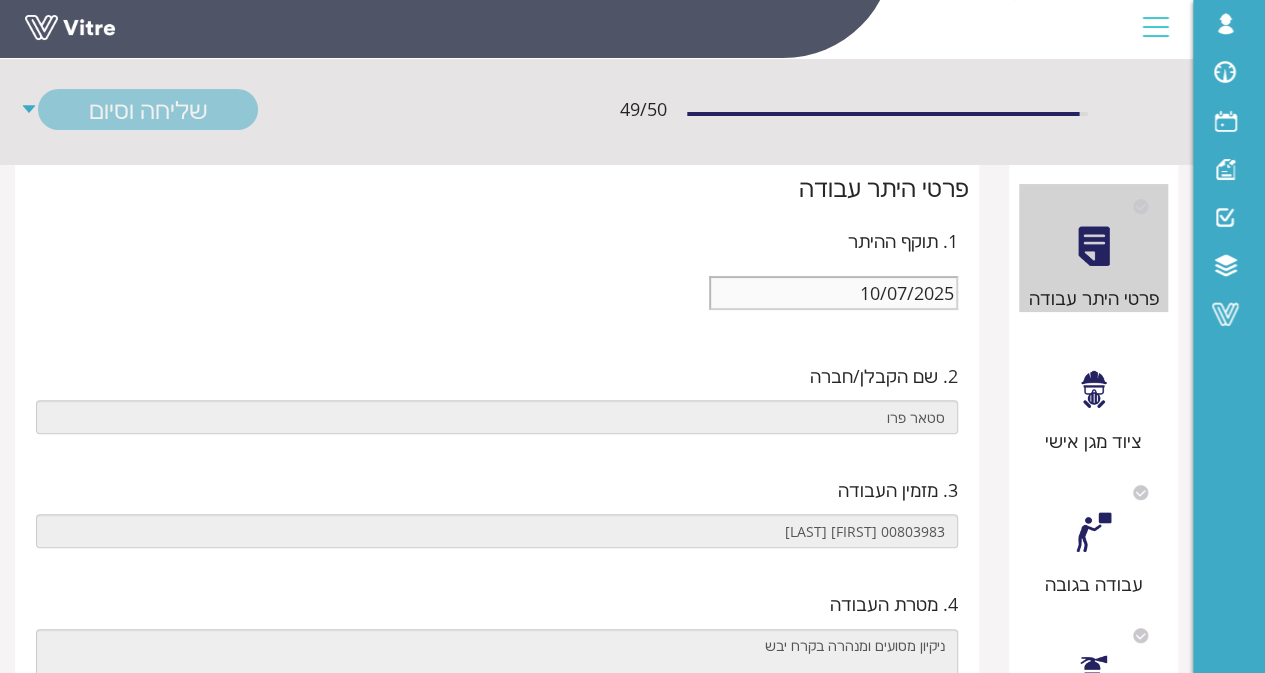 scroll, scrollTop: 0, scrollLeft: 0, axis: both 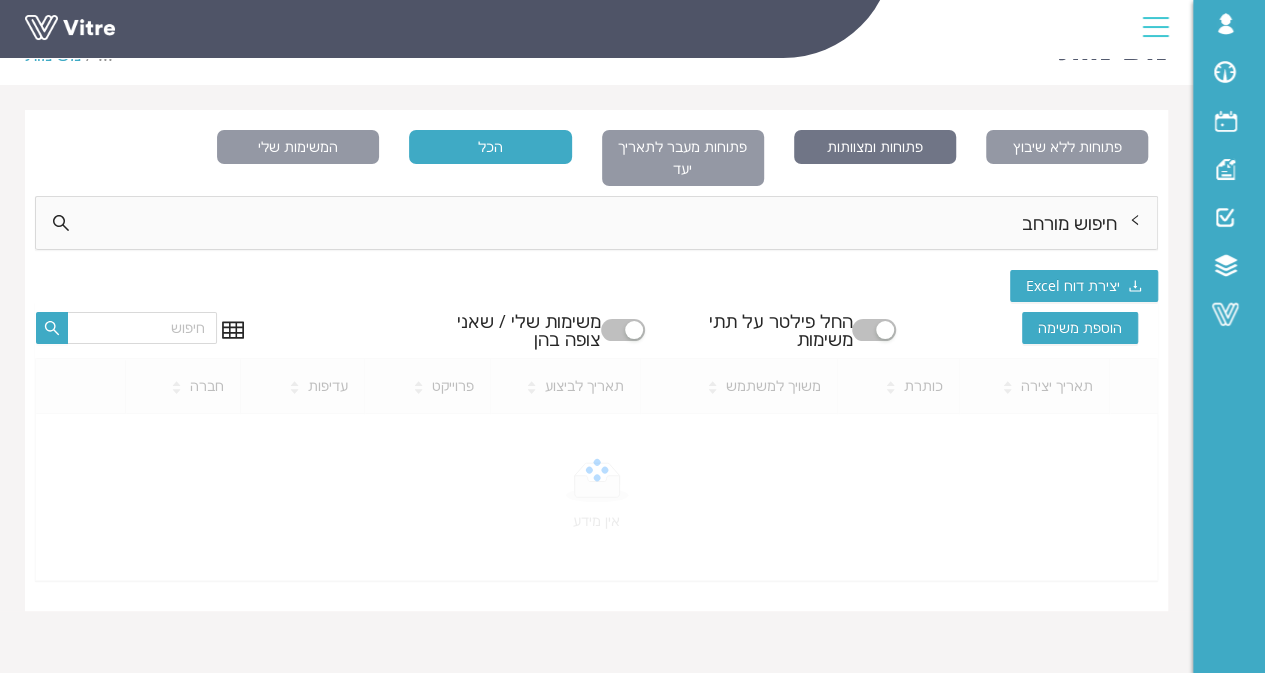 click on "פתוחות ומצוותות" at bounding box center [875, 147] 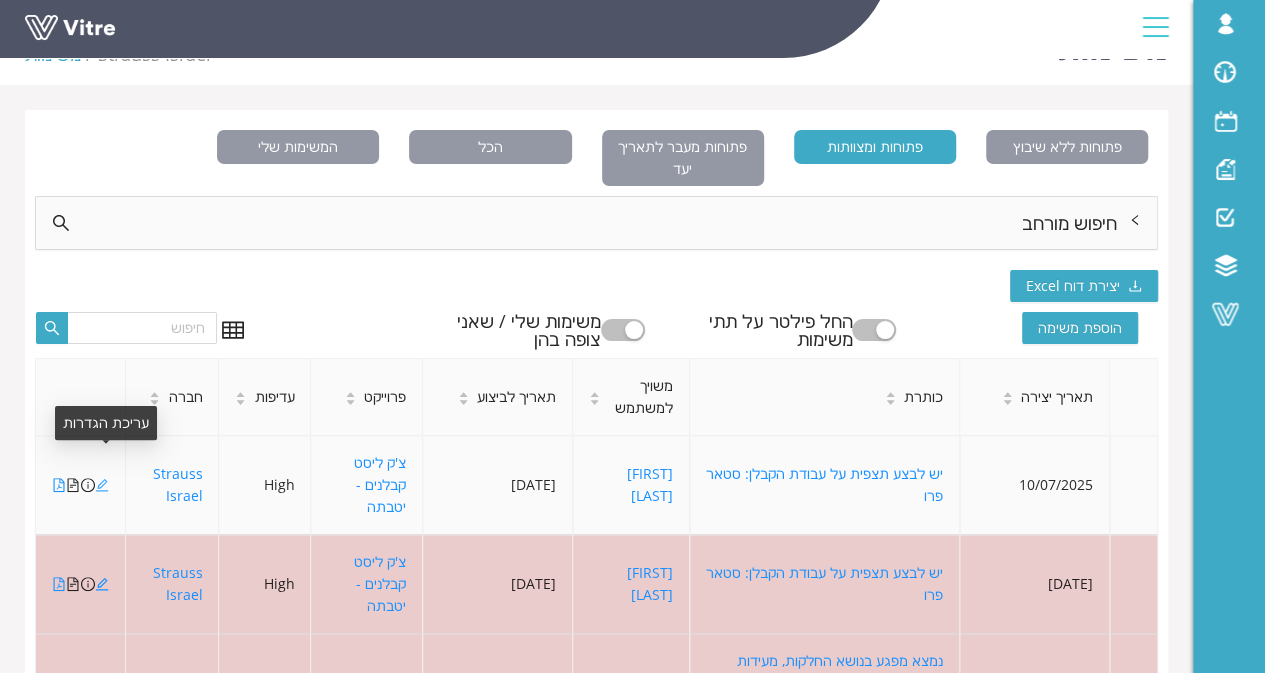 click 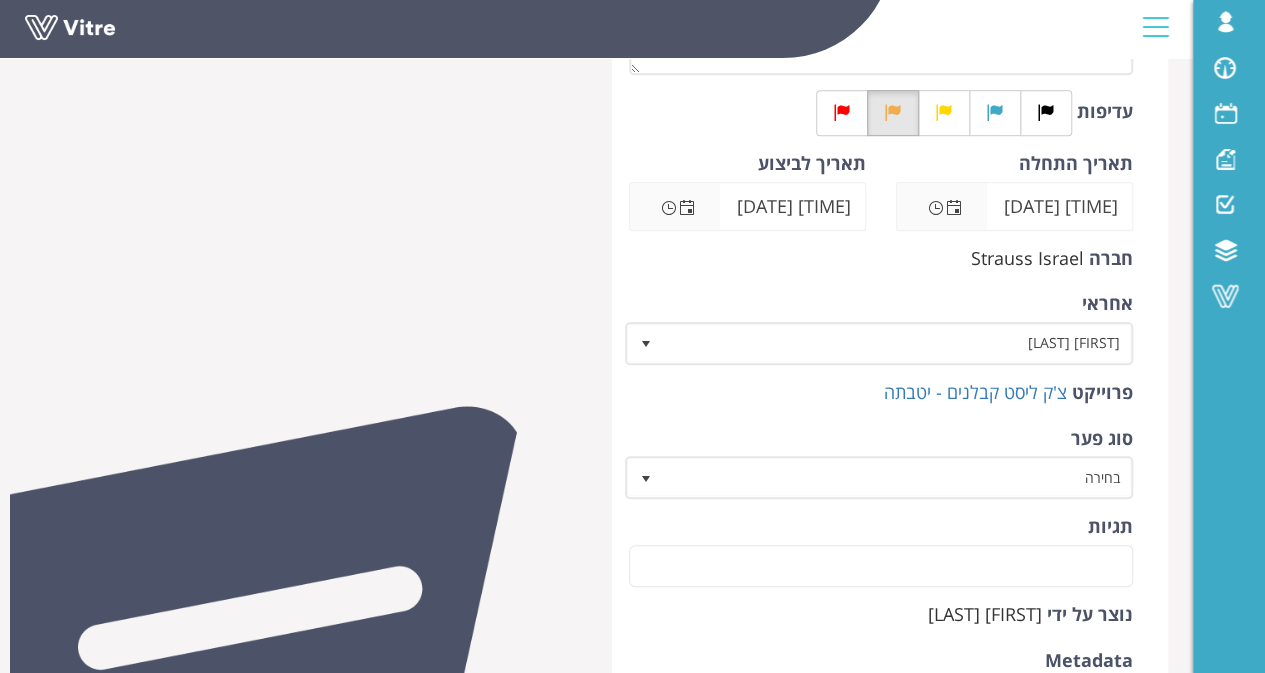 scroll, scrollTop: 600, scrollLeft: 0, axis: vertical 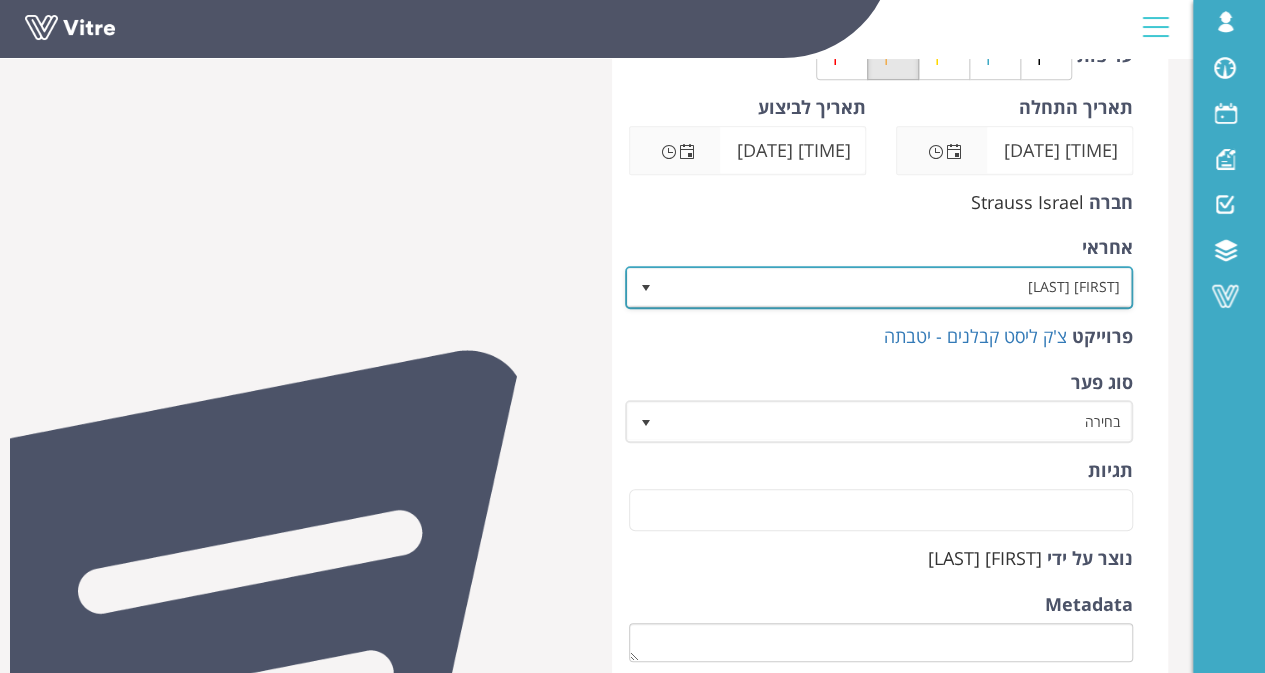 click at bounding box center (646, 287) 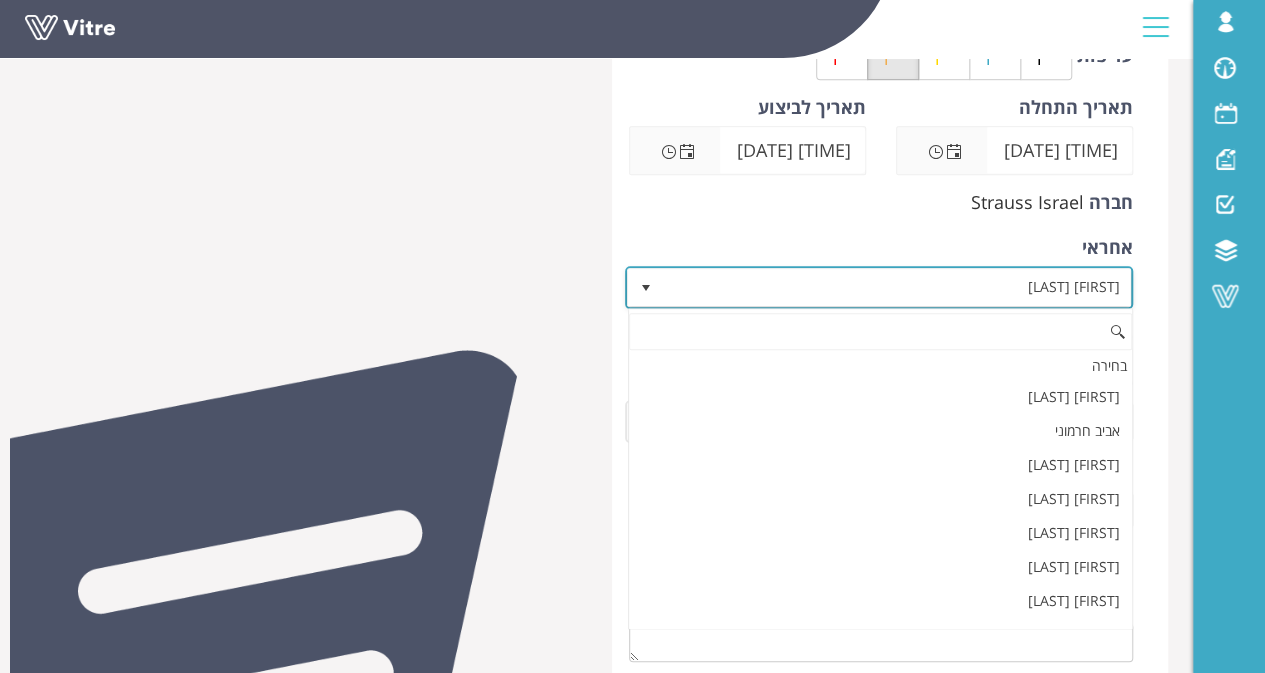 scroll, scrollTop: 7788, scrollLeft: 0, axis: vertical 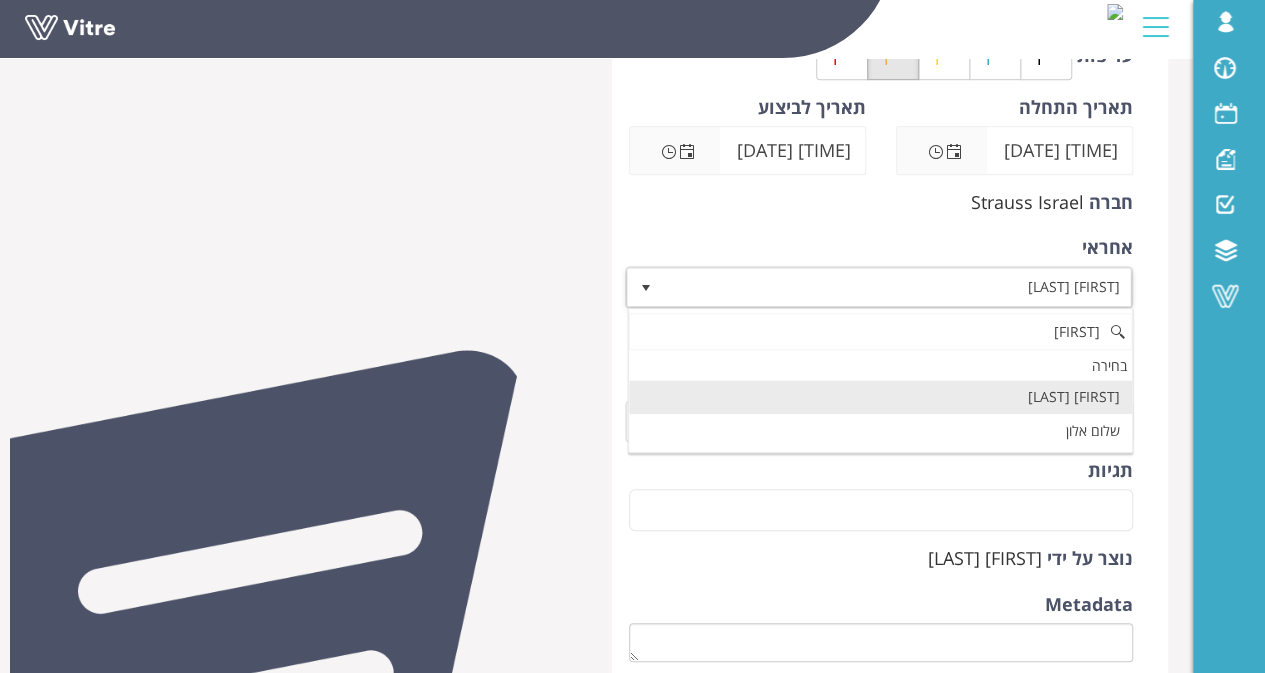 click on "[FIRST] [LAST]" at bounding box center (880, 397) 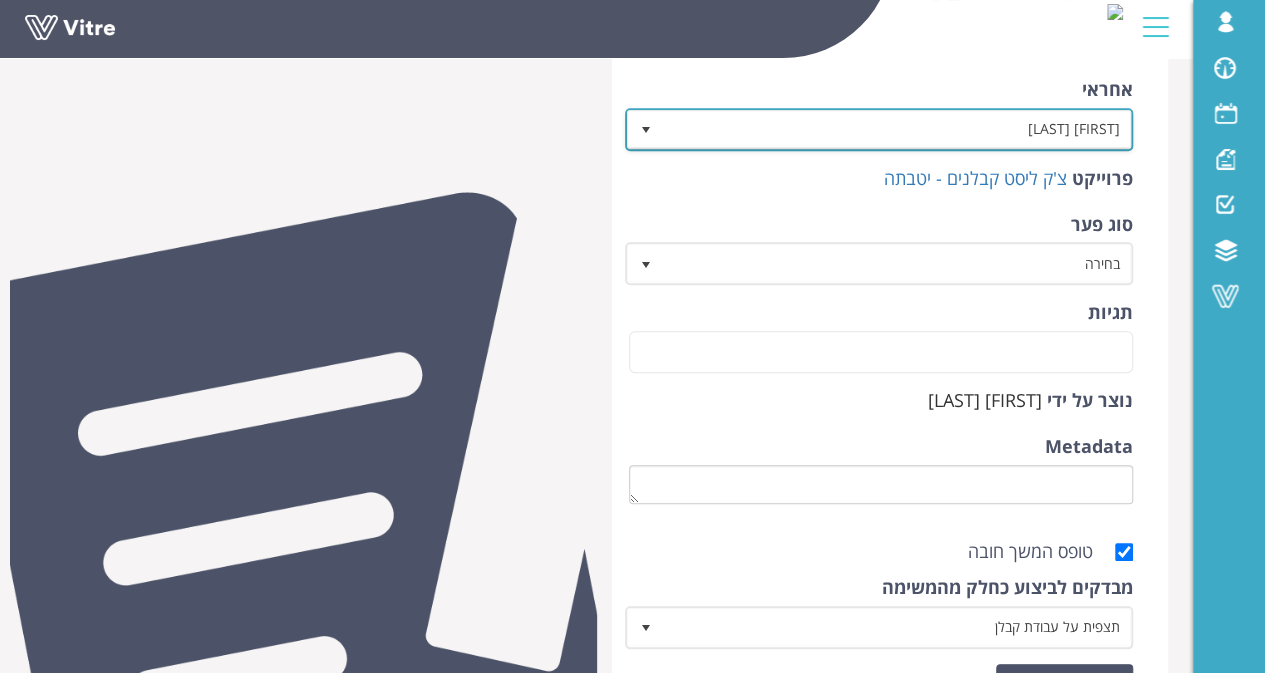 scroll, scrollTop: 950, scrollLeft: 0, axis: vertical 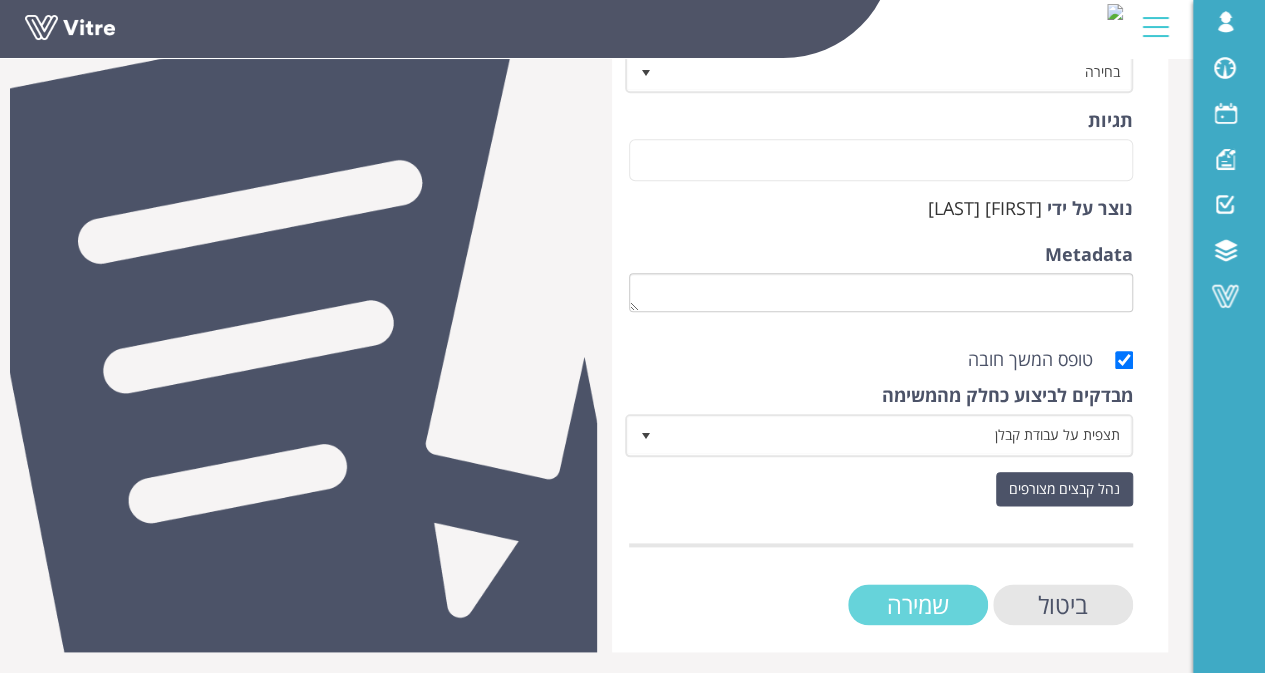 click on "שמירה" at bounding box center (918, 604) 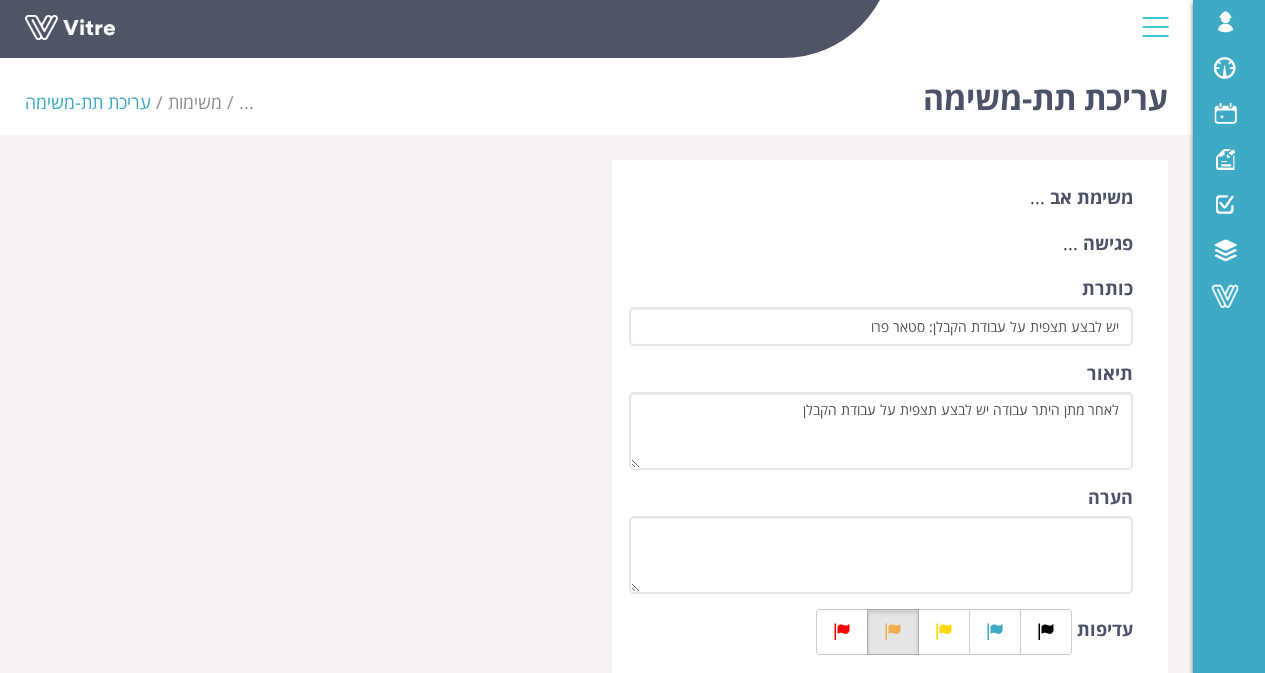scroll, scrollTop: 0, scrollLeft: 0, axis: both 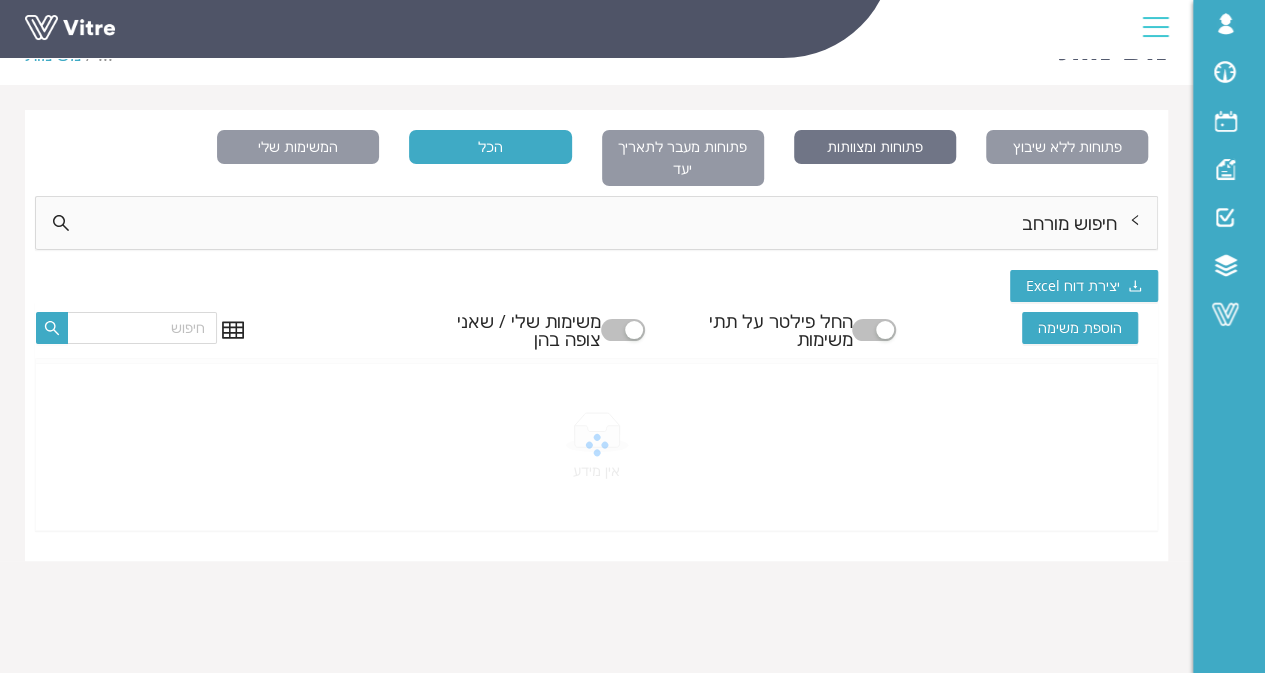 click on "פתוחות ומצוותות" at bounding box center (875, 147) 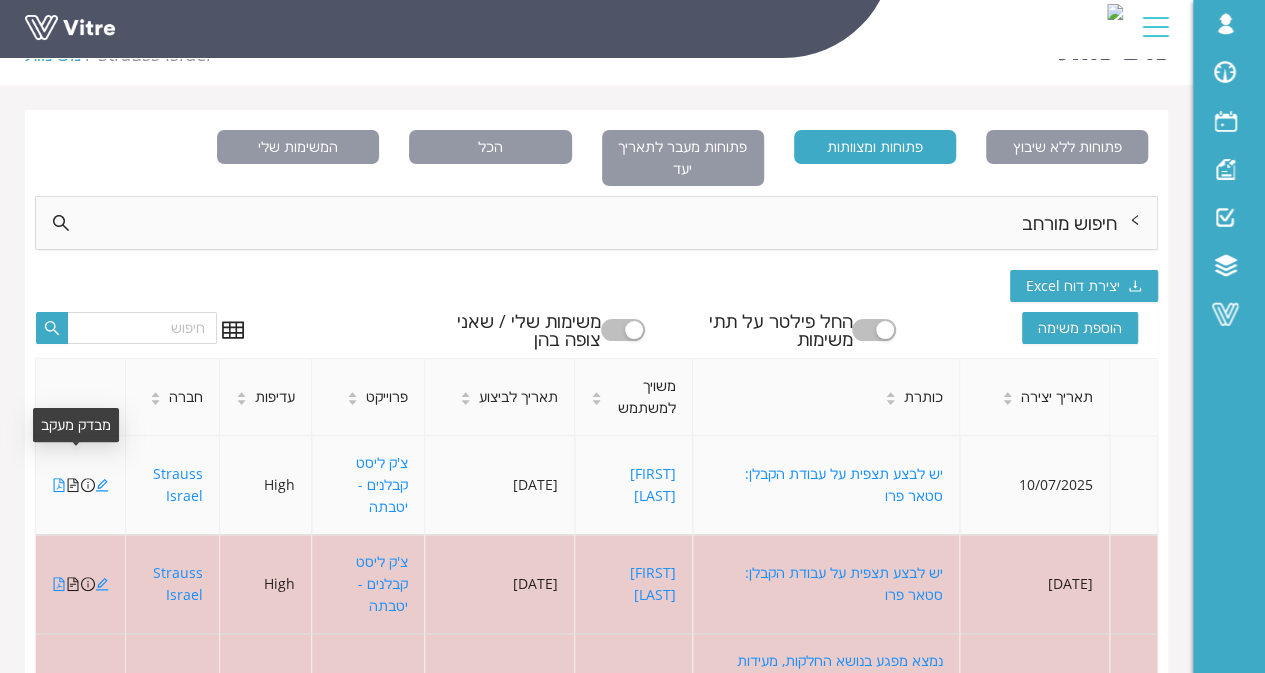 click 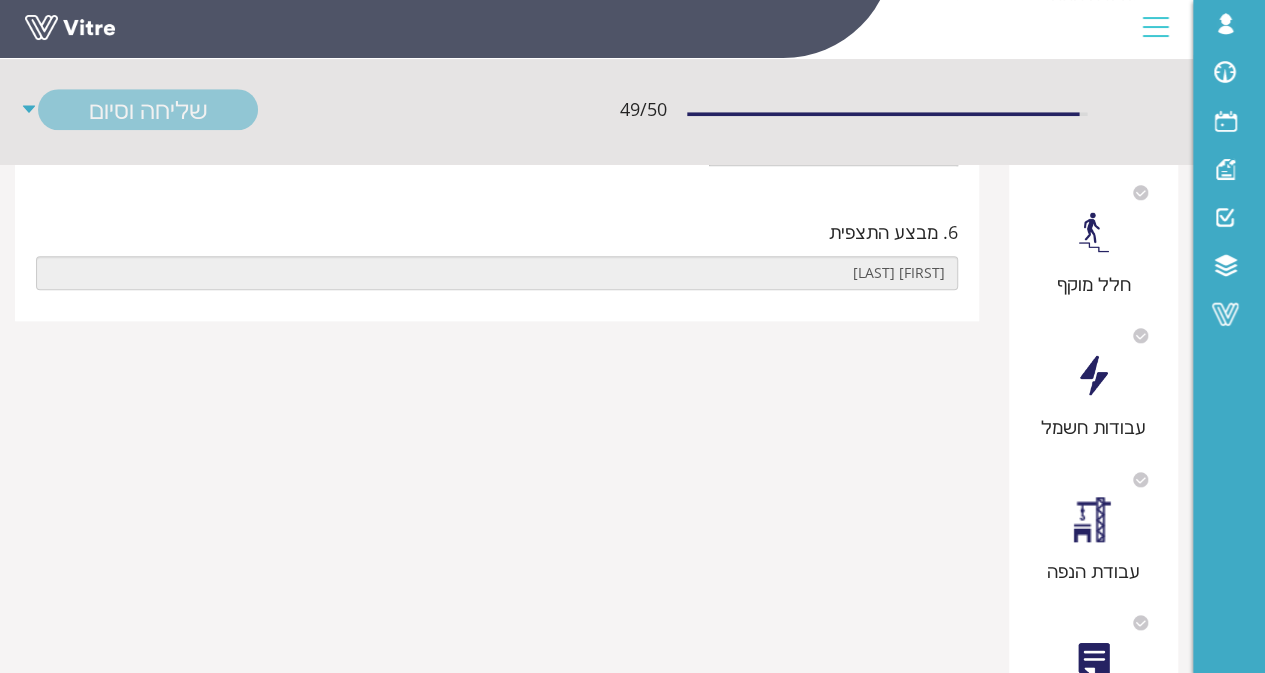 scroll, scrollTop: 732, scrollLeft: 0, axis: vertical 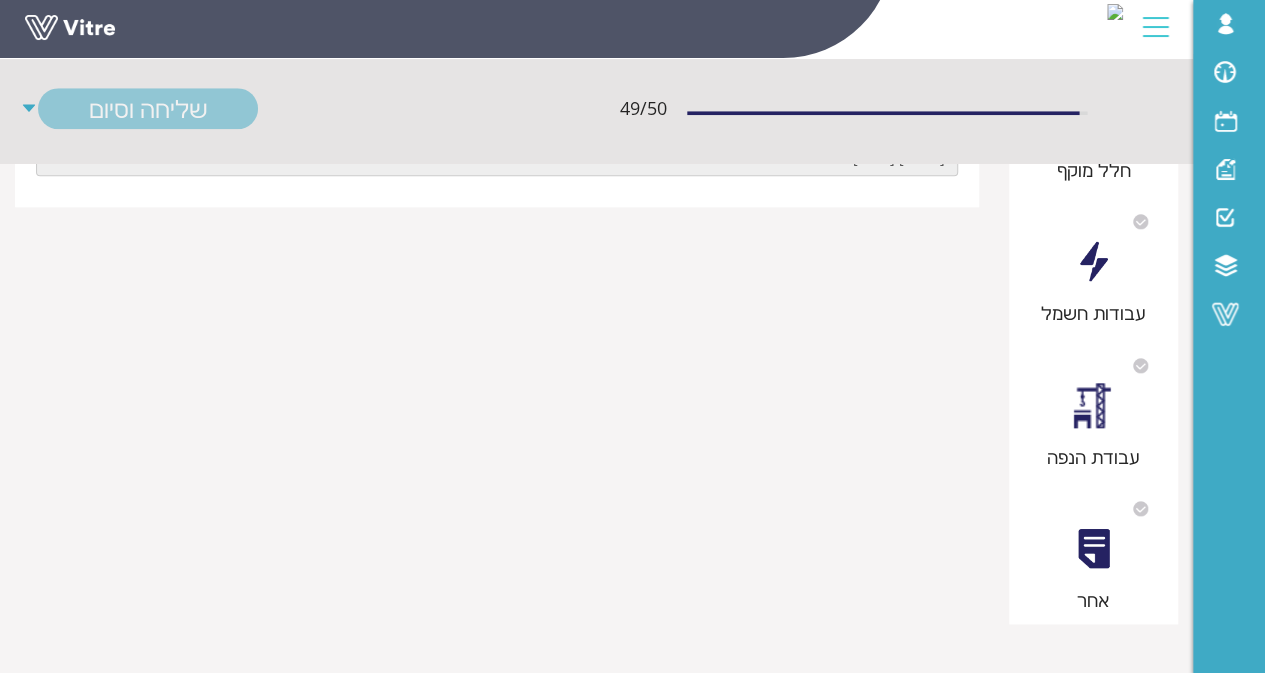 type on "[NUMBER] [FIRST] [LAST]" 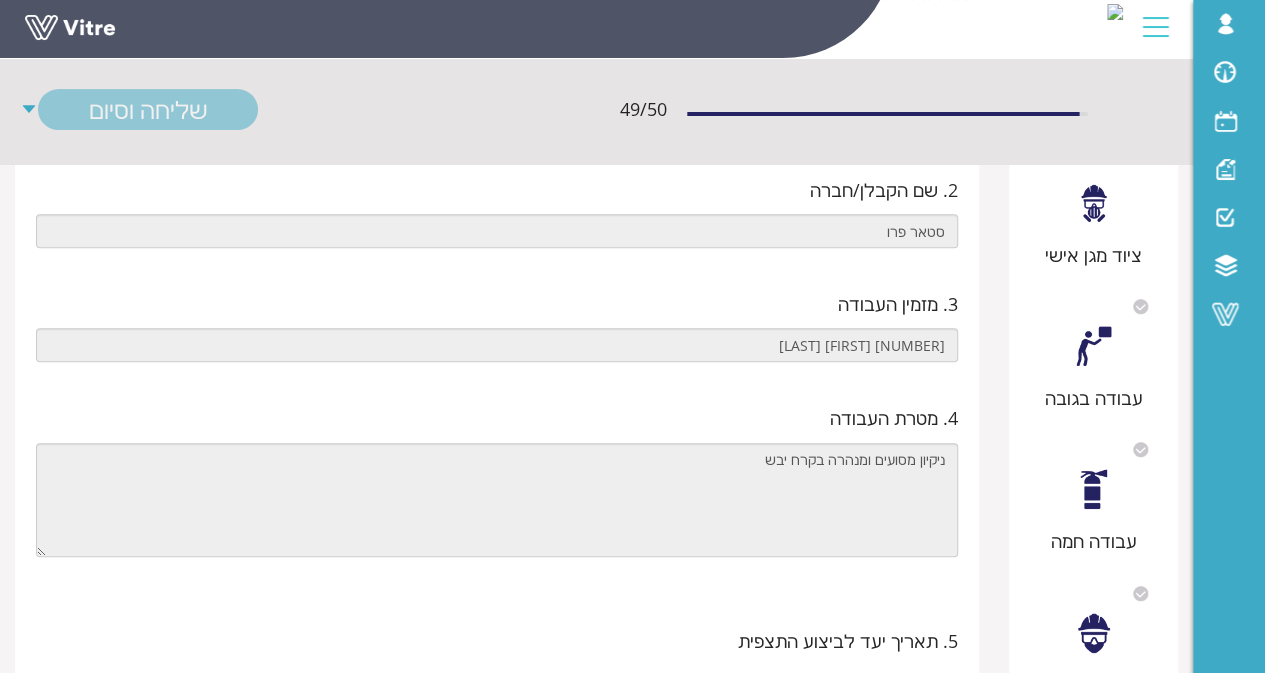 scroll, scrollTop: 0, scrollLeft: 0, axis: both 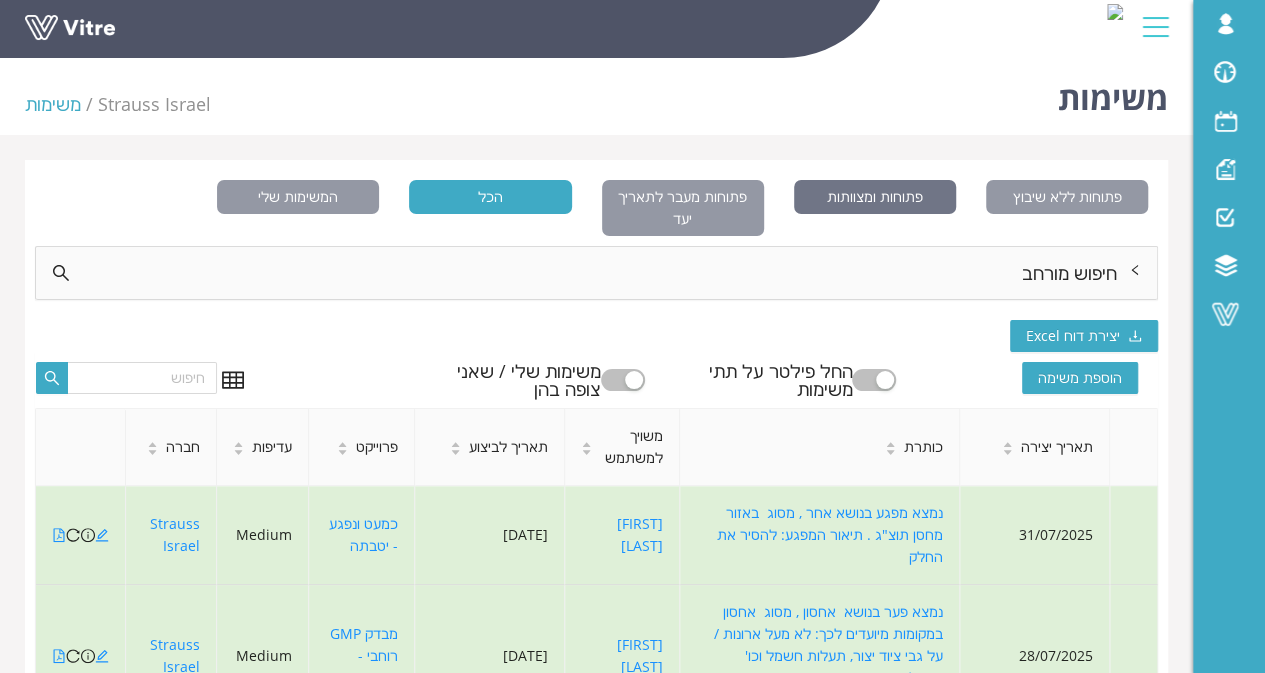 click on "פתוחות ומצוותות" at bounding box center [875, 197] 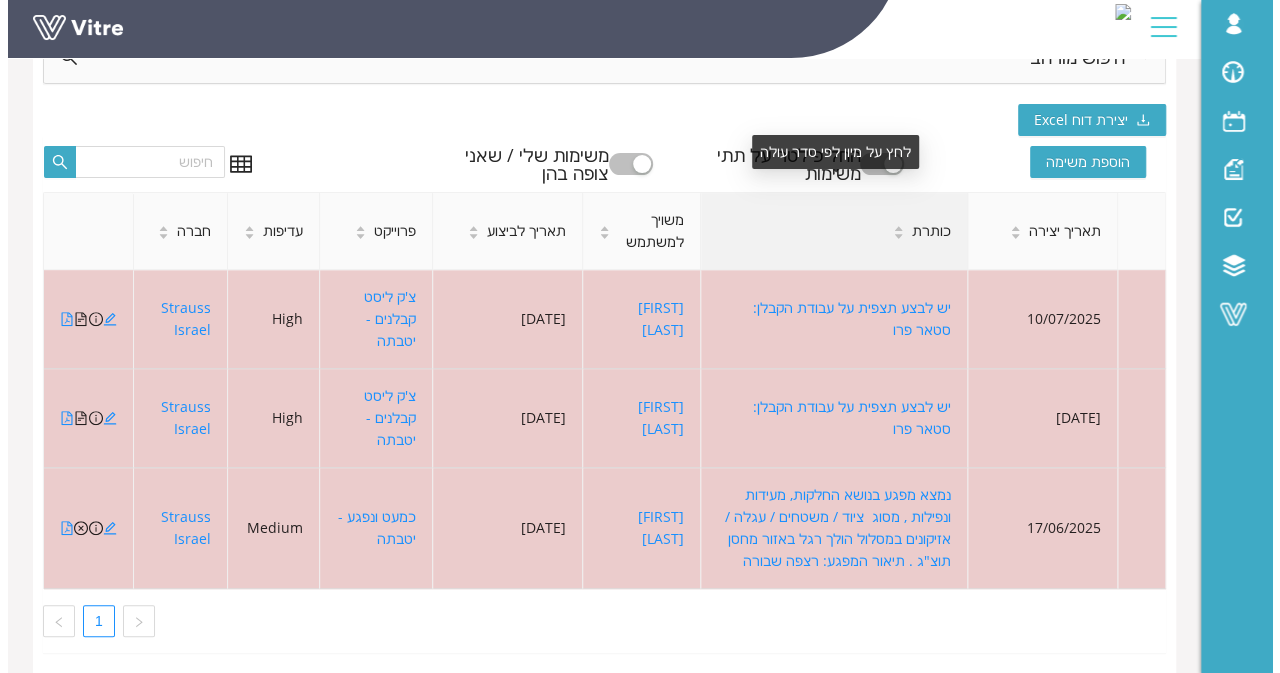 scroll, scrollTop: 216, scrollLeft: 0, axis: vertical 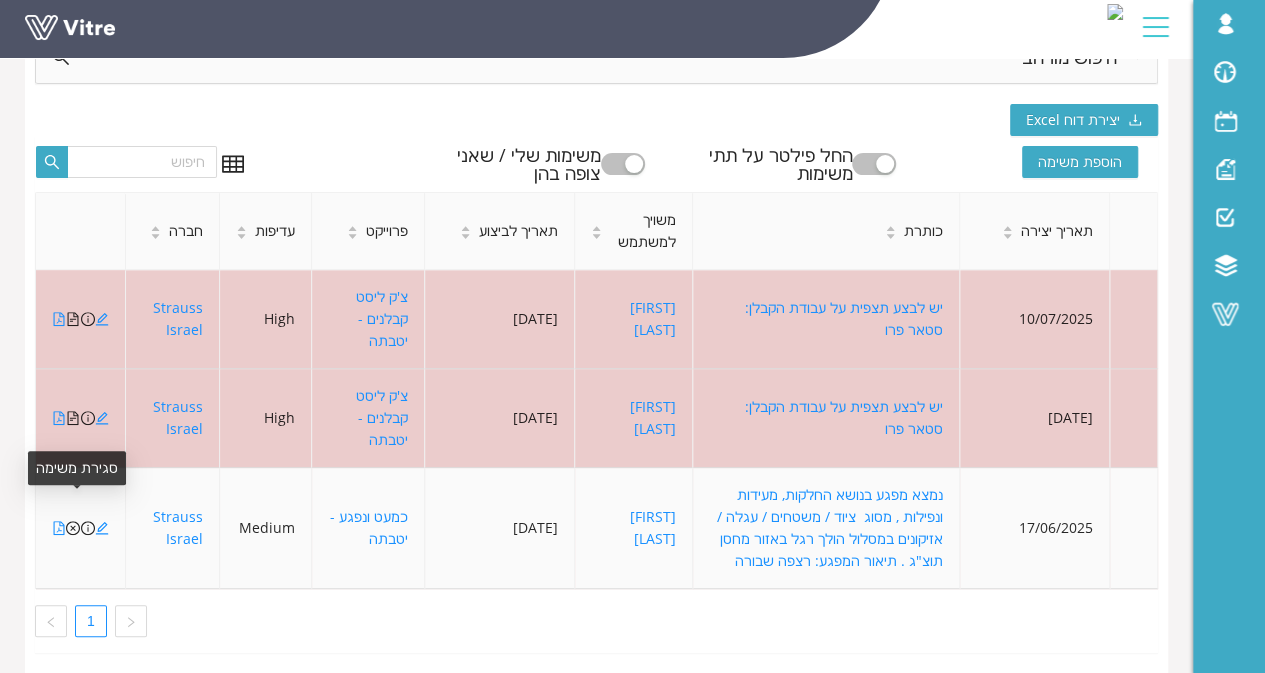 click 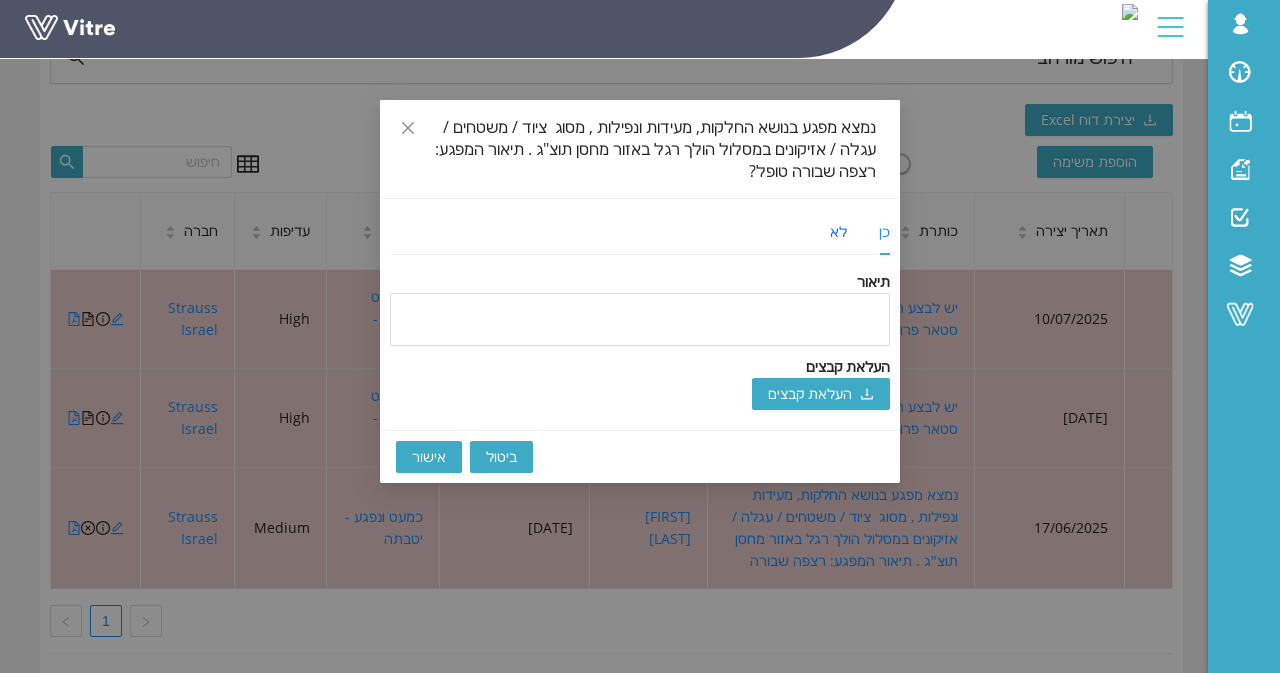 click on "לא" at bounding box center [838, 232] 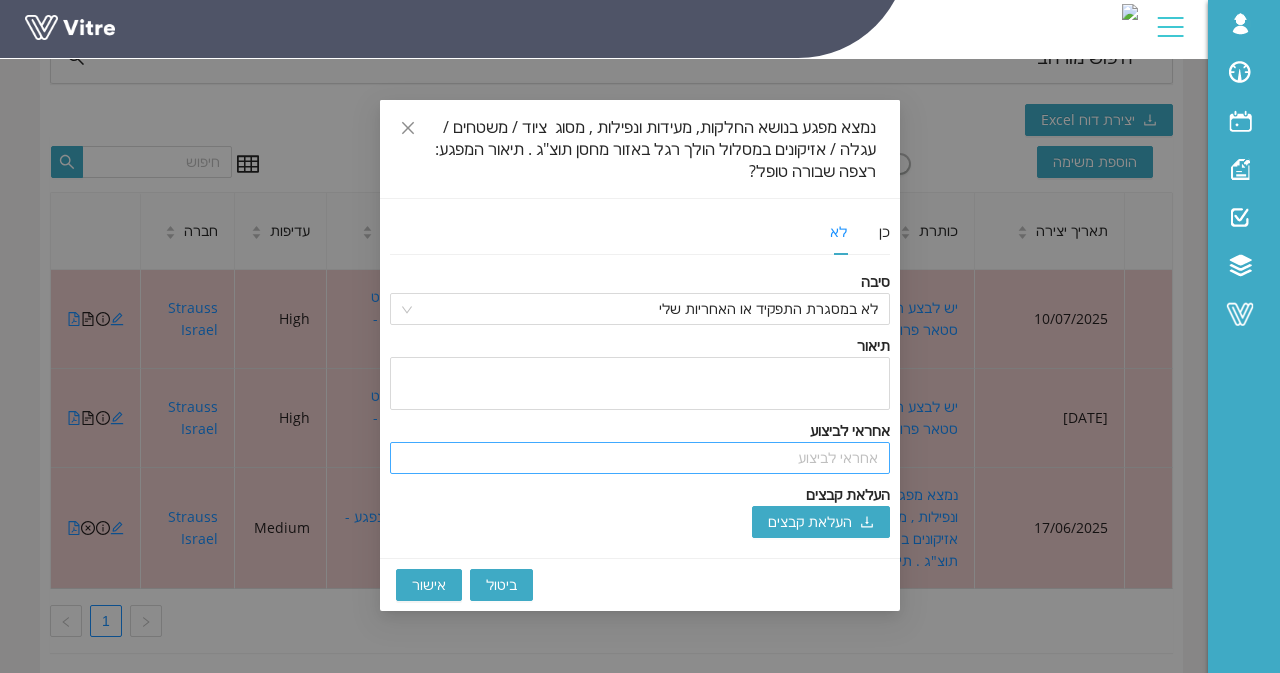 click at bounding box center (640, 458) 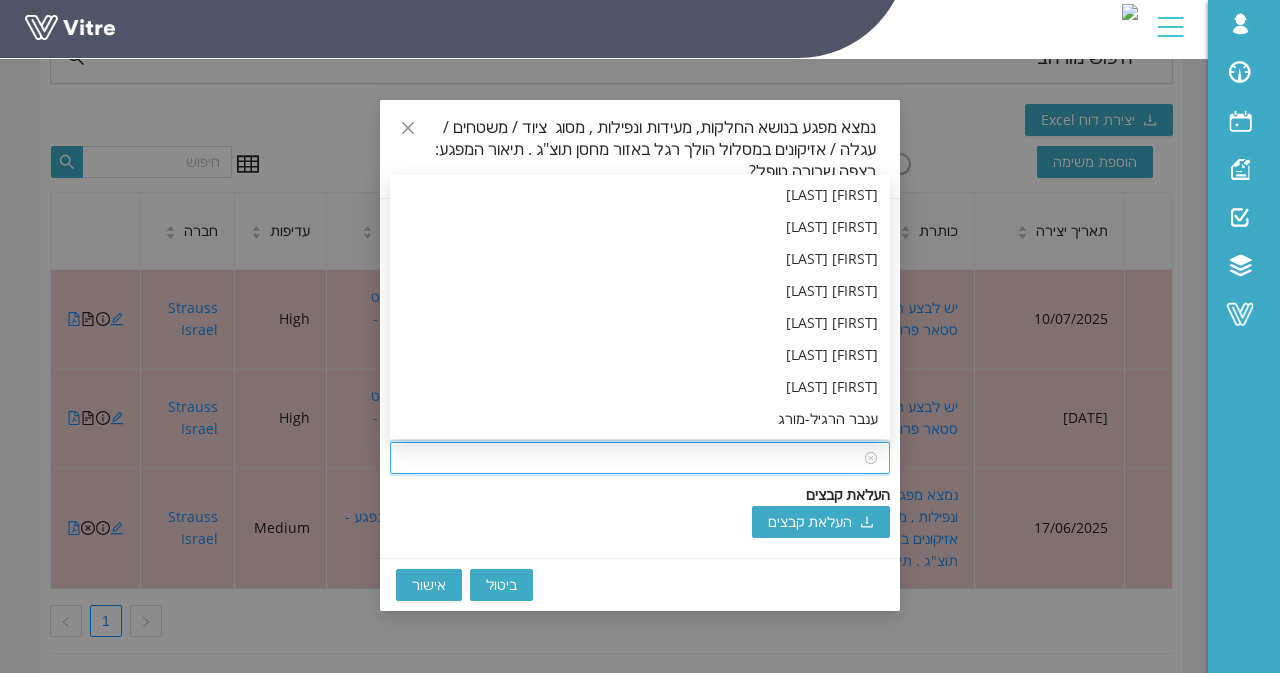 type on "ג" 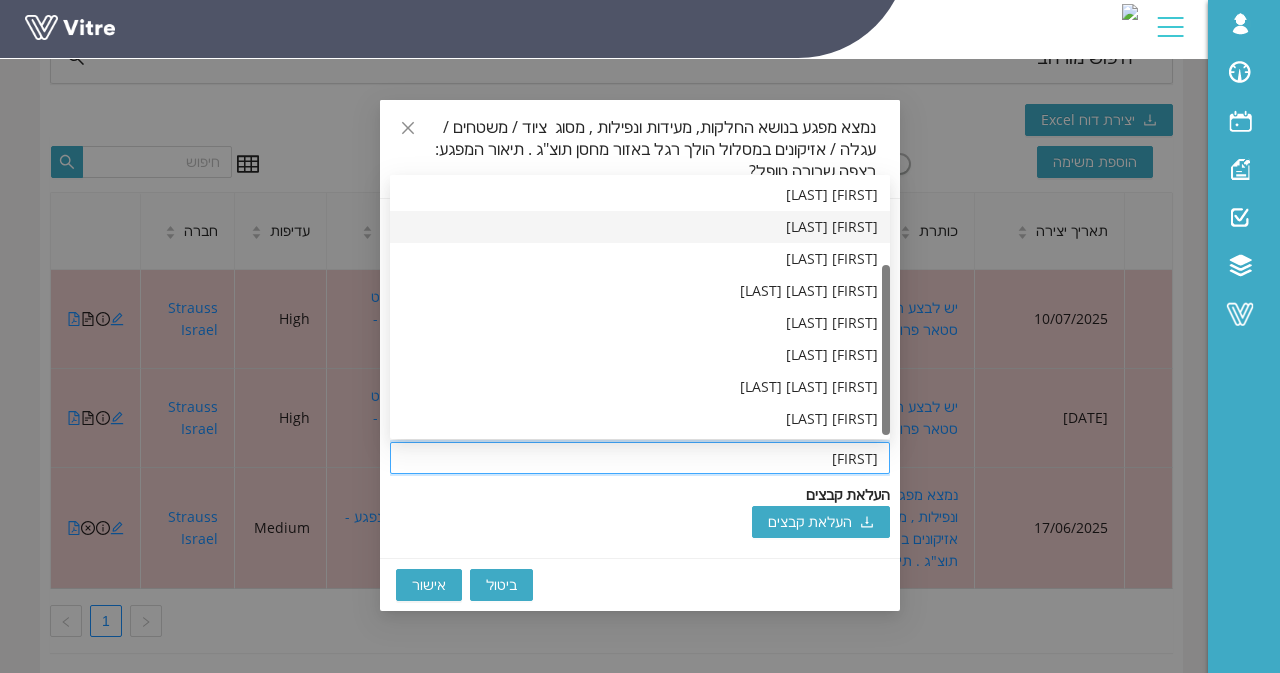 scroll, scrollTop: 0, scrollLeft: 0, axis: both 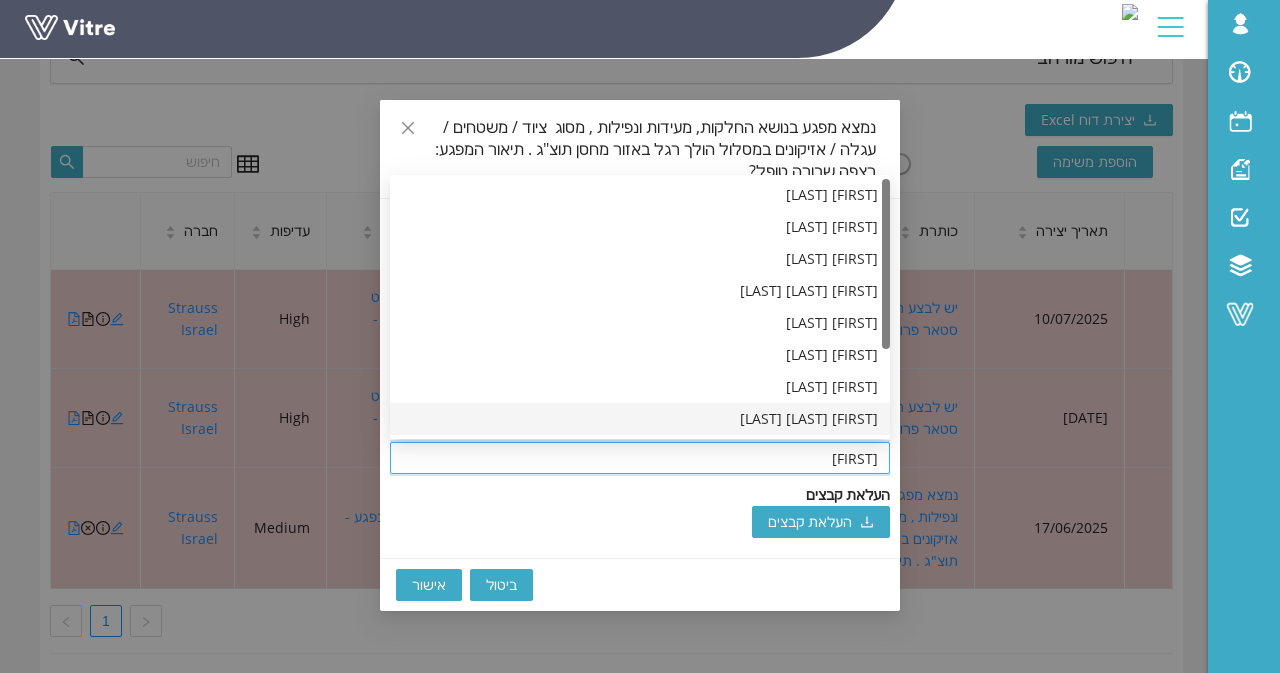 drag, startPoint x: 841, startPoint y: 454, endPoint x: 942, endPoint y: 455, distance: 101.00495 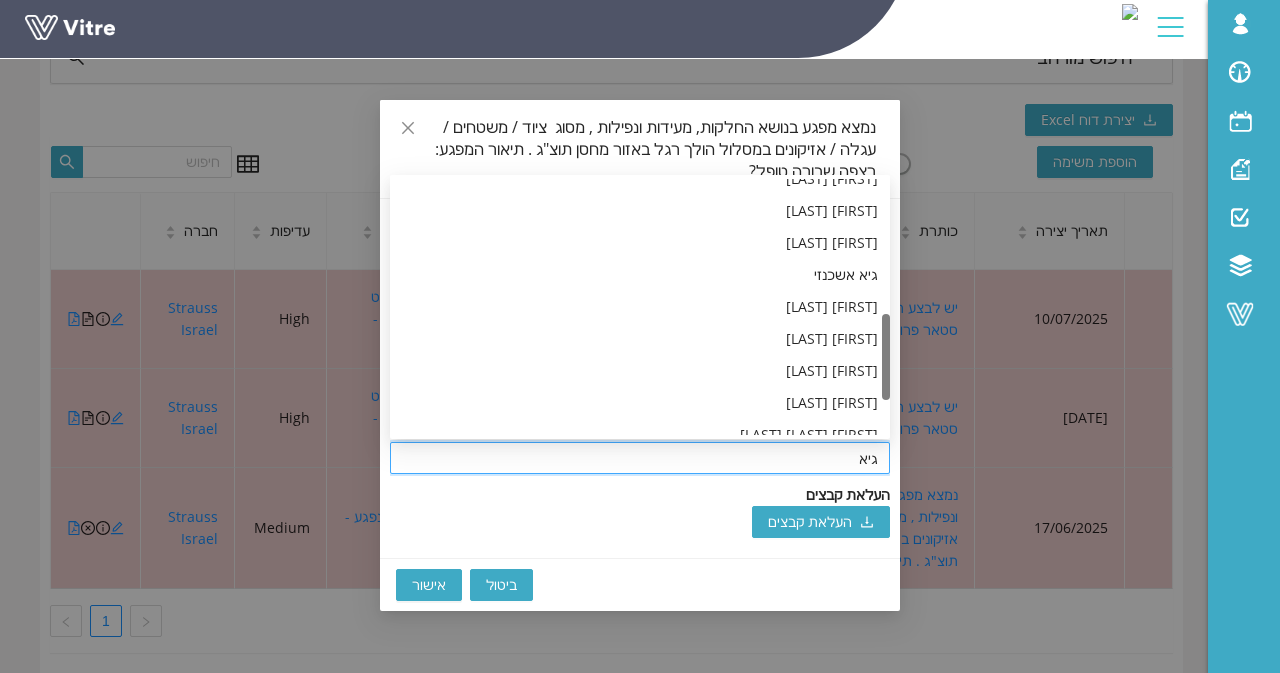 scroll, scrollTop: 512, scrollLeft: 0, axis: vertical 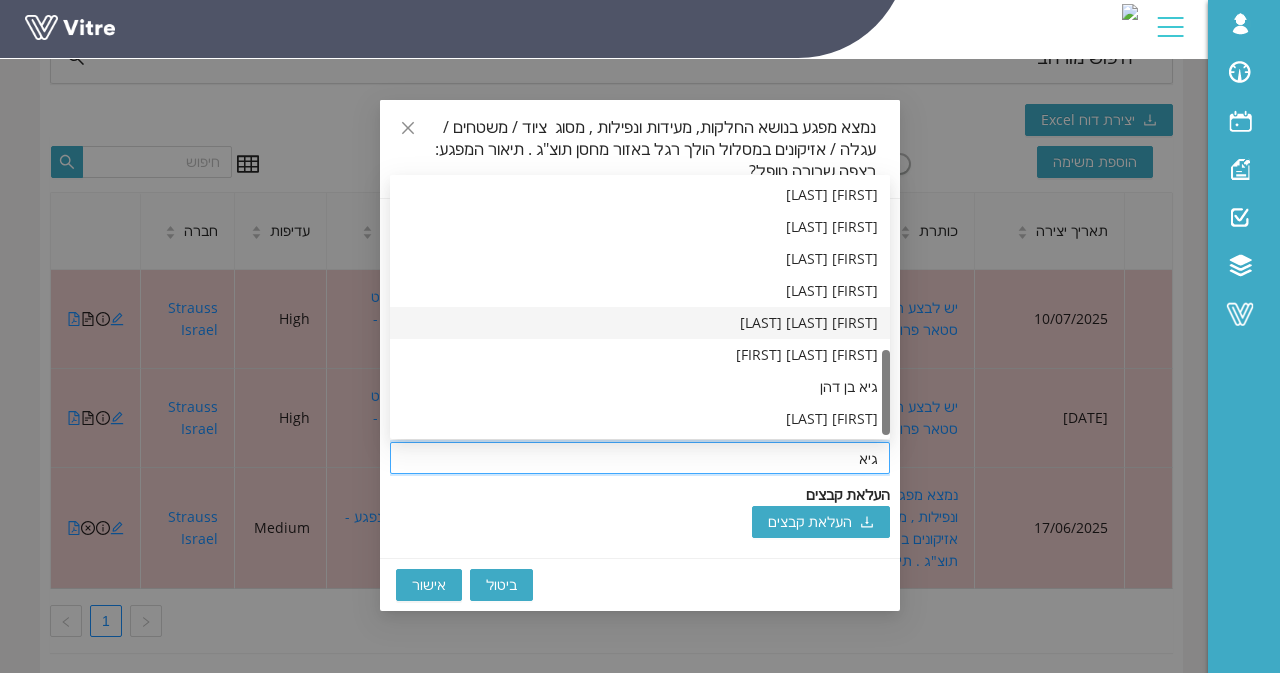 click on "גיא שחר בקיש" at bounding box center [640, 323] 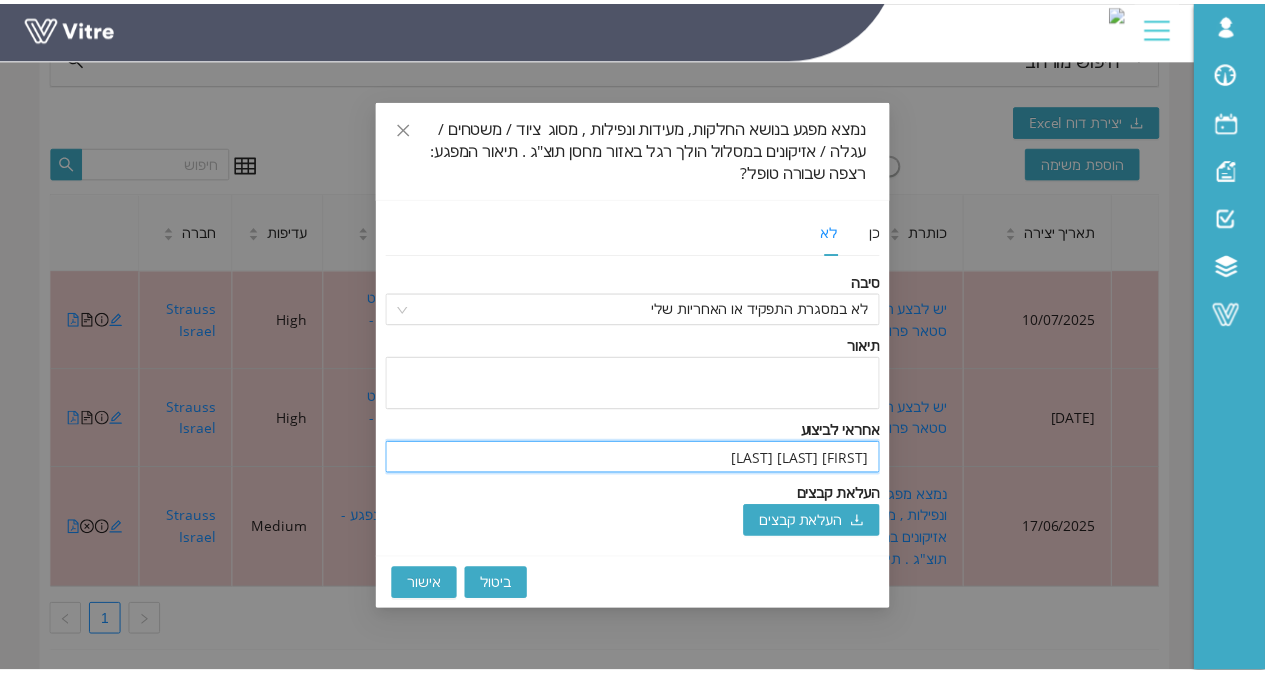 scroll, scrollTop: 0, scrollLeft: 0, axis: both 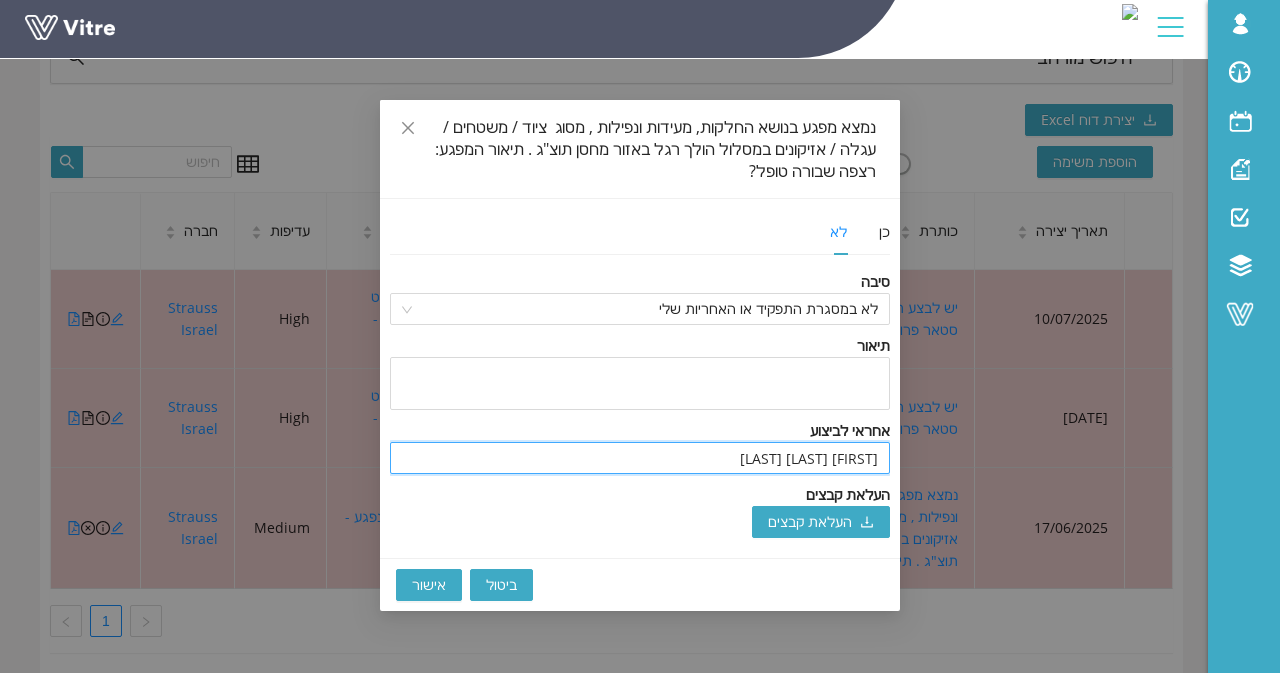 type on "גיא שחר בקיש" 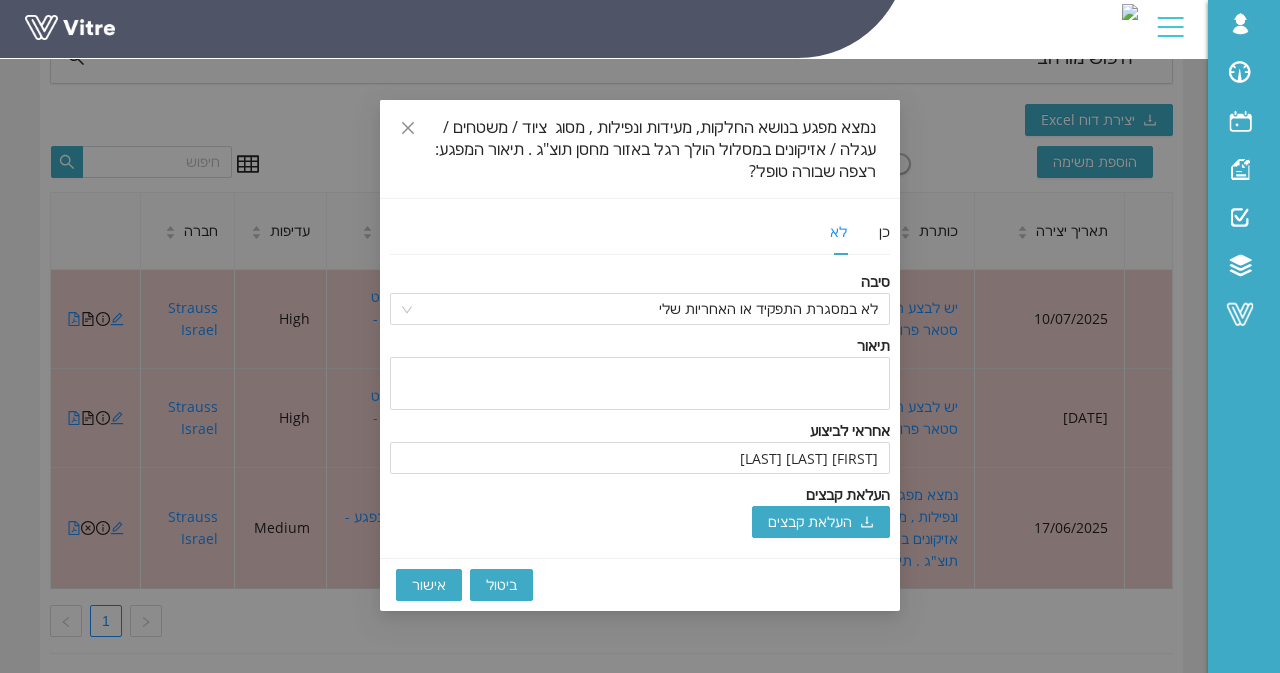 click on "אישור" at bounding box center (429, 585) 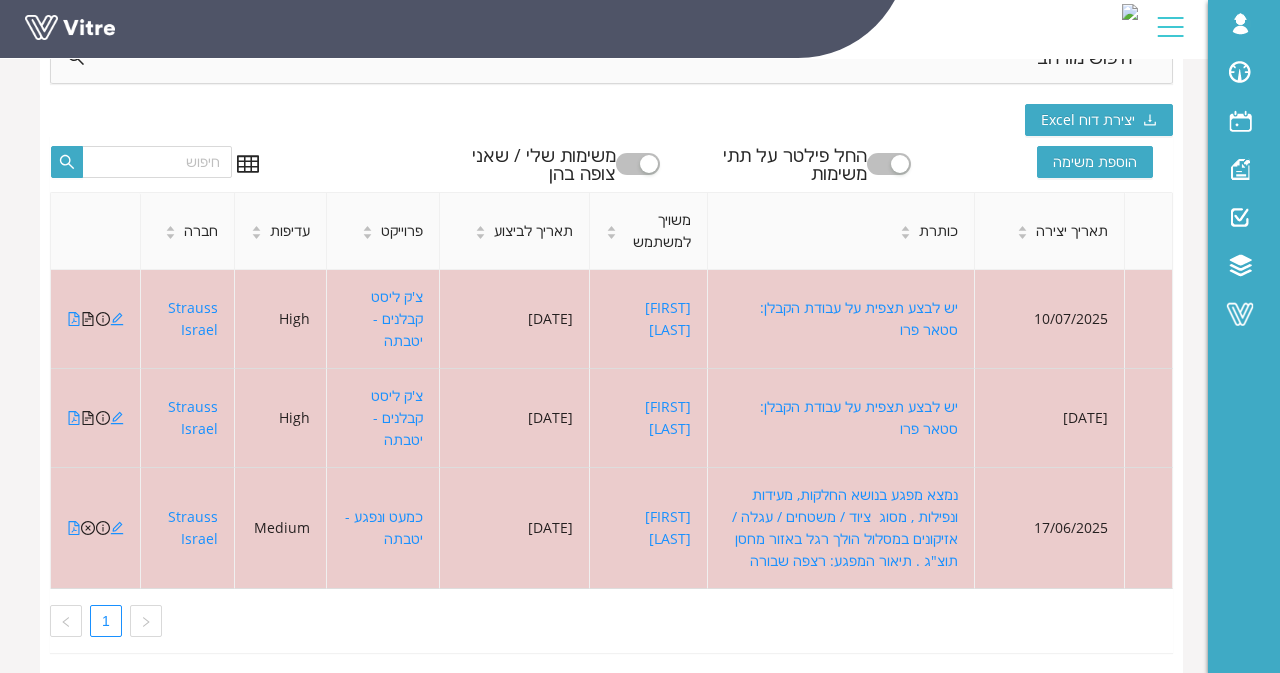 type 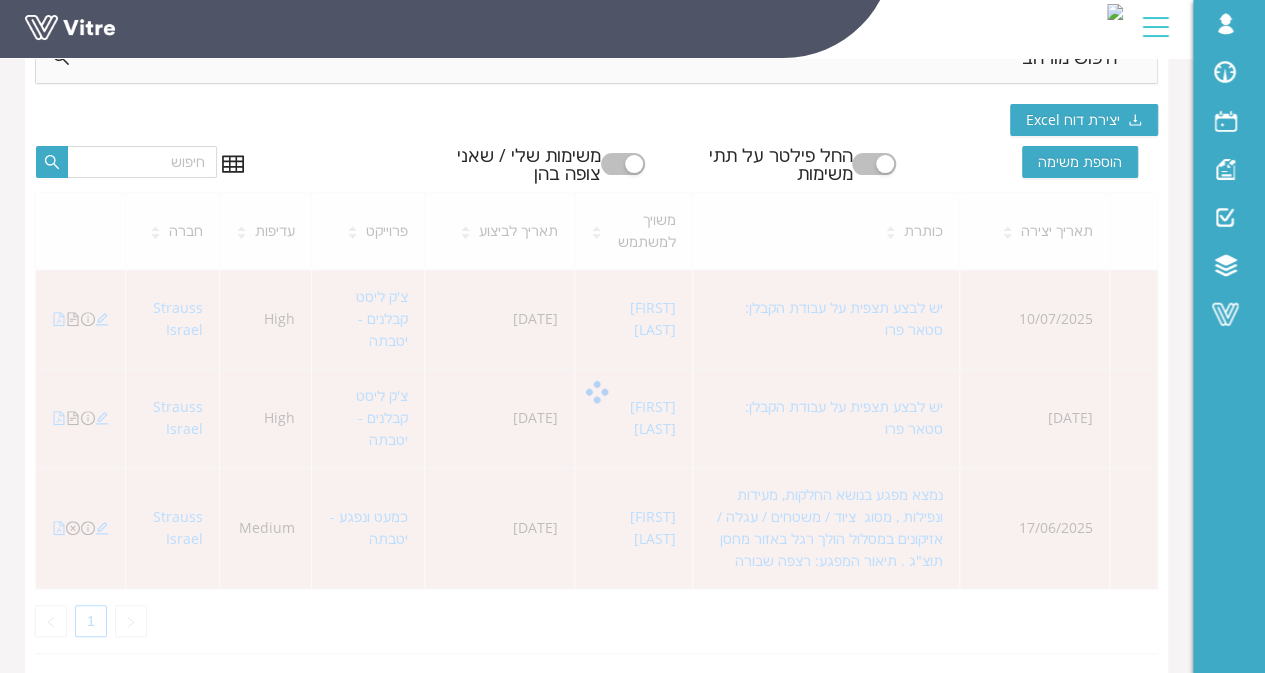 scroll, scrollTop: 52, scrollLeft: 0, axis: vertical 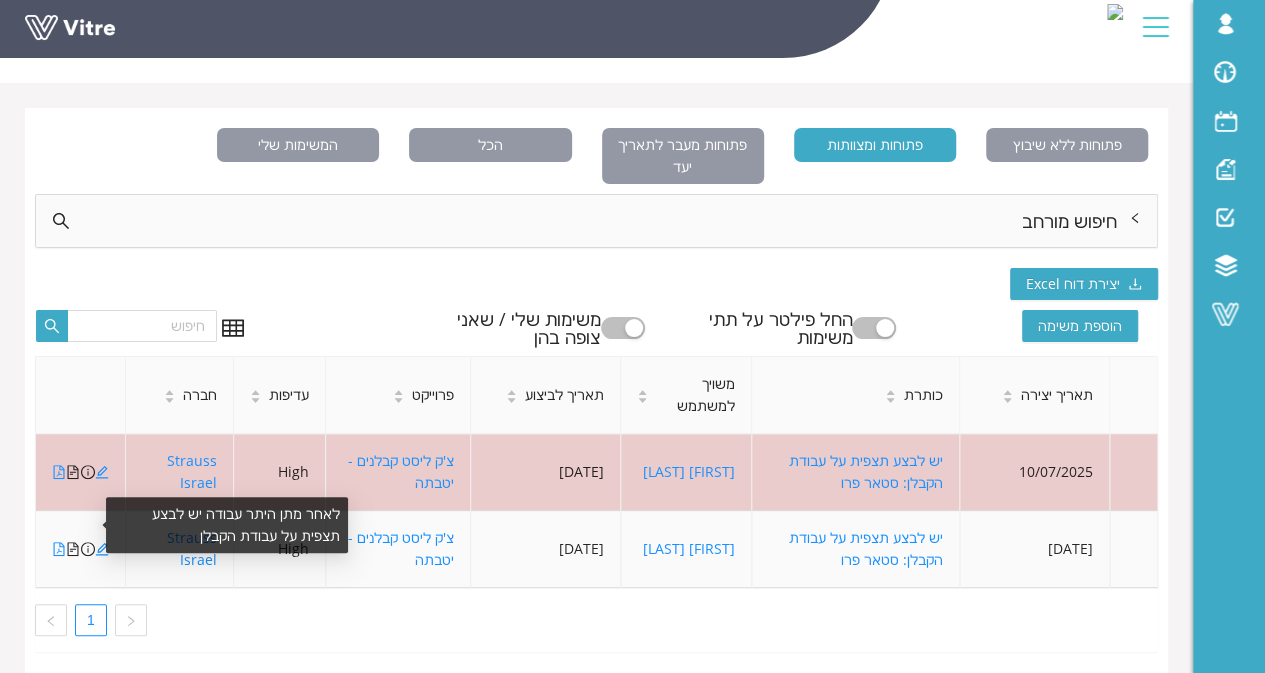click 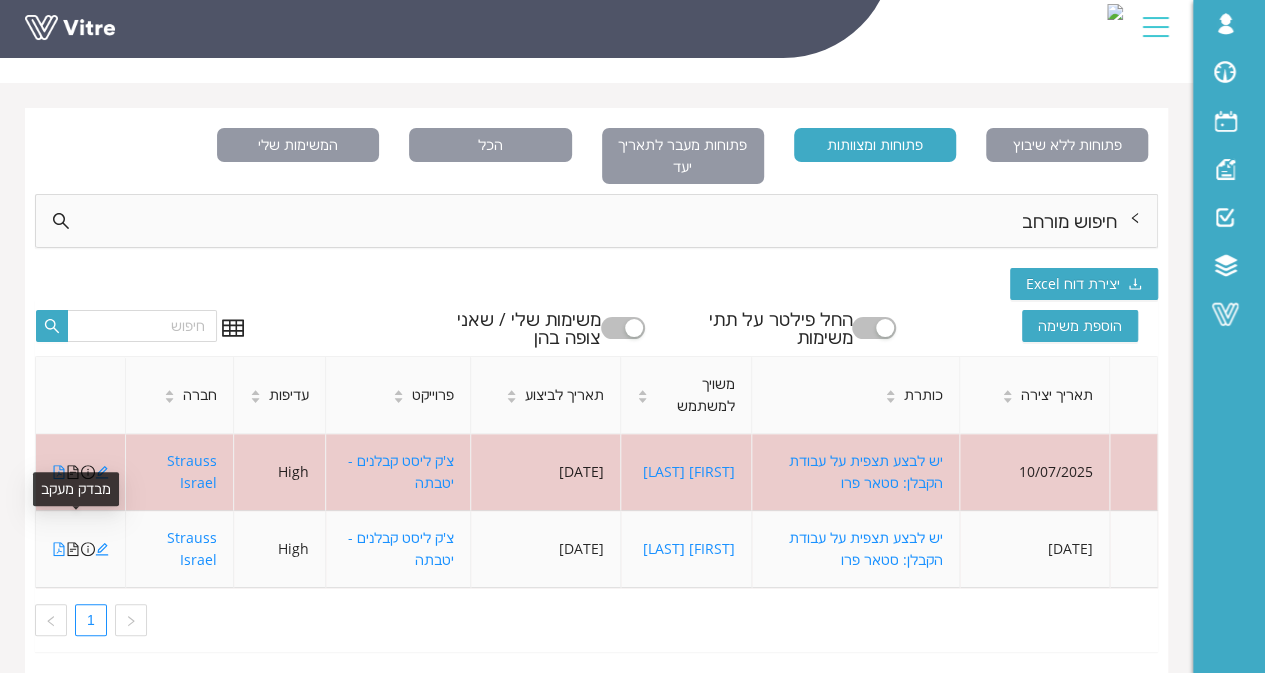 click 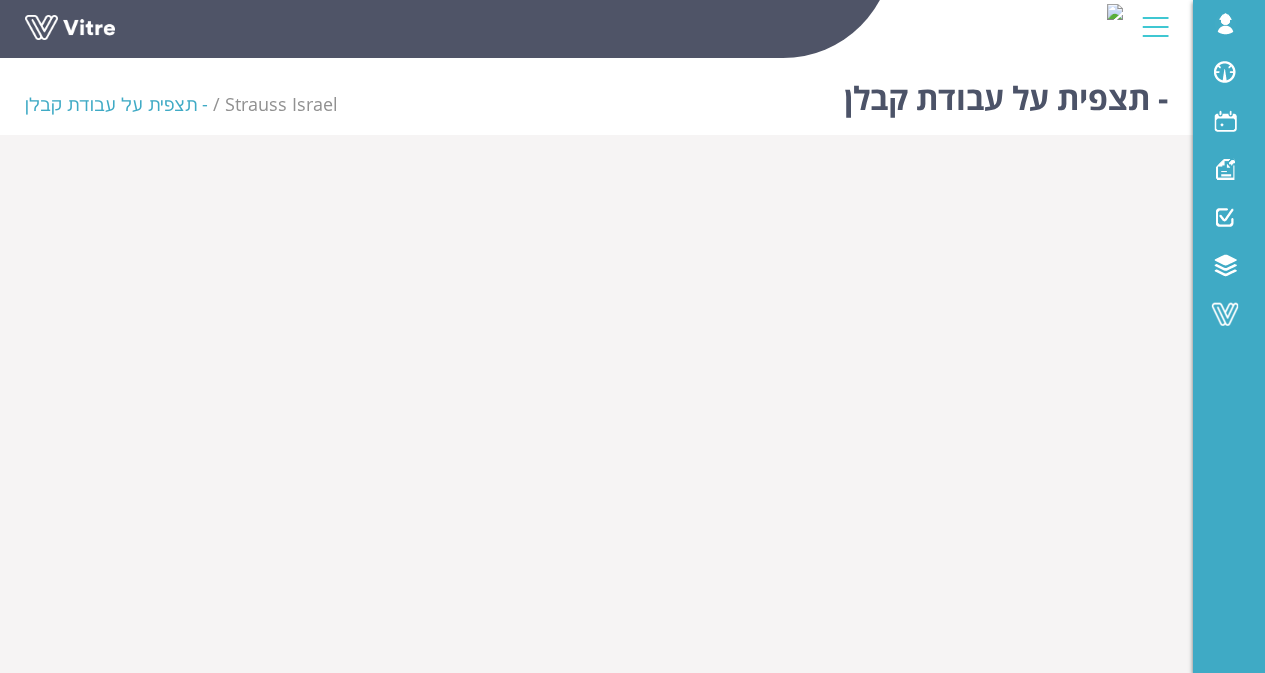 scroll, scrollTop: 0, scrollLeft: 0, axis: both 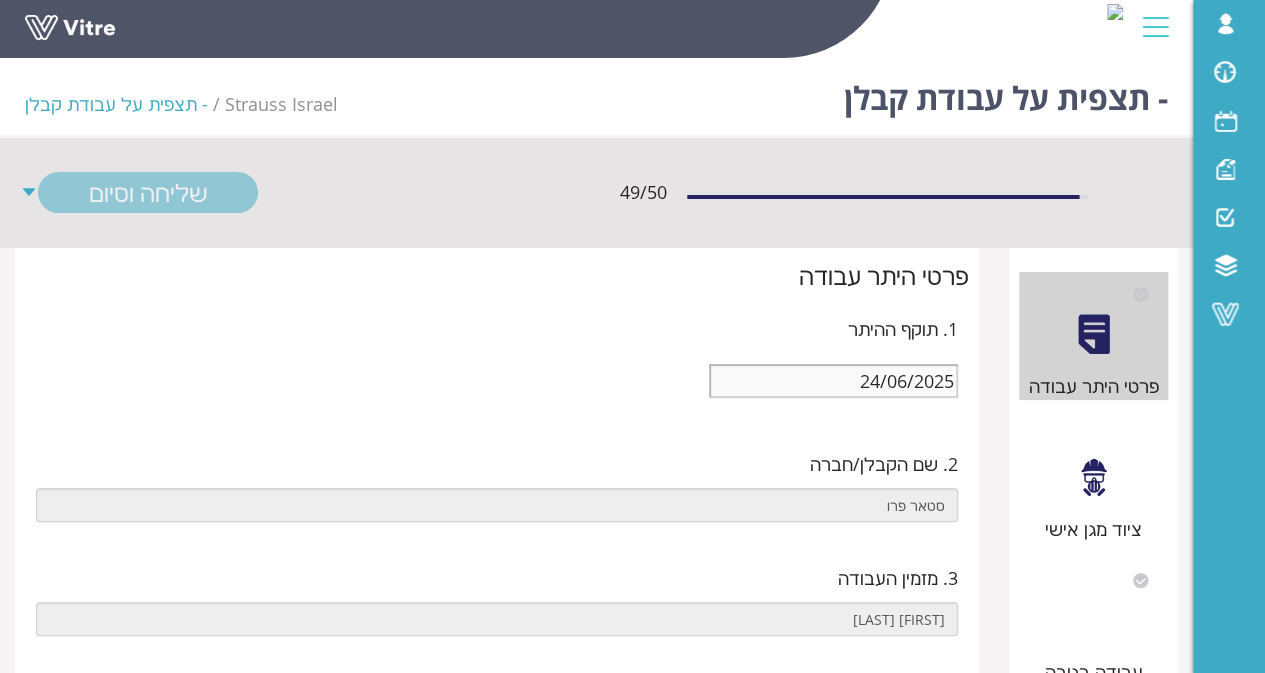 type on "[NUMBER] [FIRST] [LAST]" 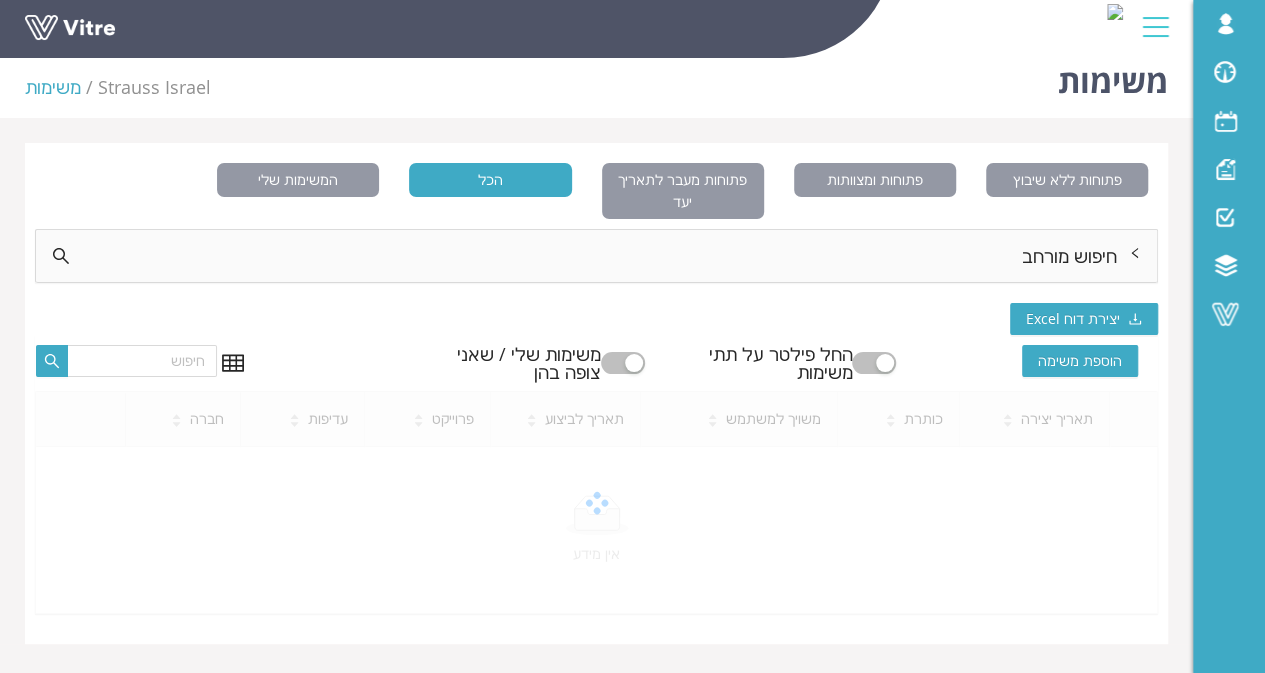scroll, scrollTop: 0, scrollLeft: 0, axis: both 